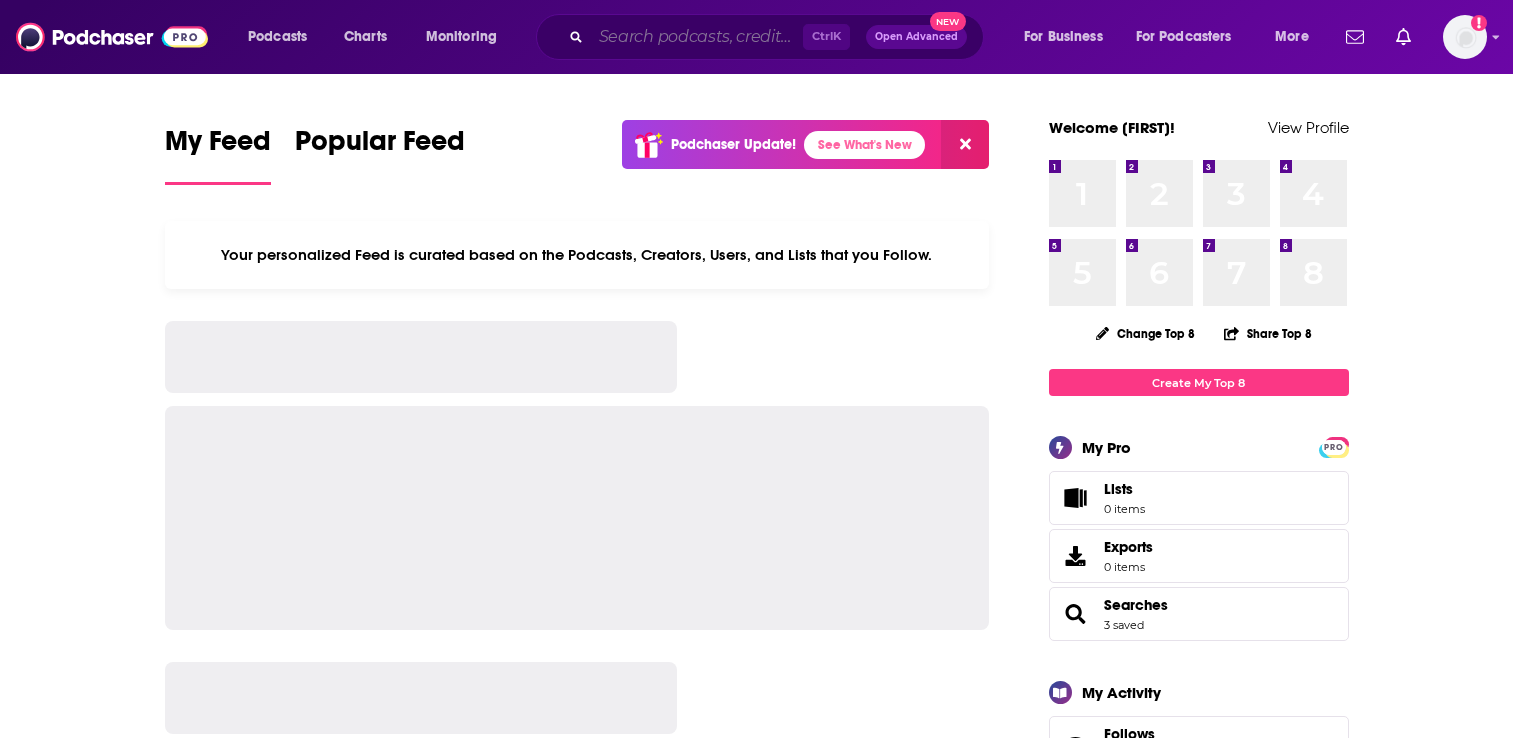scroll, scrollTop: 0, scrollLeft: 0, axis: both 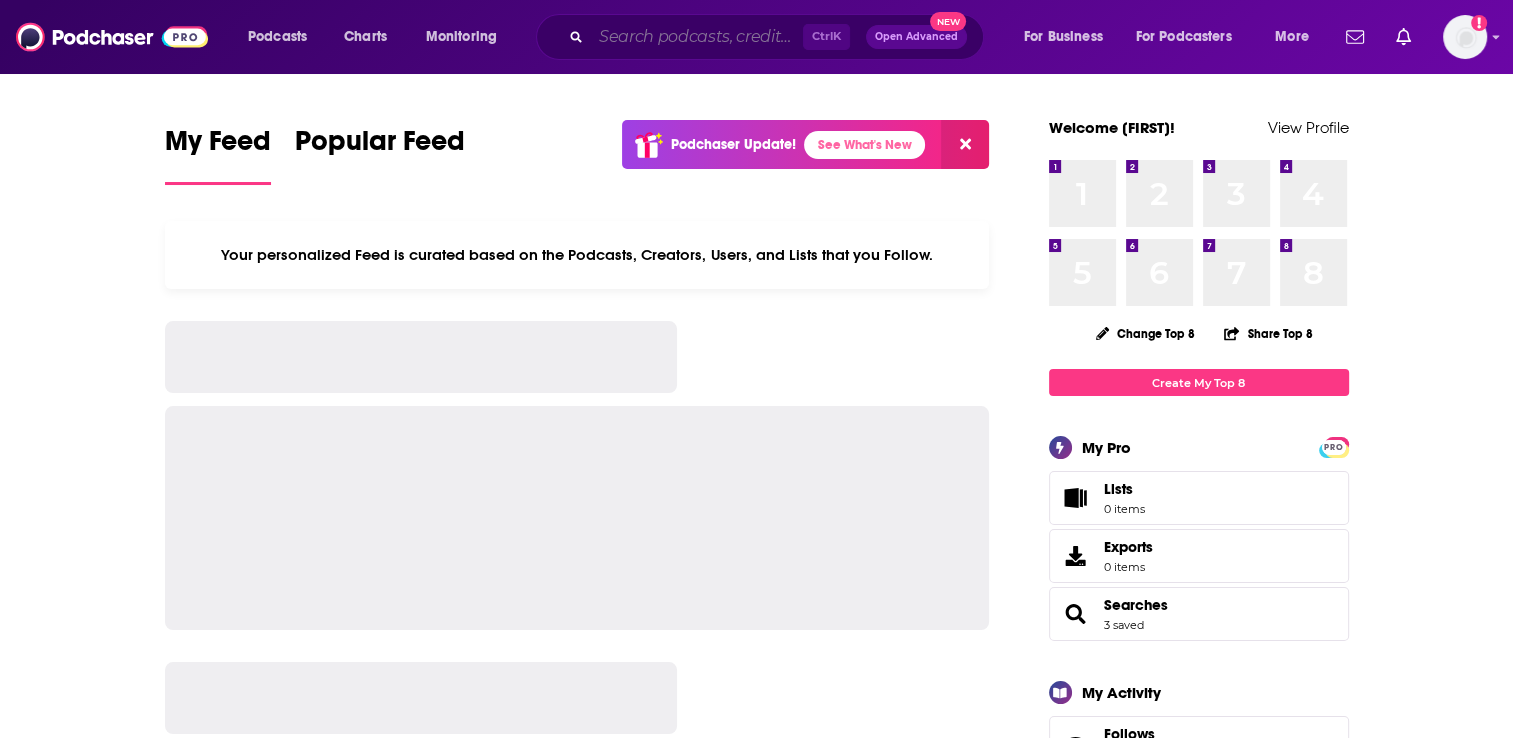 drag, startPoint x: 0, startPoint y: 0, endPoint x: 669, endPoint y: 39, distance: 670.1358 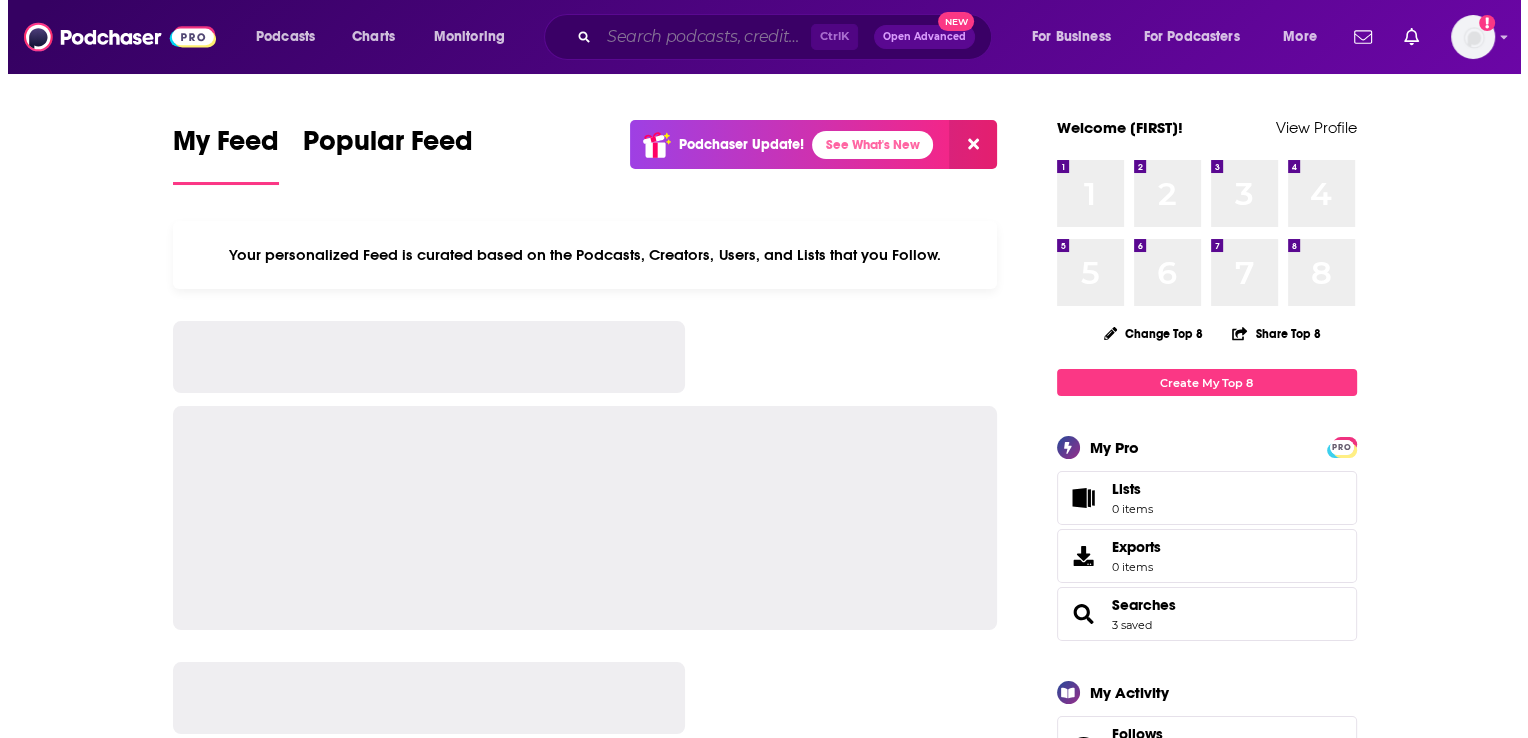 scroll, scrollTop: 0, scrollLeft: 0, axis: both 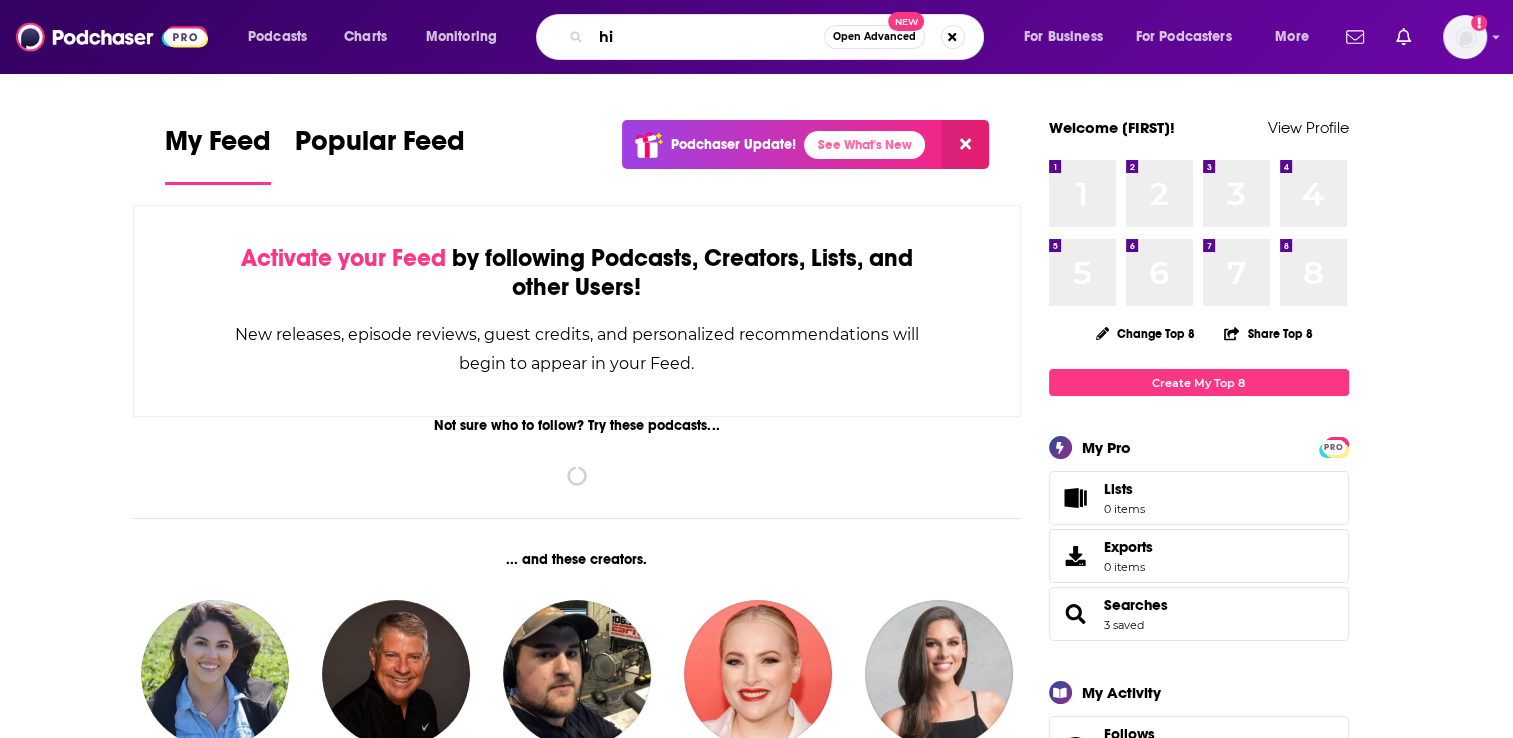 type on "h" 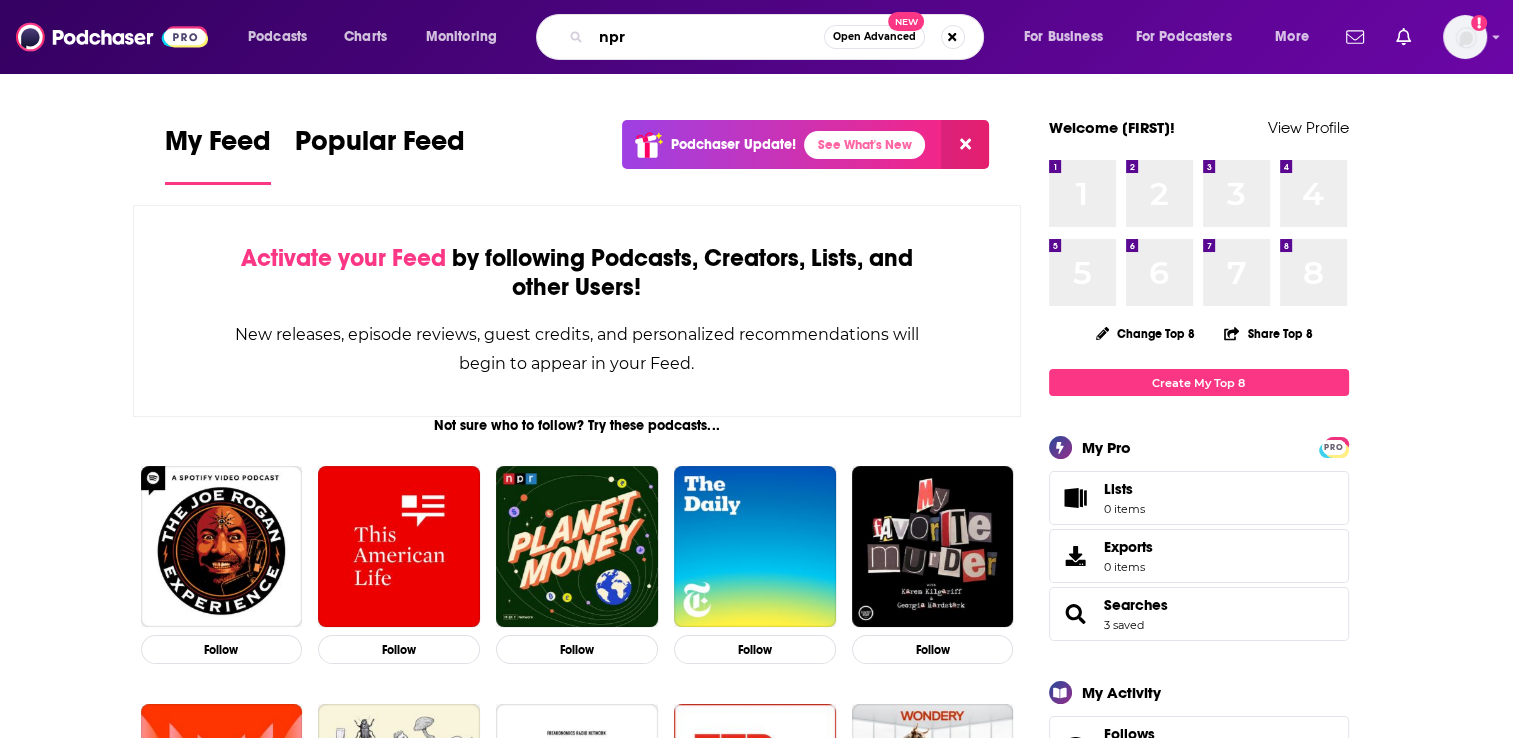 type on "npr" 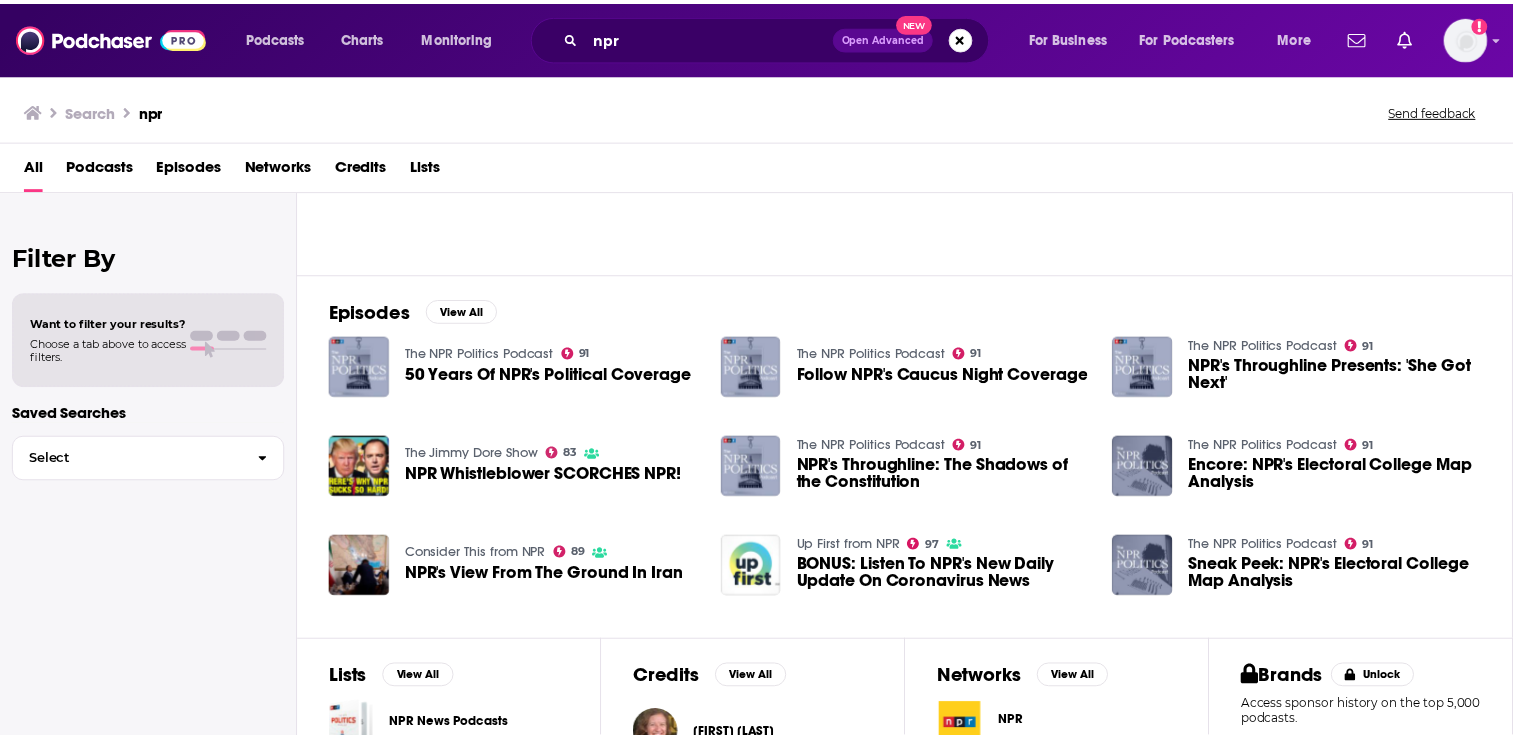 scroll, scrollTop: 200, scrollLeft: 0, axis: vertical 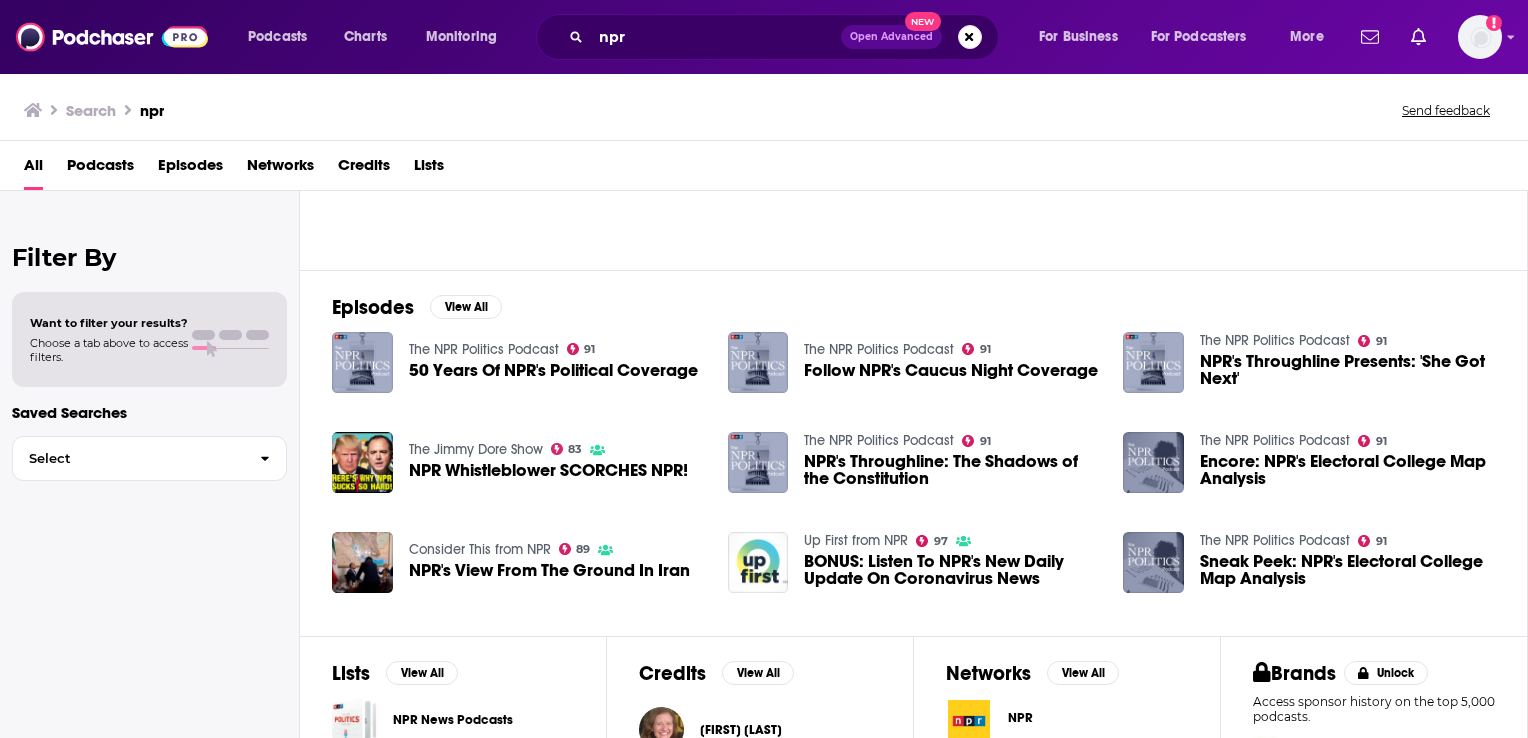 click on "Consider This from NPR" at bounding box center [480, 549] 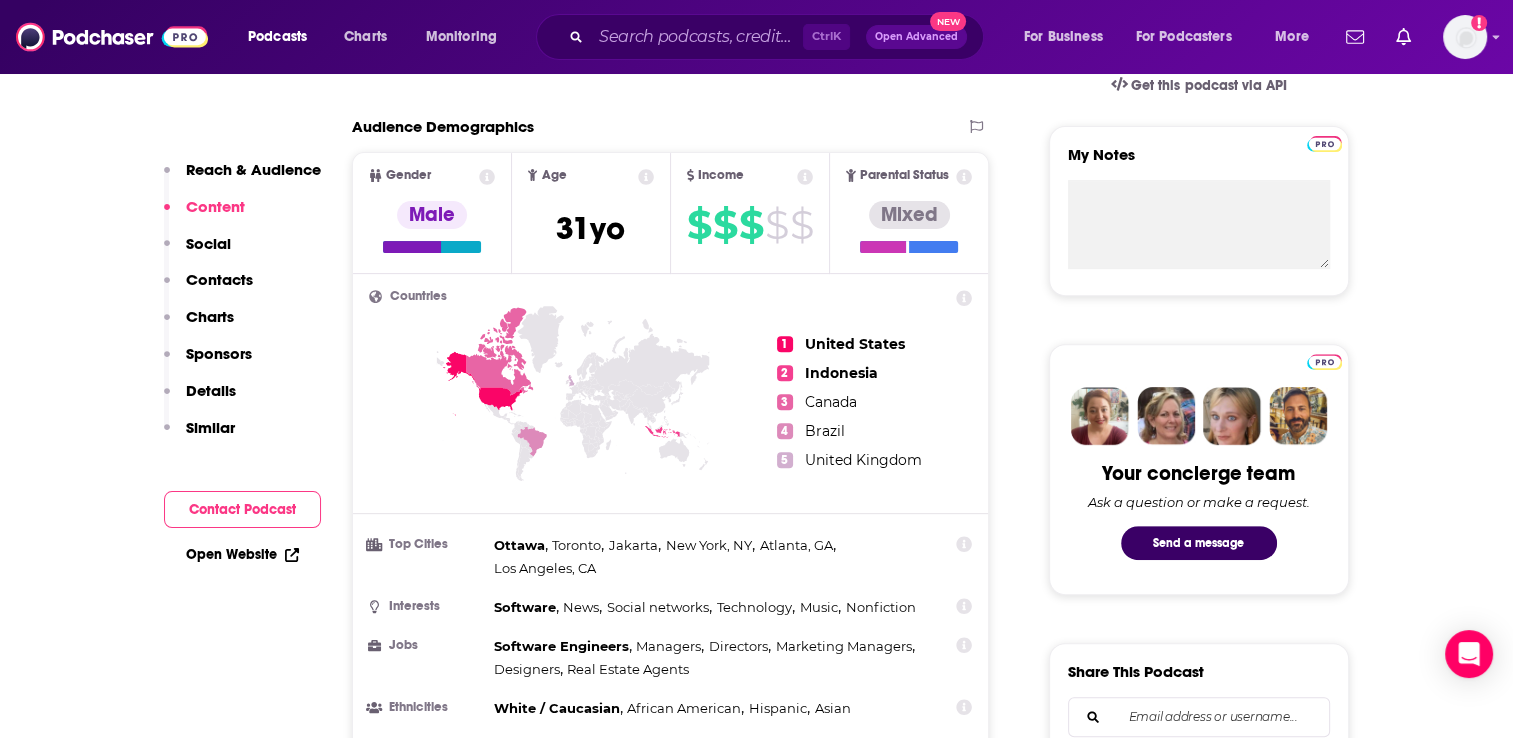 scroll, scrollTop: 1000, scrollLeft: 0, axis: vertical 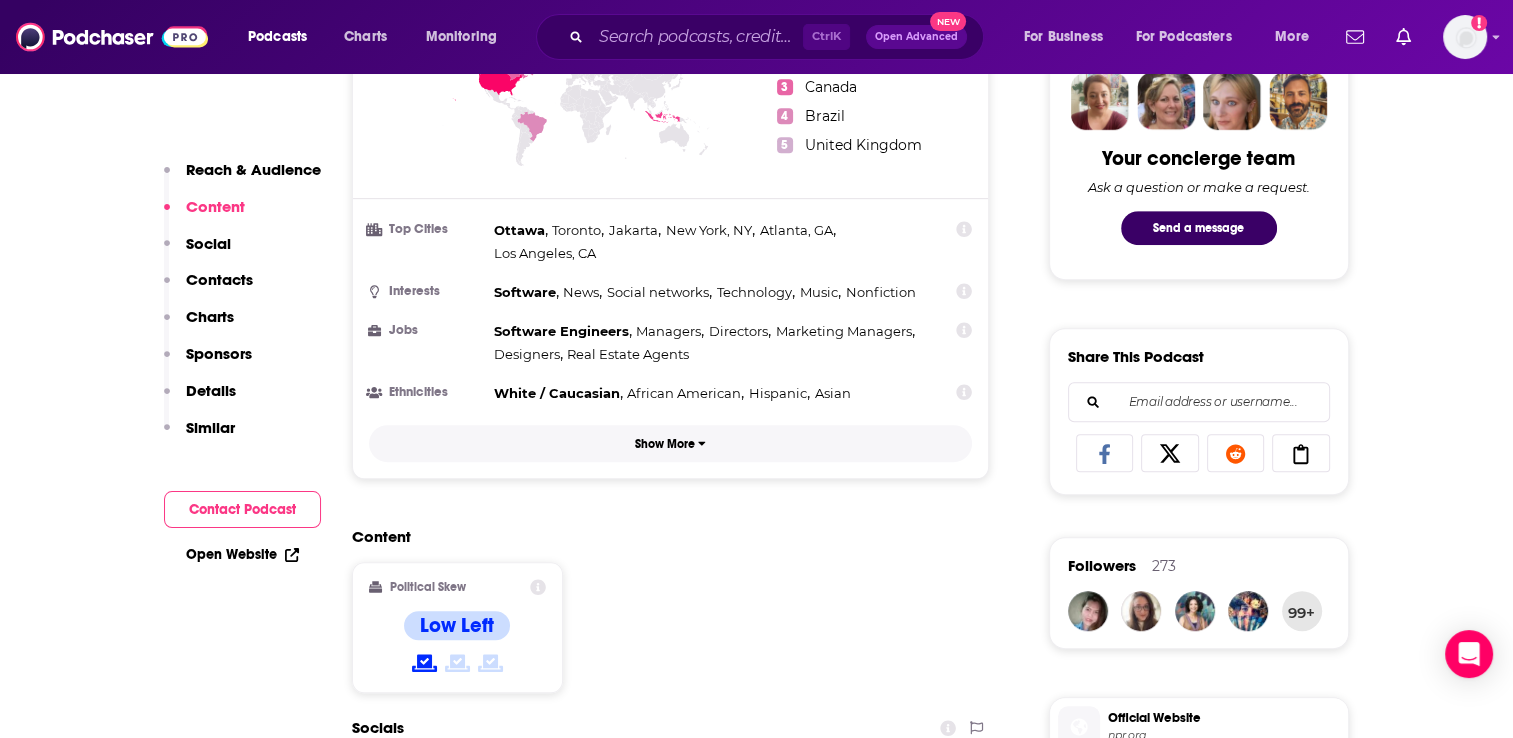 click on "Show More" at bounding box center [671, 443] 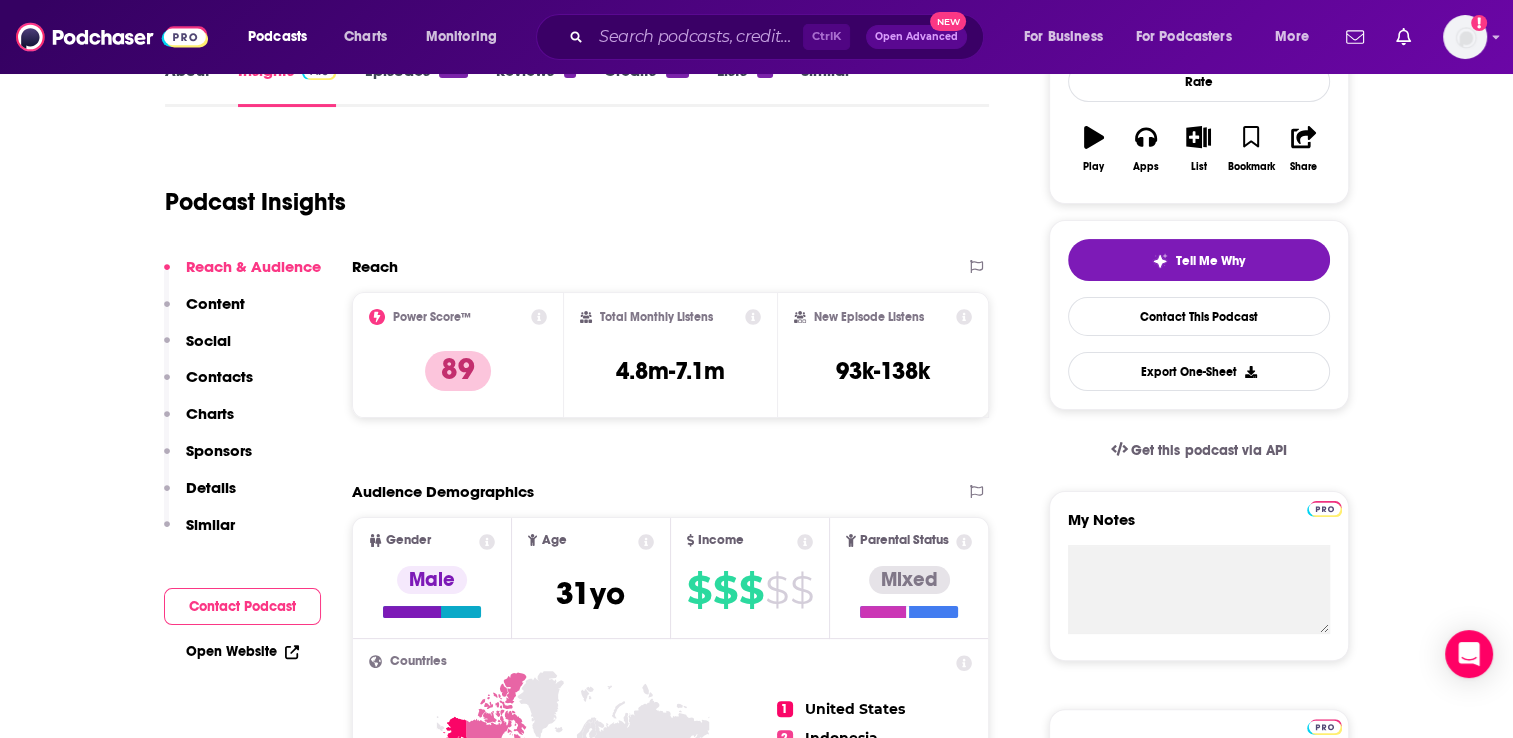 scroll, scrollTop: 200, scrollLeft: 0, axis: vertical 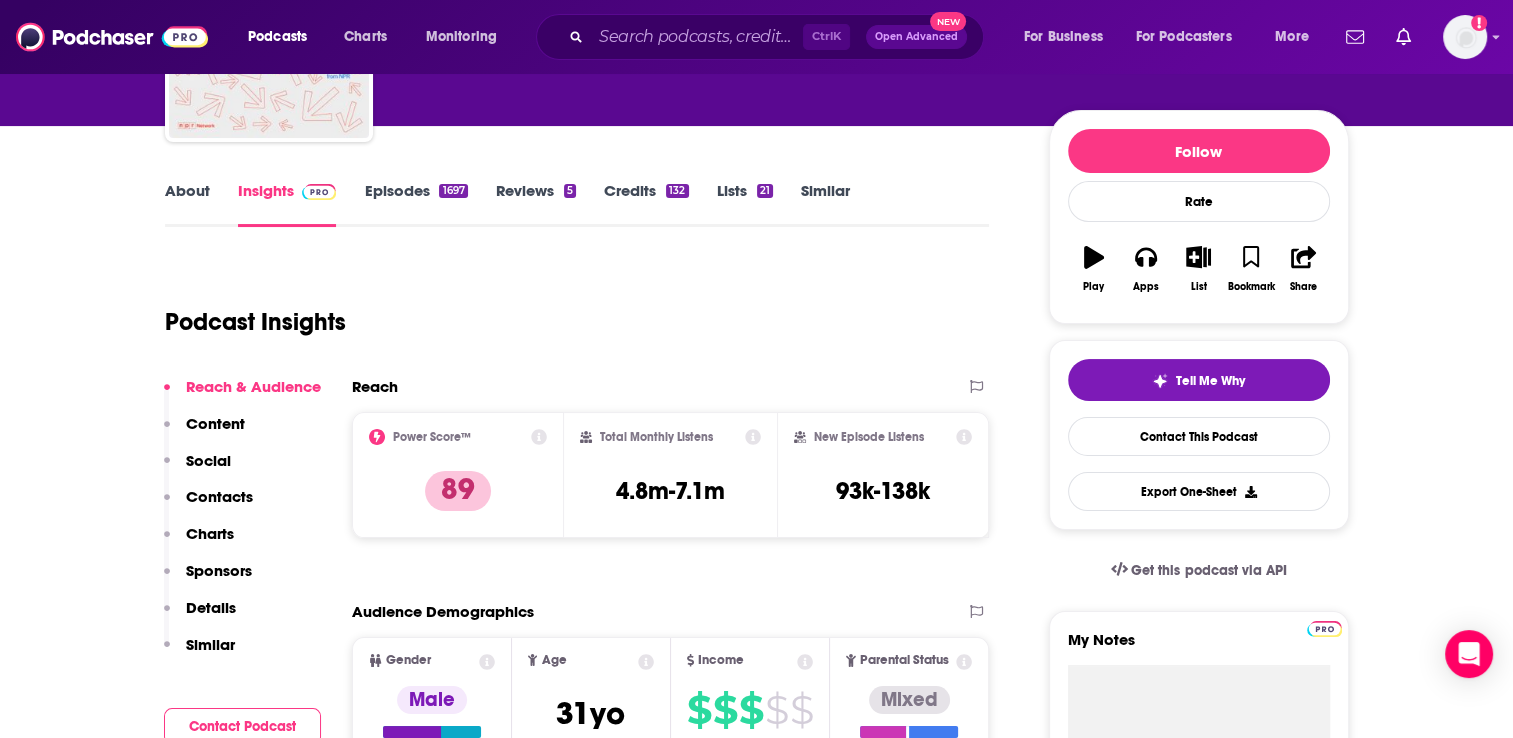 click on "About" at bounding box center [187, 204] 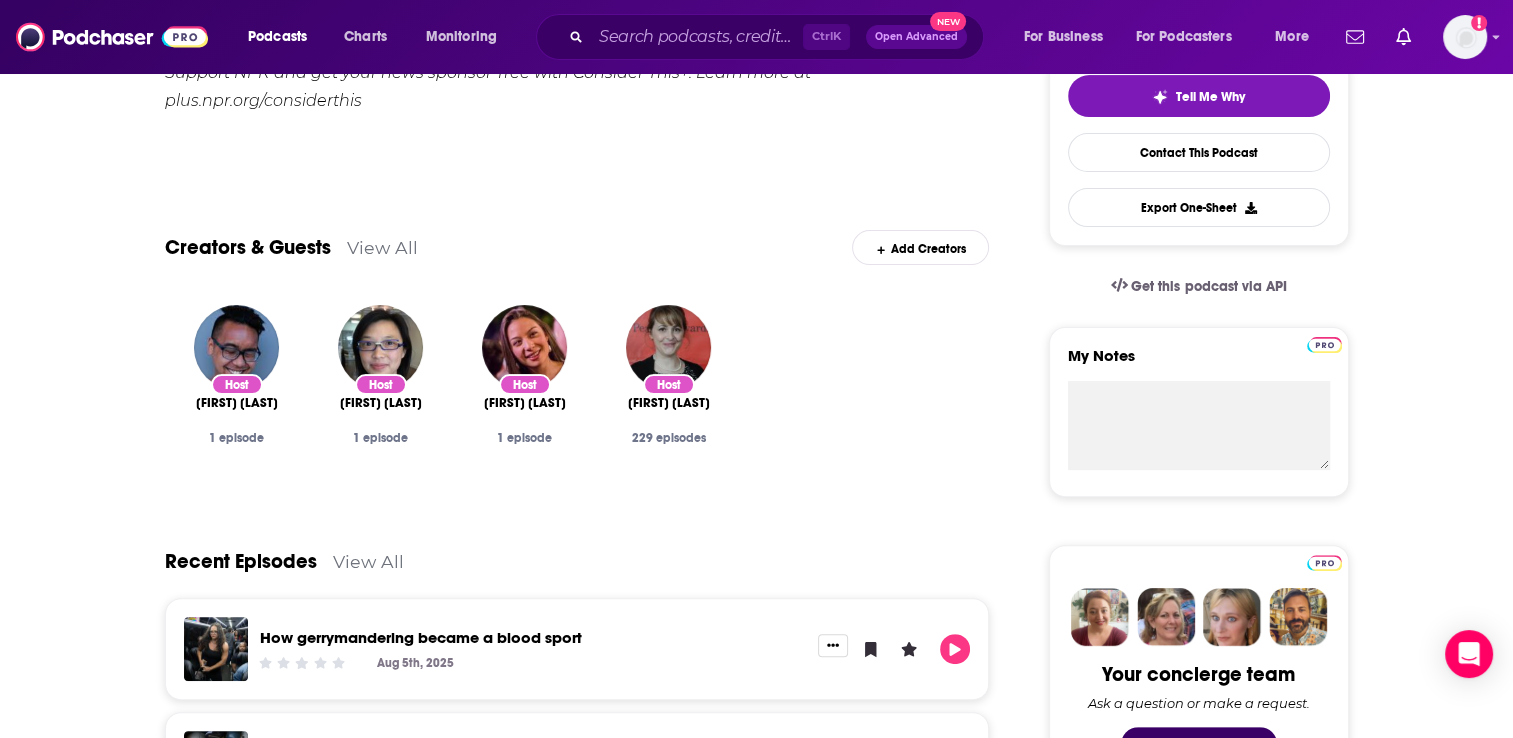 scroll, scrollTop: 400, scrollLeft: 0, axis: vertical 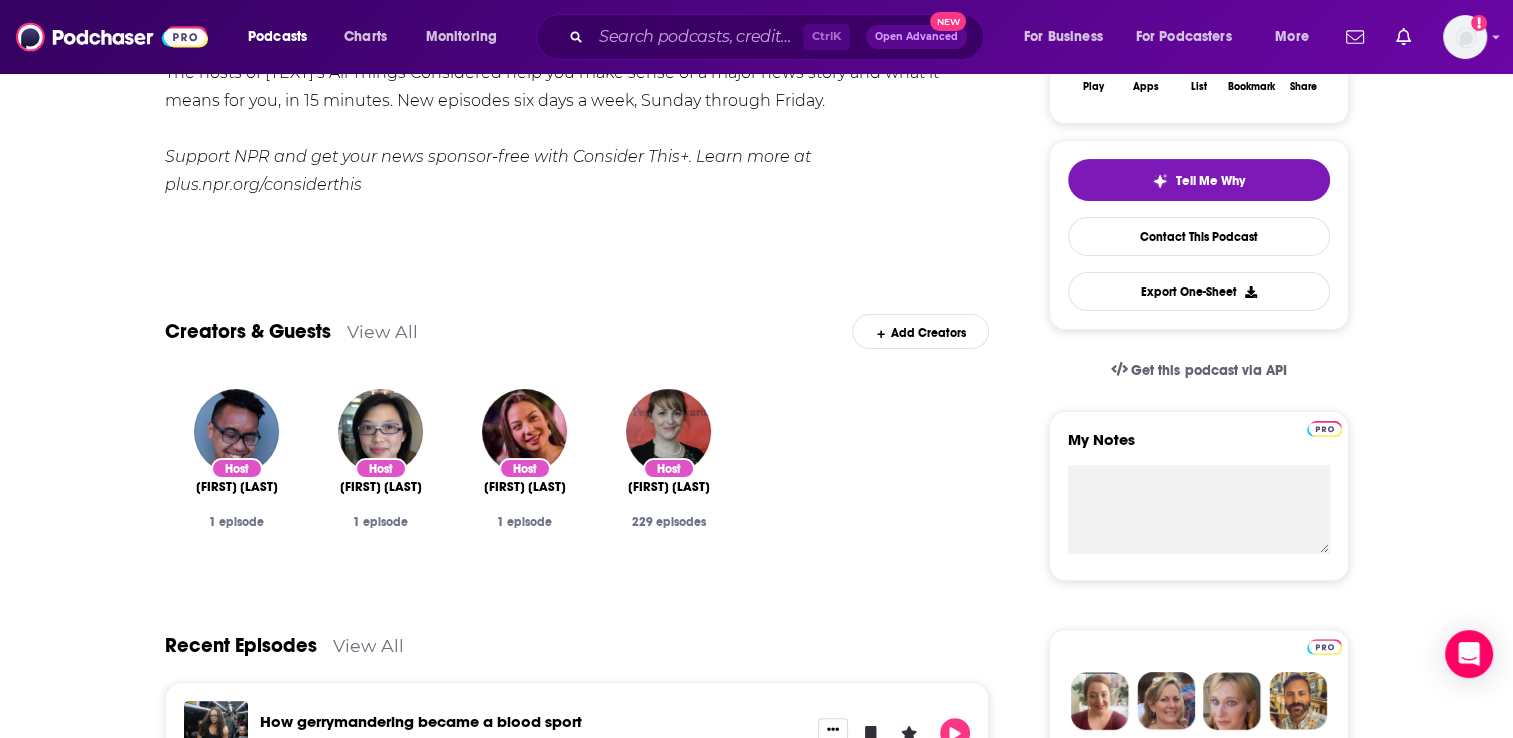click on "Smart Homes and Home Automation" at bounding box center [756, 1502] 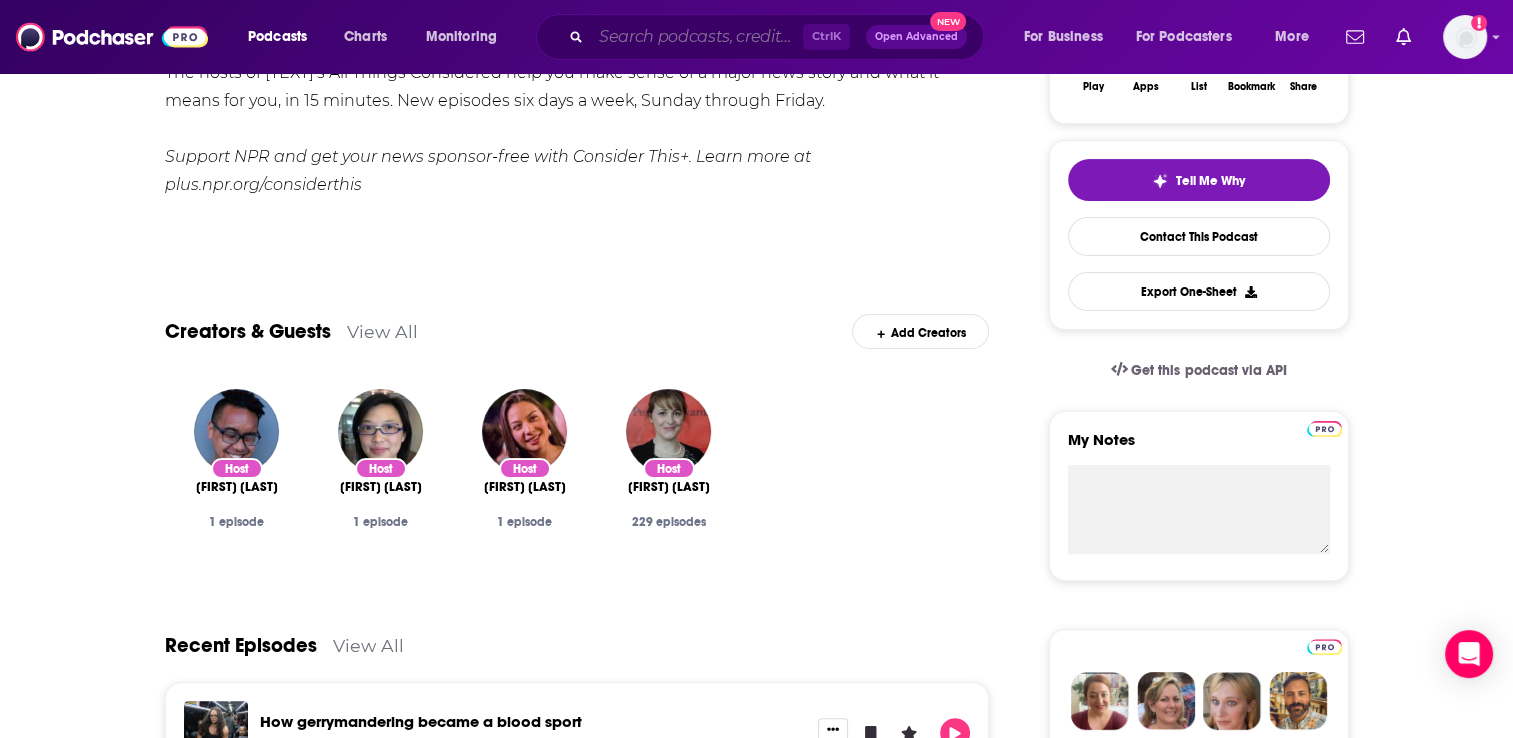 click at bounding box center (697, 37) 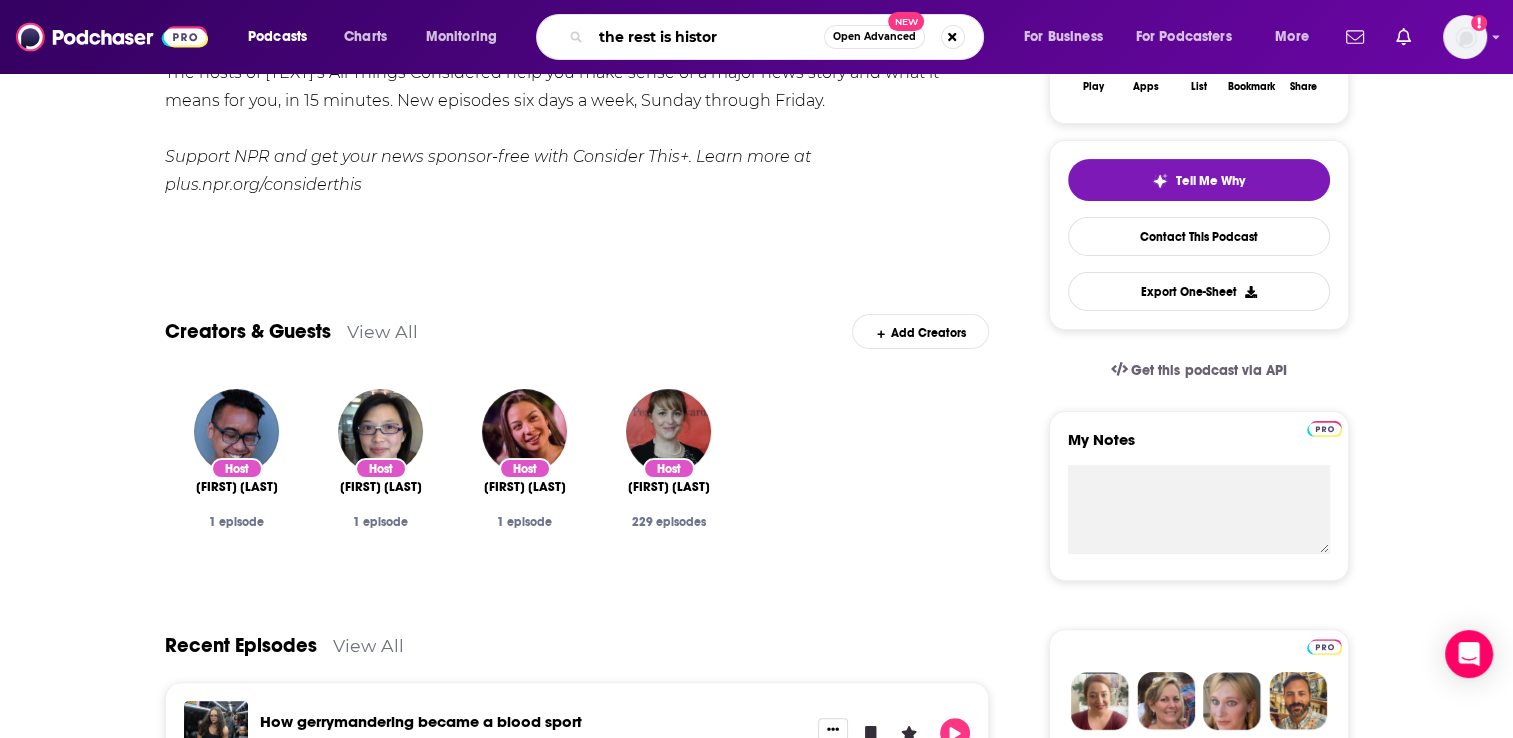 type on "the rest is history" 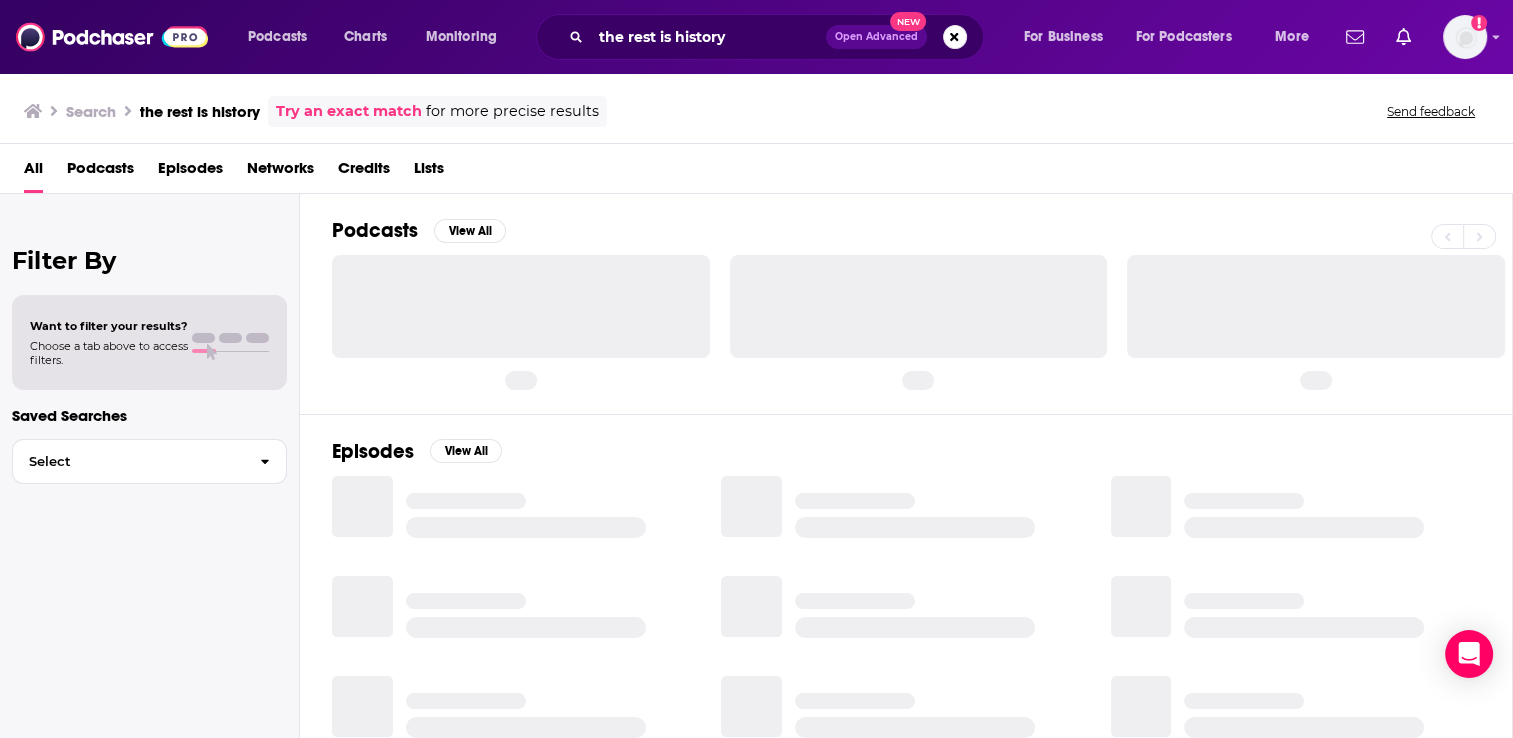 scroll, scrollTop: 0, scrollLeft: 0, axis: both 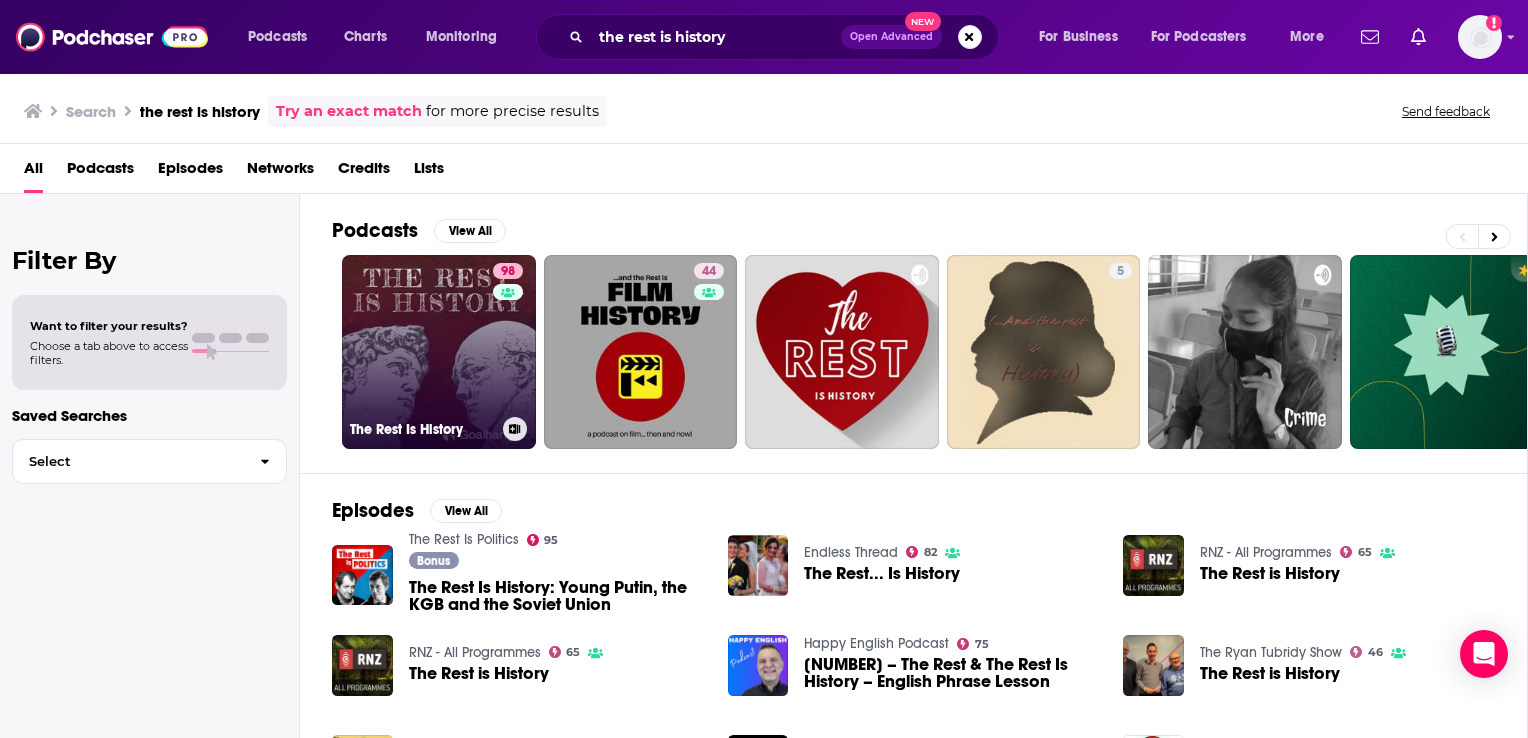 click on "98 The Rest Is History" at bounding box center (439, 352) 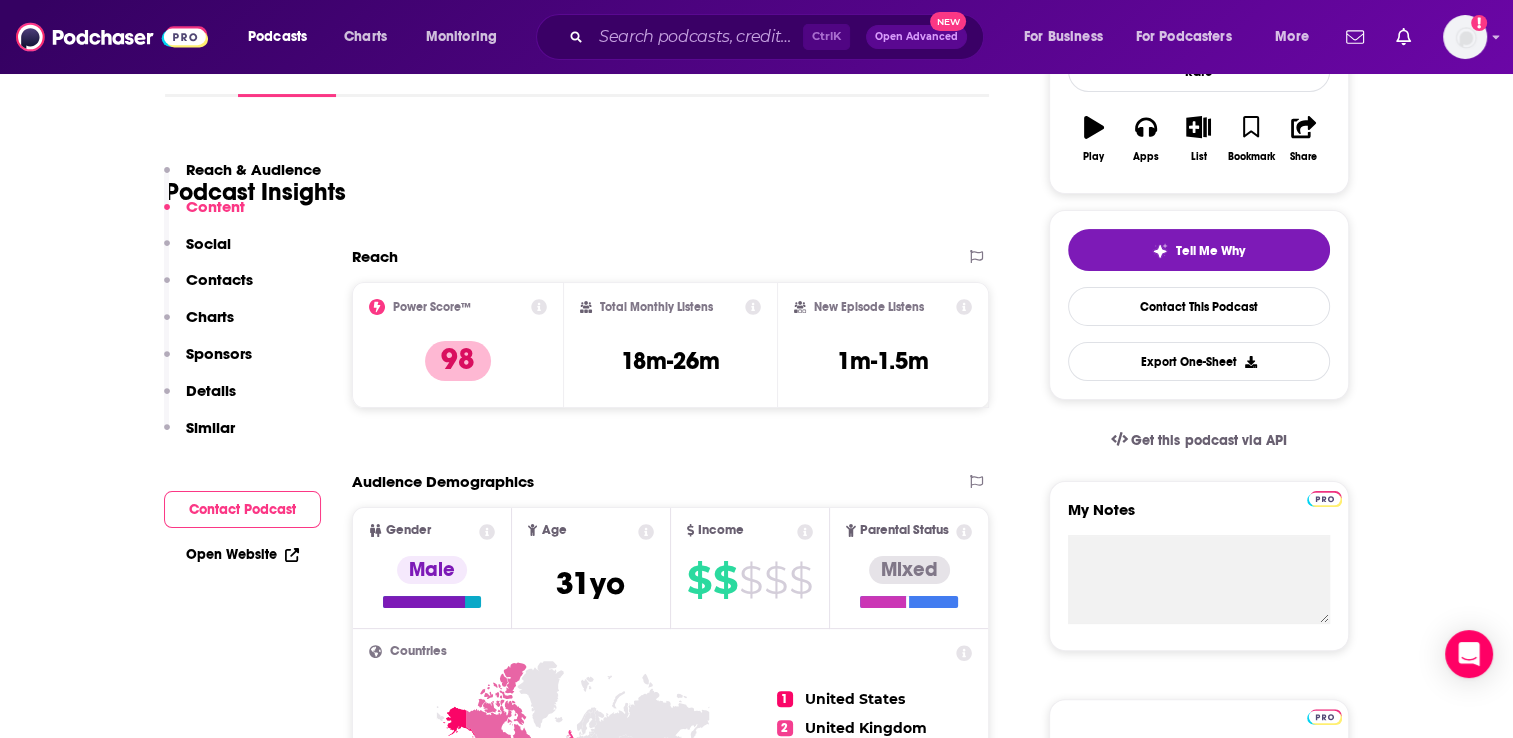 scroll, scrollTop: 0, scrollLeft: 0, axis: both 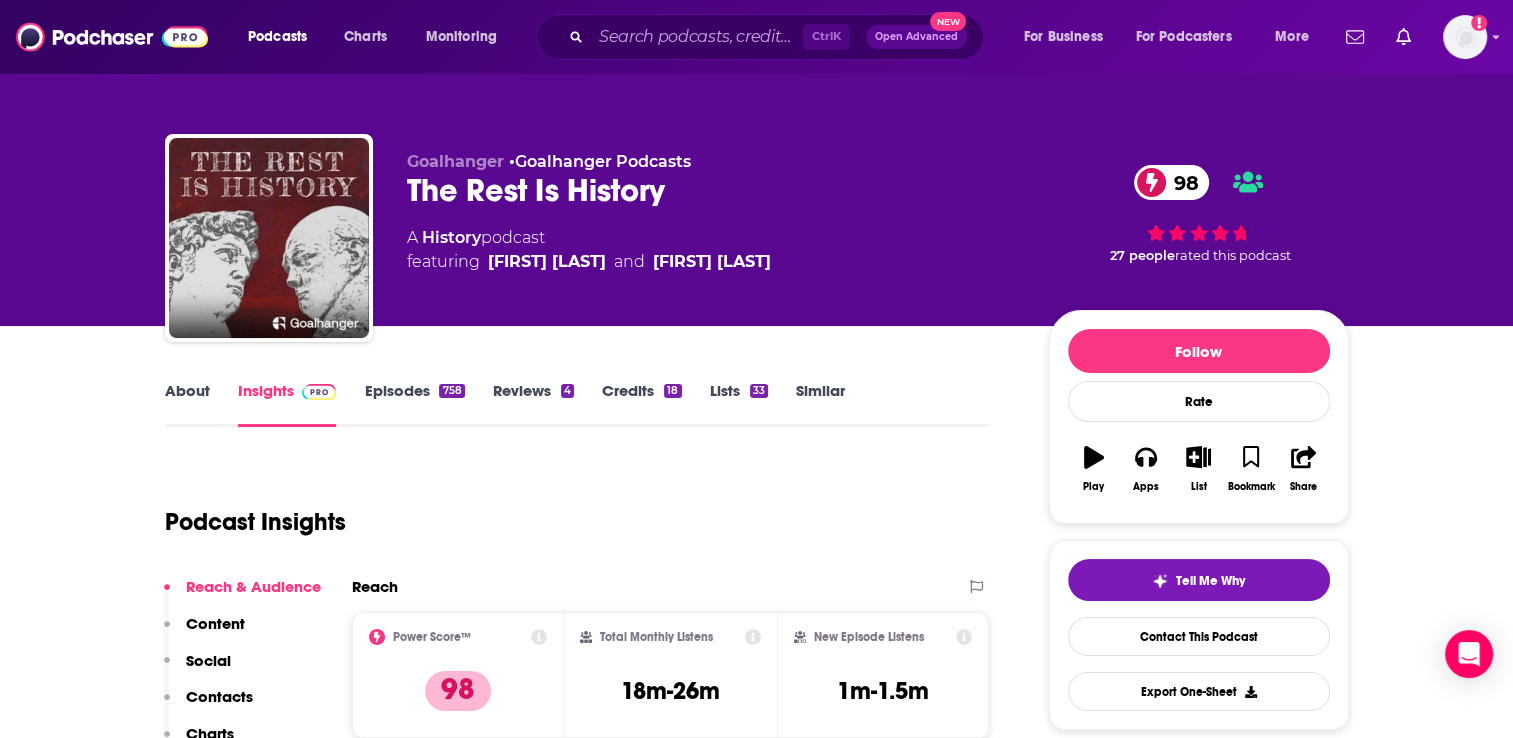click on "About" at bounding box center (187, 404) 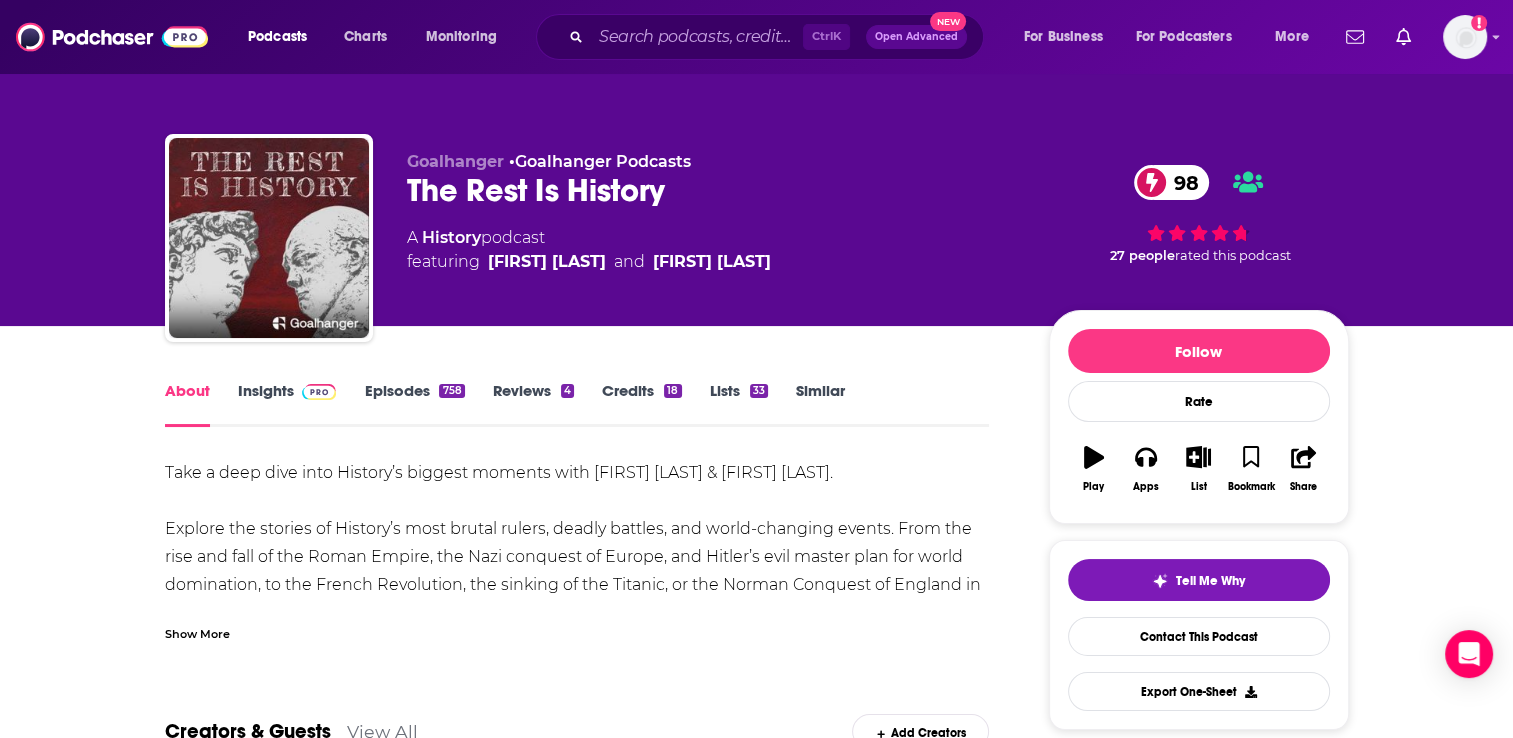 click on "Similar" at bounding box center [820, 404] 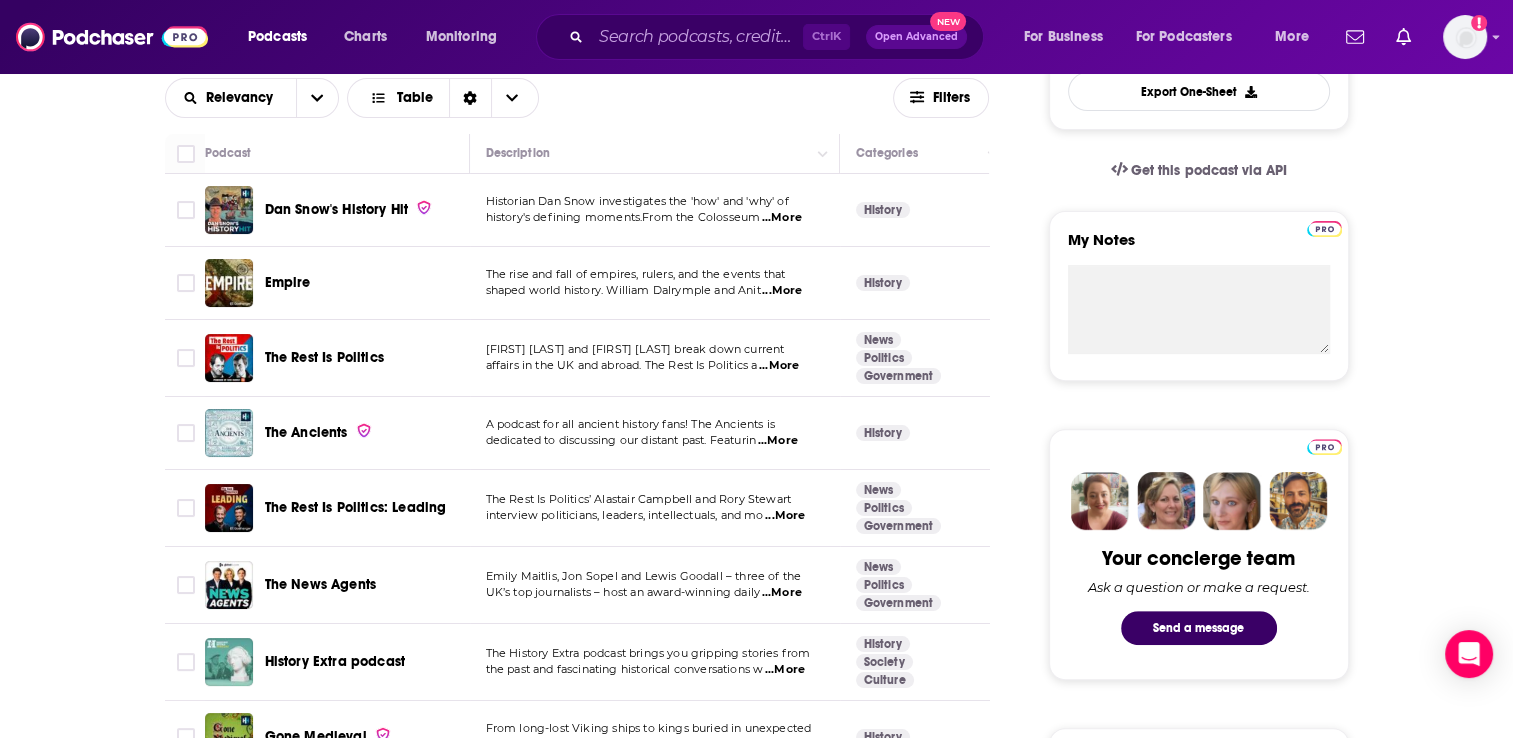 scroll, scrollTop: 800, scrollLeft: 0, axis: vertical 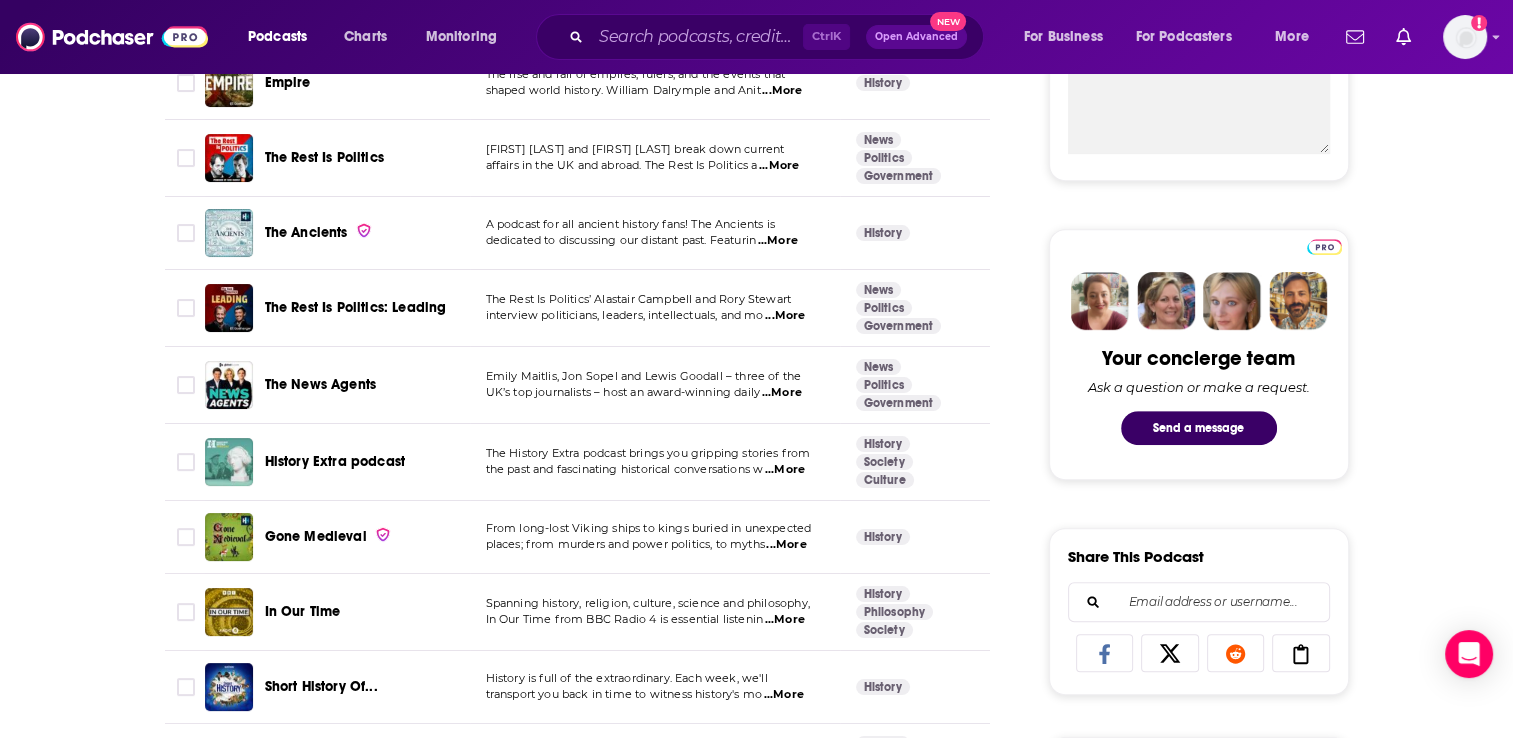 click on "...More" at bounding box center [785, 470] 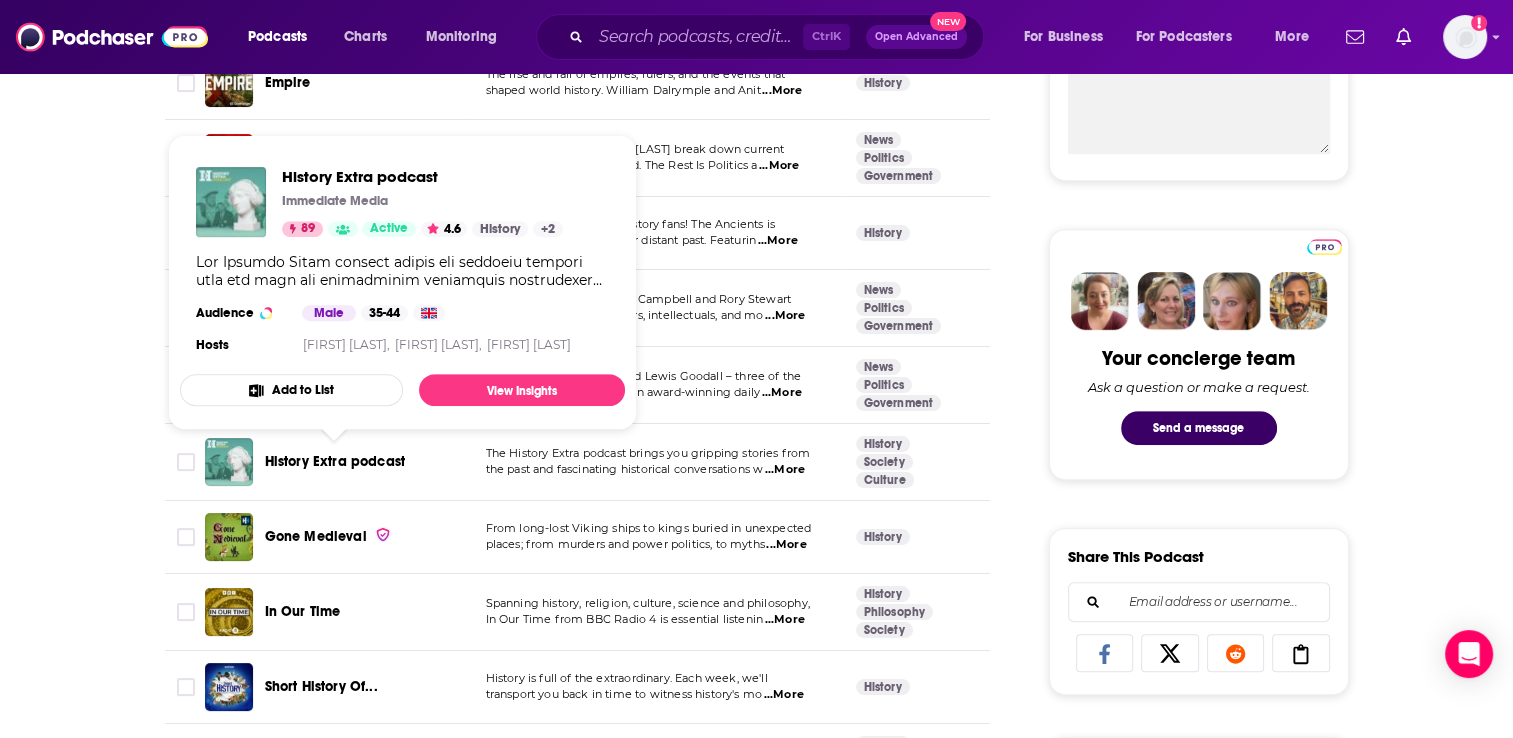 click on "History Extra podcast" at bounding box center [335, 461] 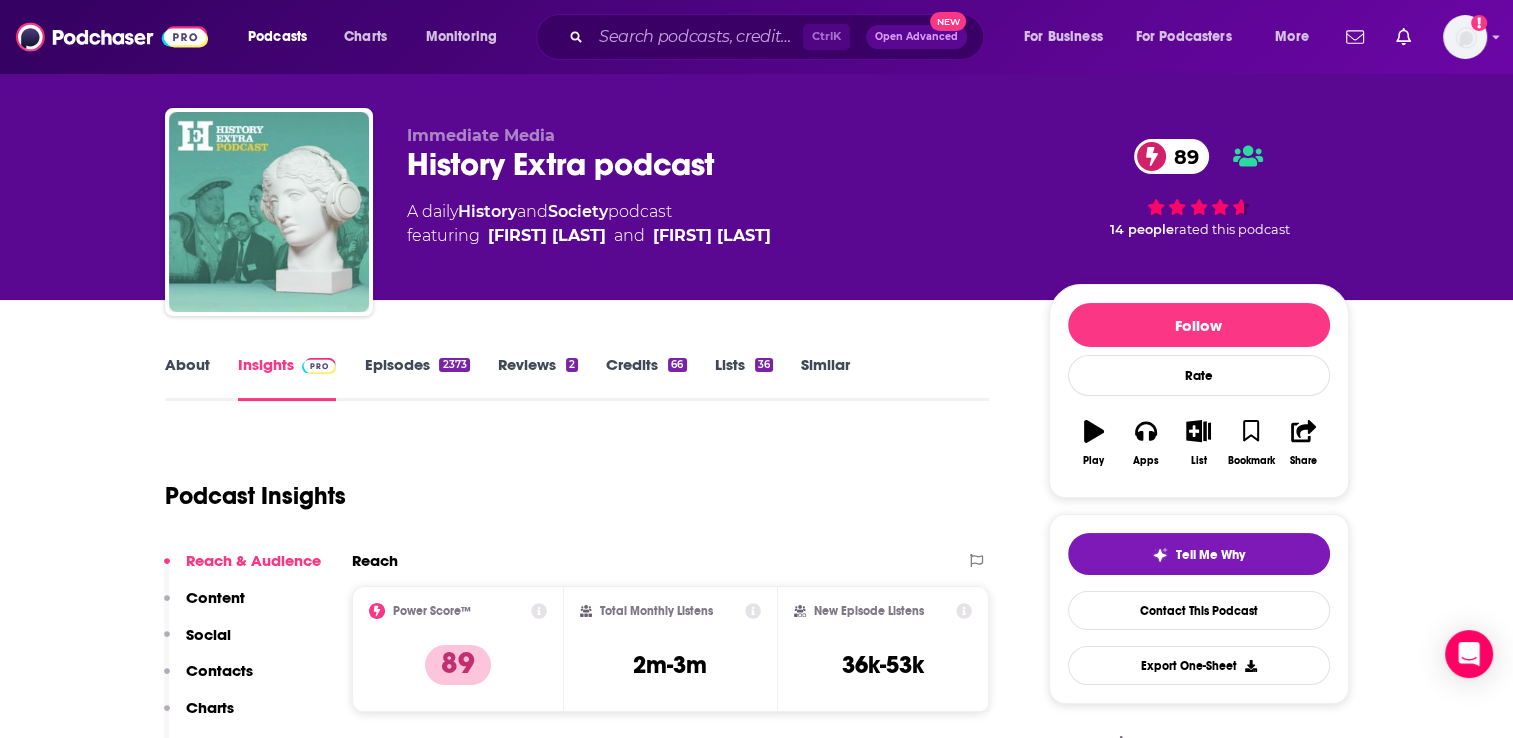 scroll, scrollTop: 0, scrollLeft: 0, axis: both 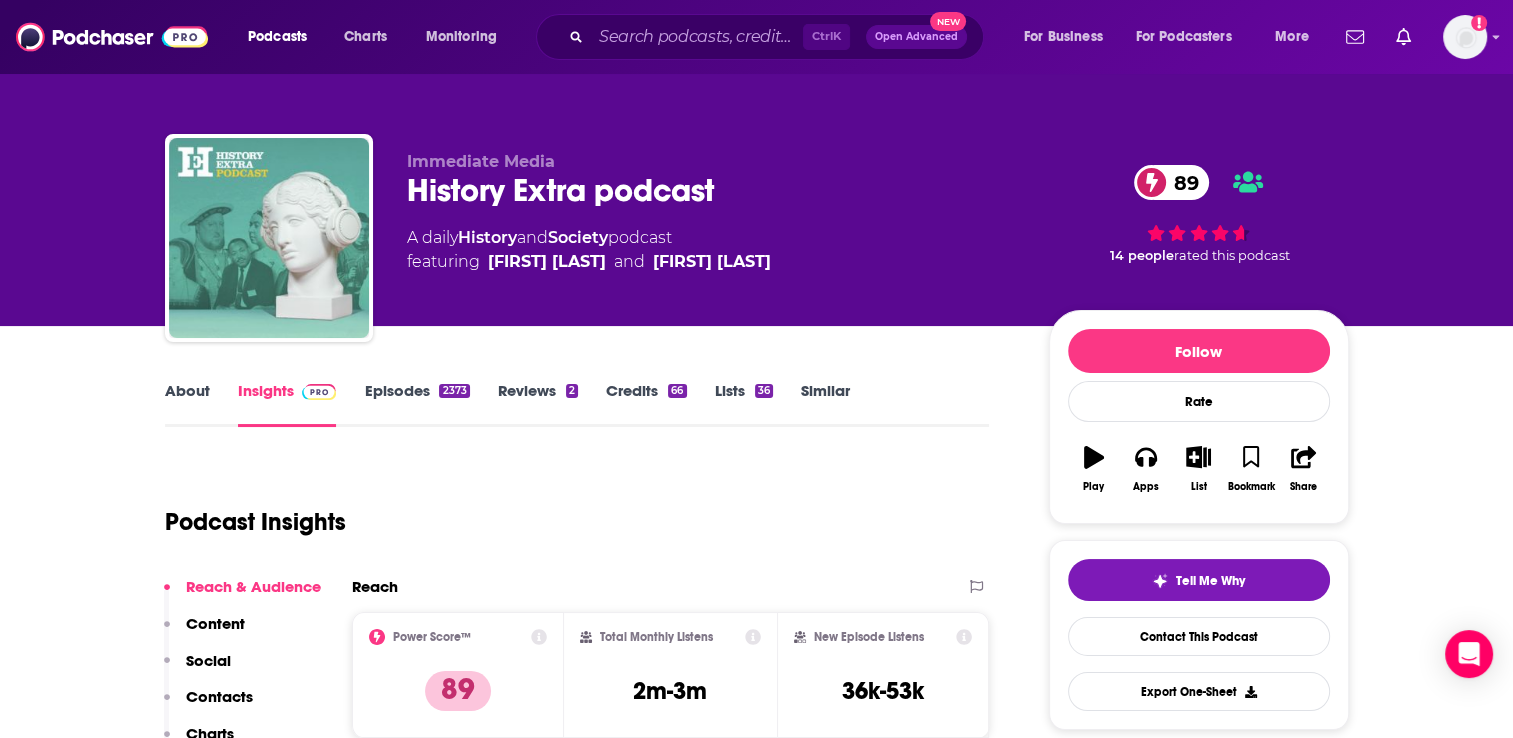 click on "About" at bounding box center (187, 404) 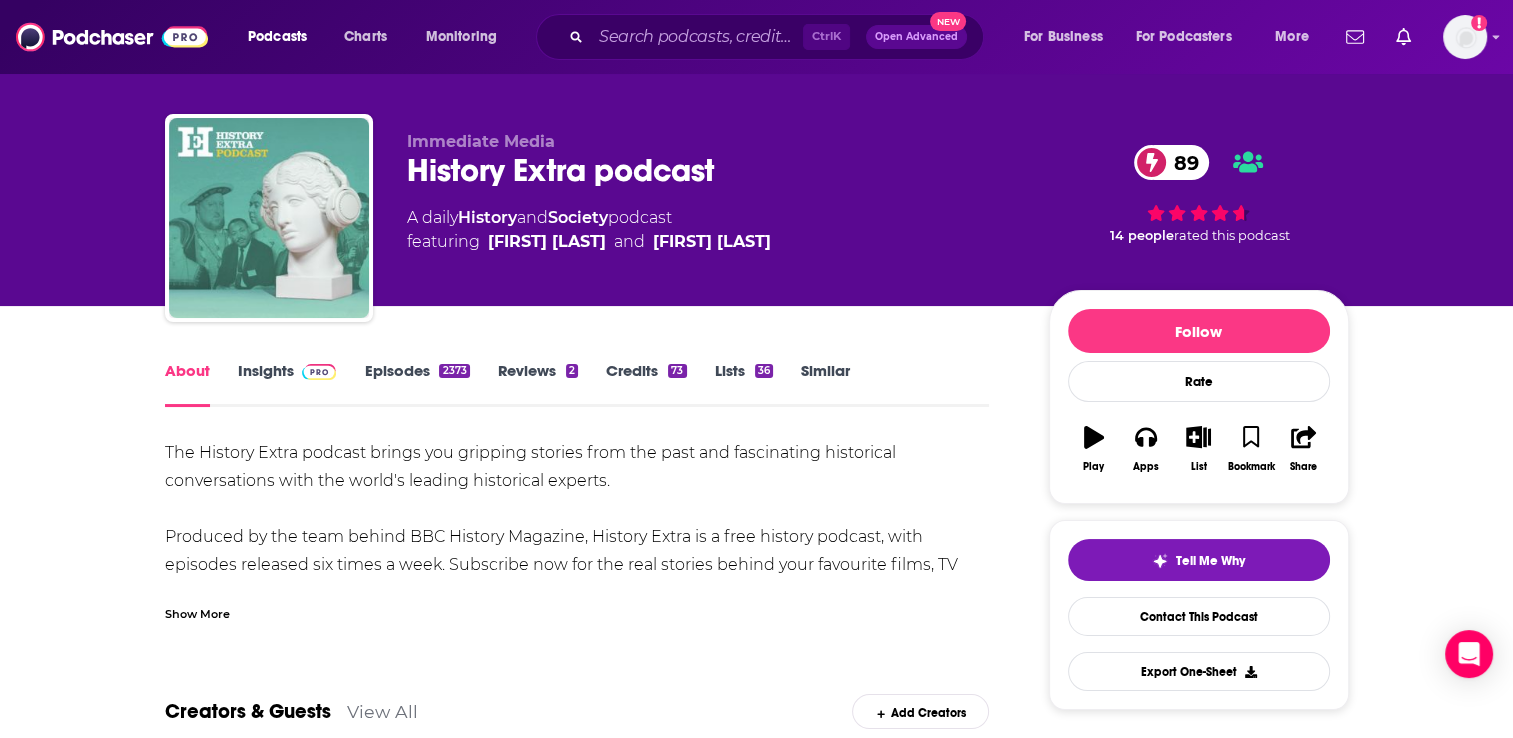 scroll, scrollTop: 0, scrollLeft: 0, axis: both 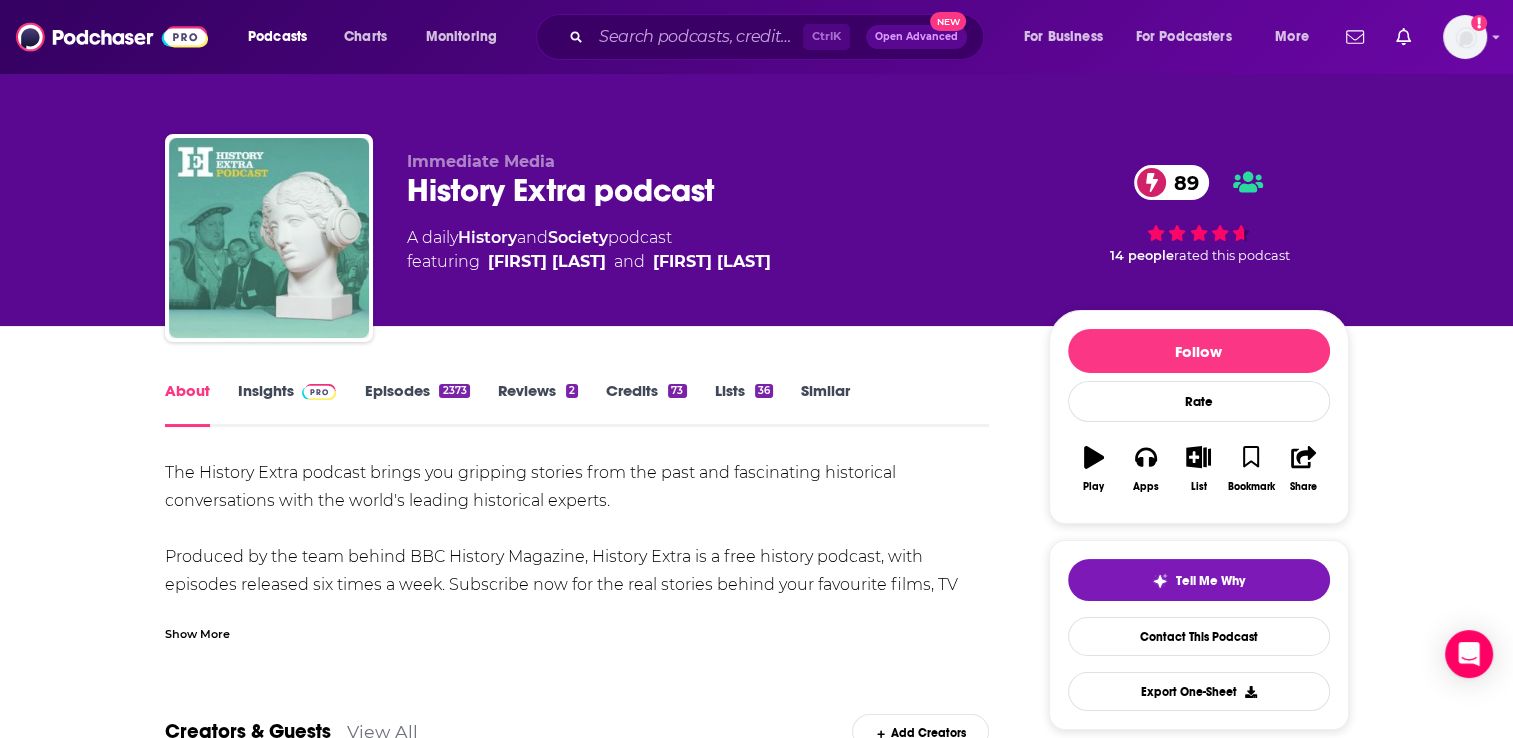 click on "Insights" at bounding box center [287, 404] 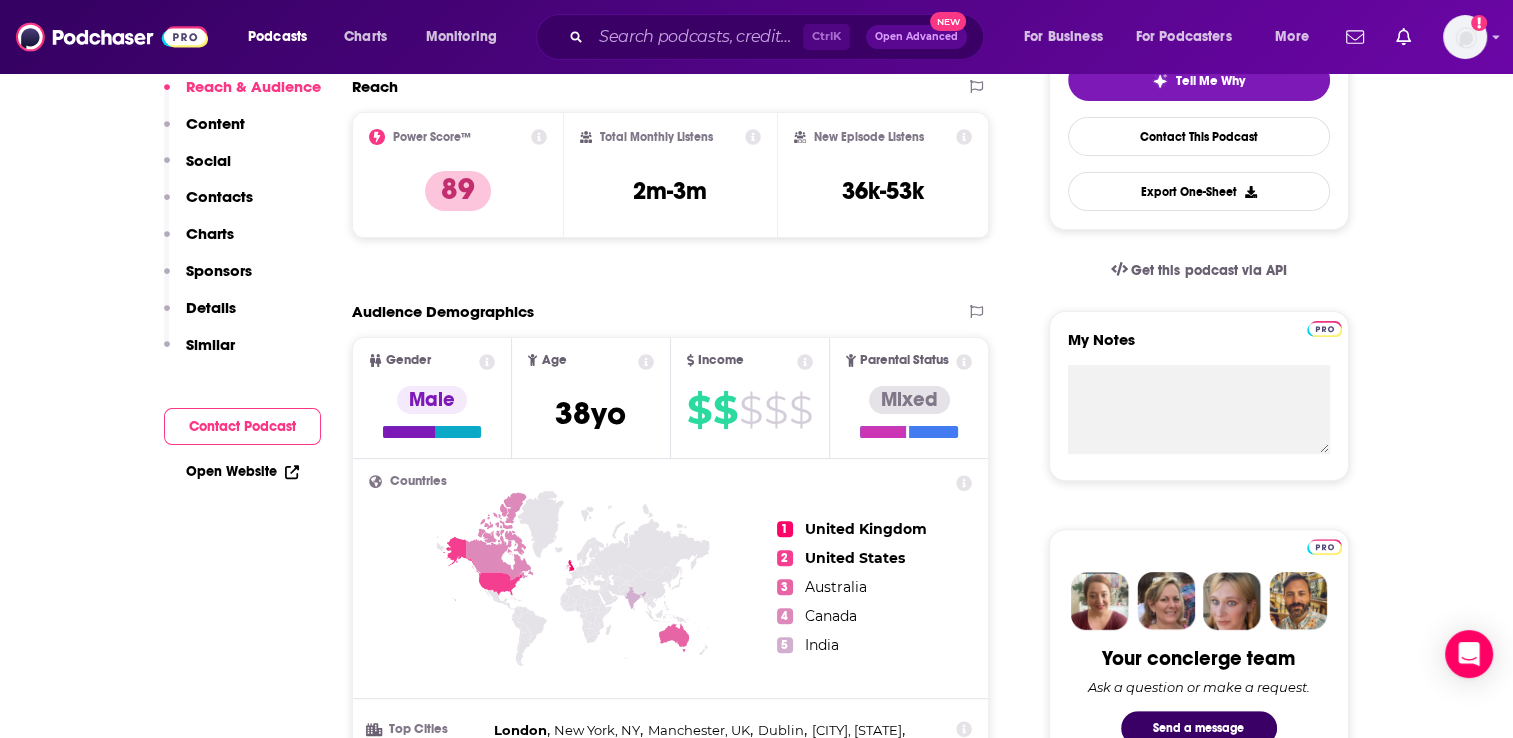 scroll, scrollTop: 0, scrollLeft: 0, axis: both 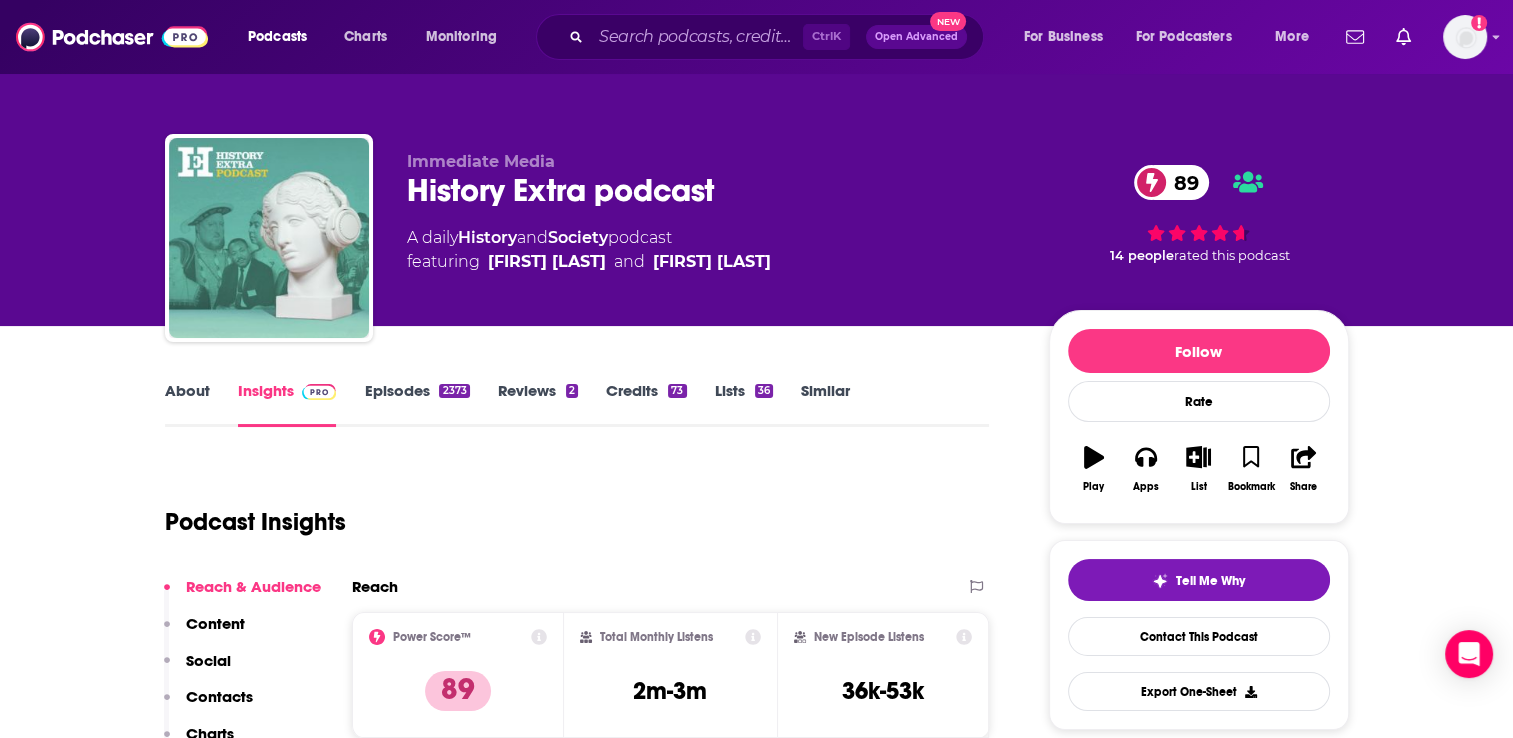 click on "Episodes 2373" at bounding box center [416, 404] 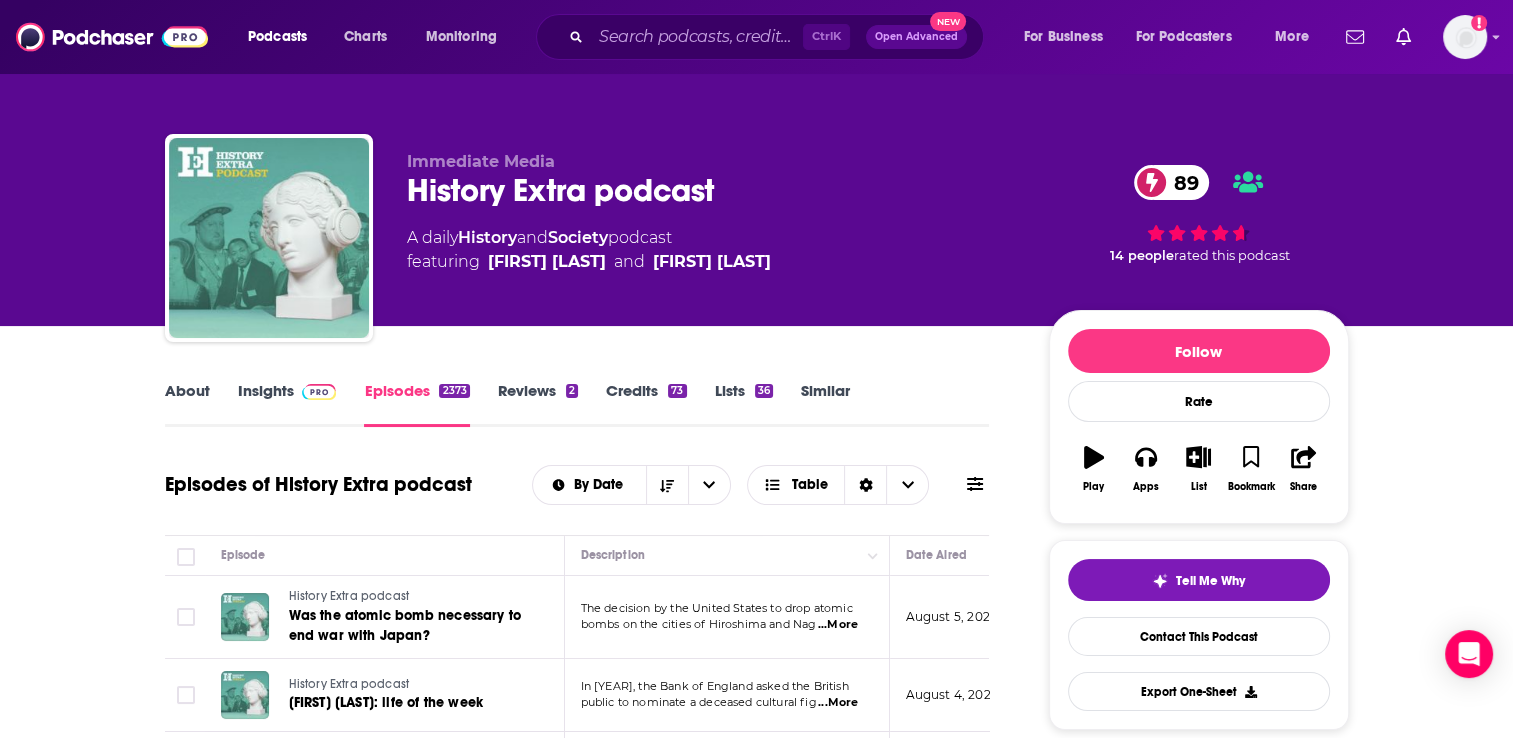 click on "About" at bounding box center [187, 404] 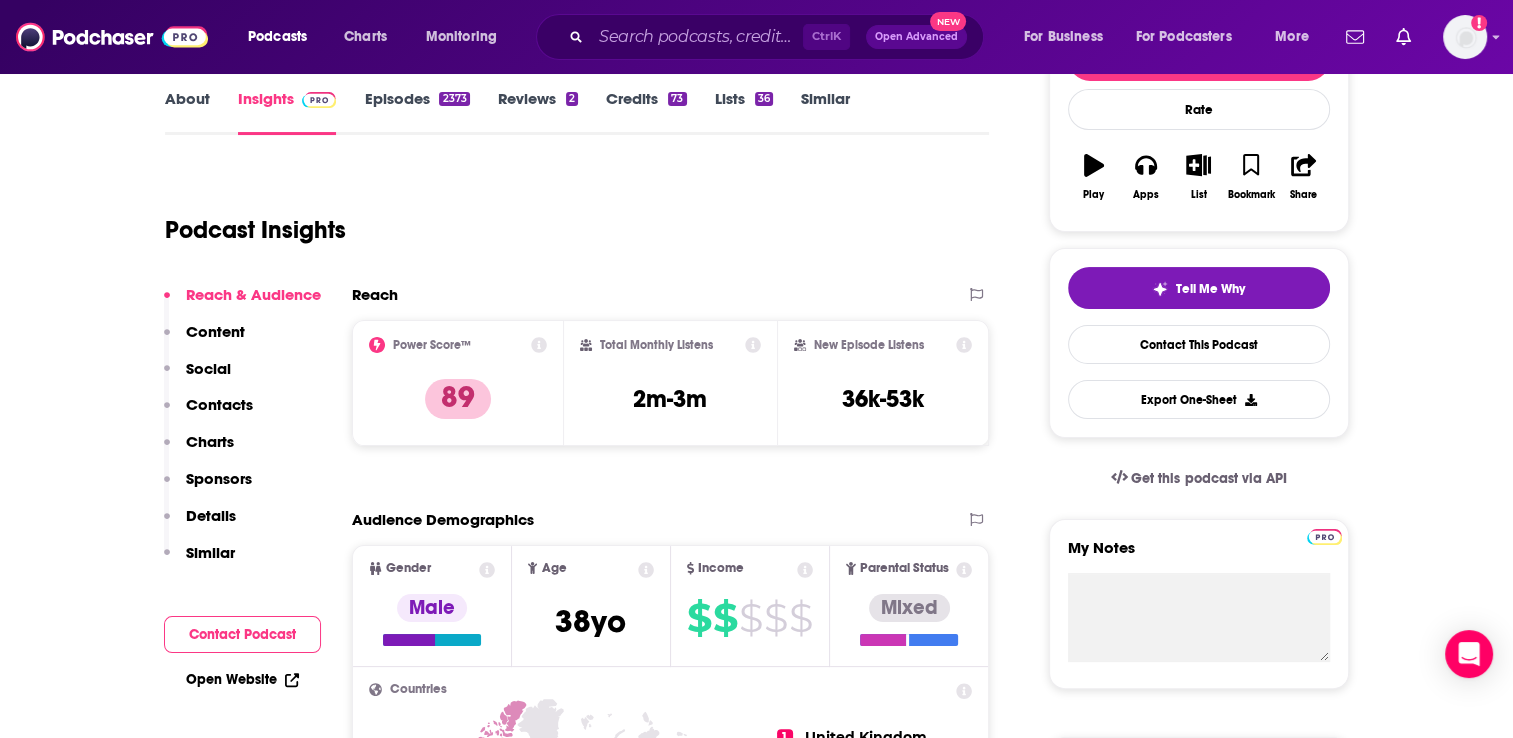 scroll, scrollTop: 300, scrollLeft: 0, axis: vertical 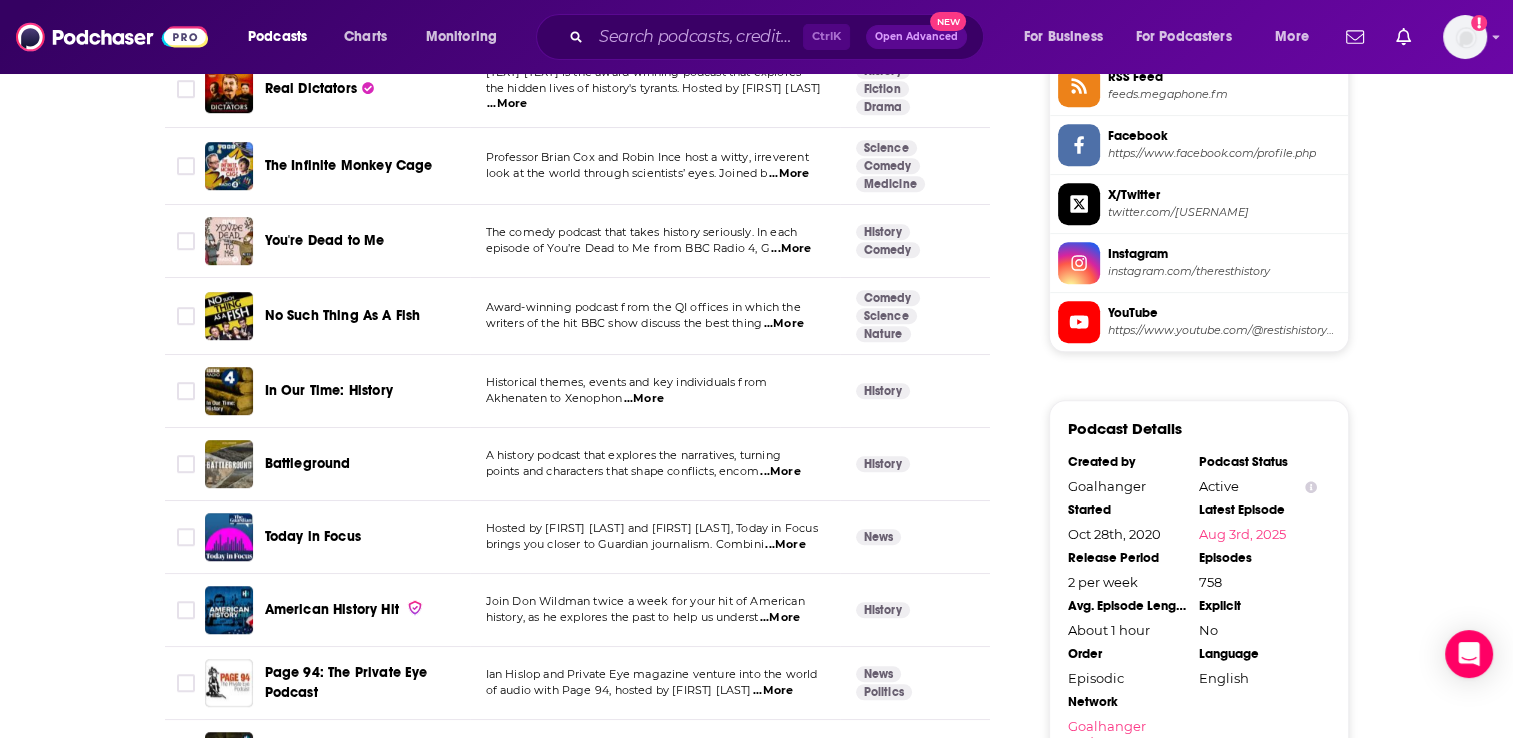 click on "...More" at bounding box center [785, 545] 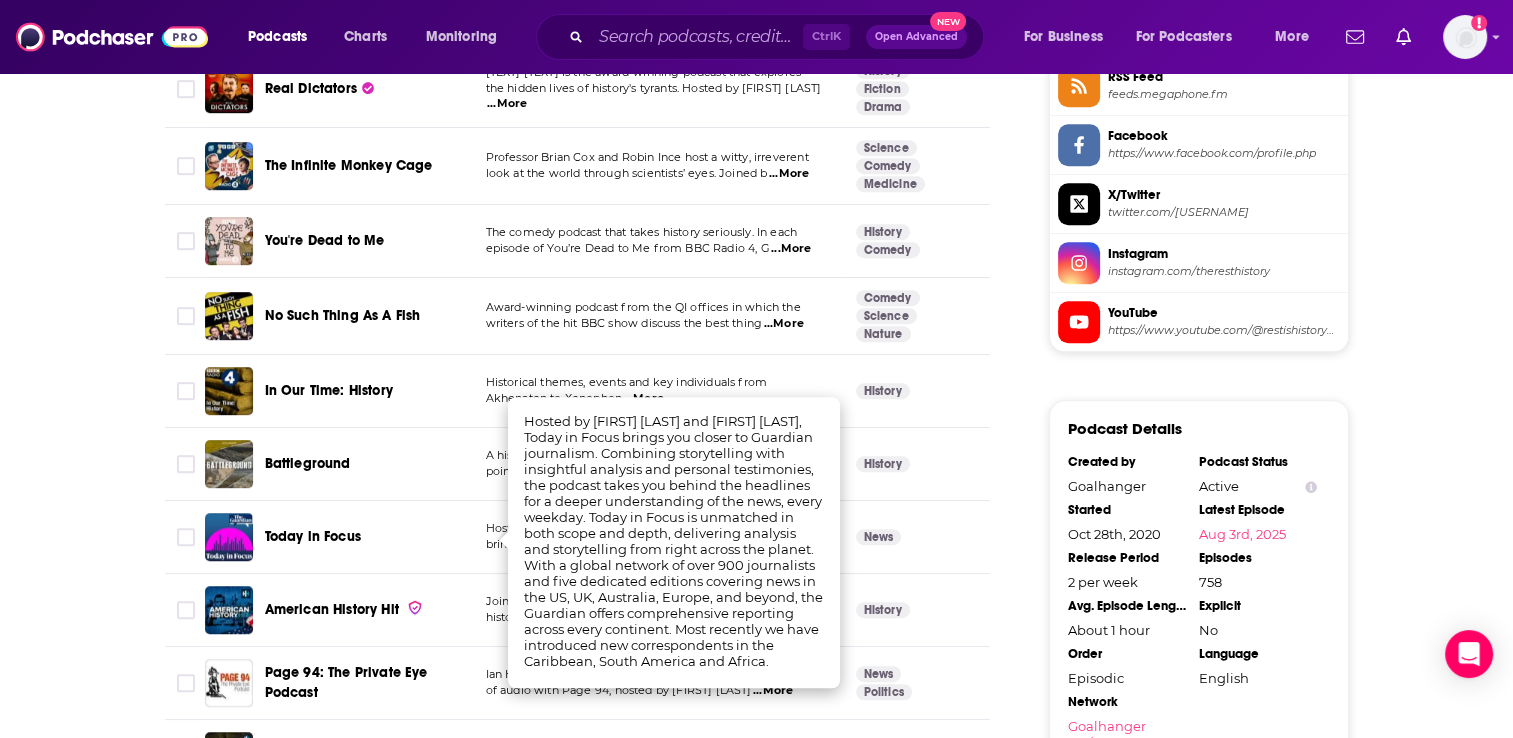 click on "Today in Focus" at bounding box center [369, 537] 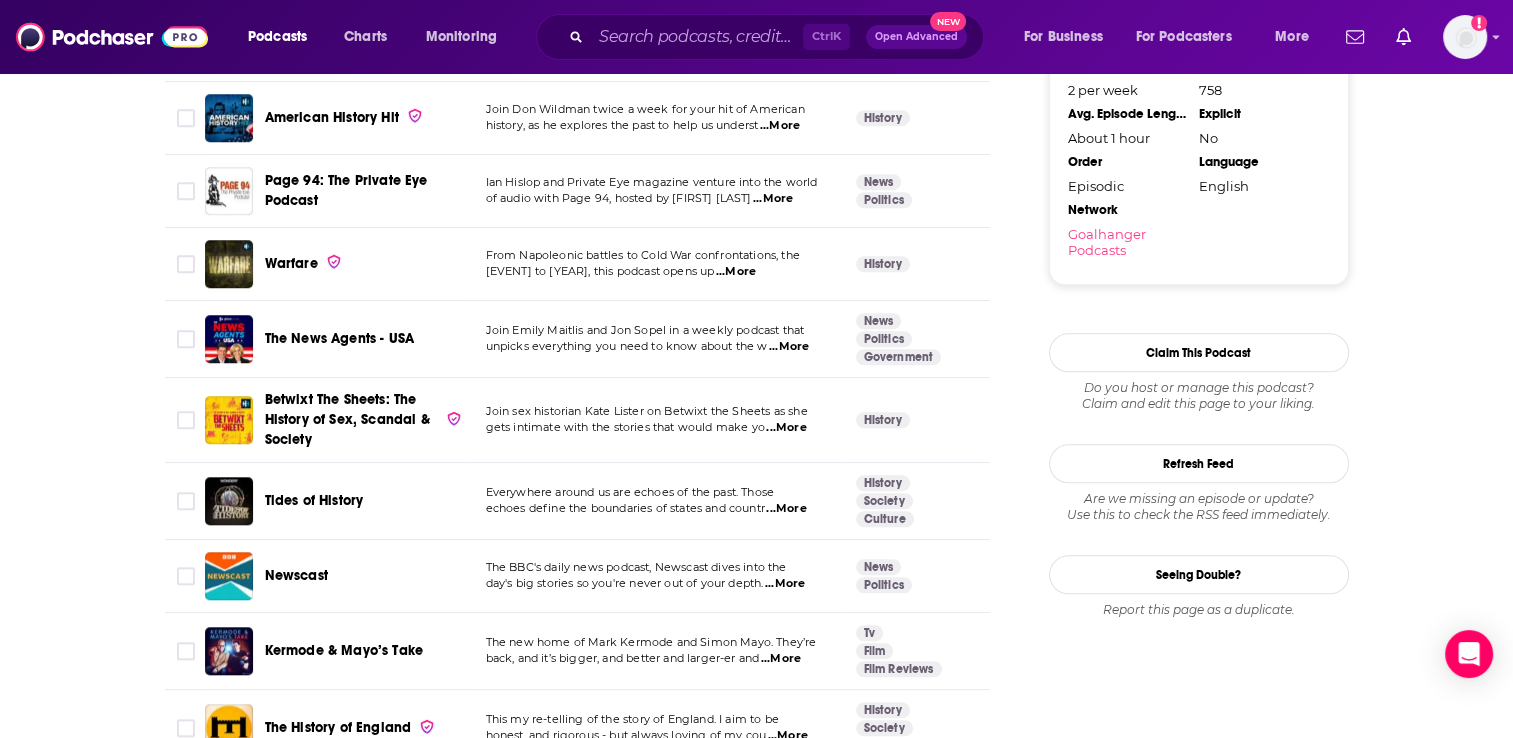 scroll, scrollTop: 2200, scrollLeft: 0, axis: vertical 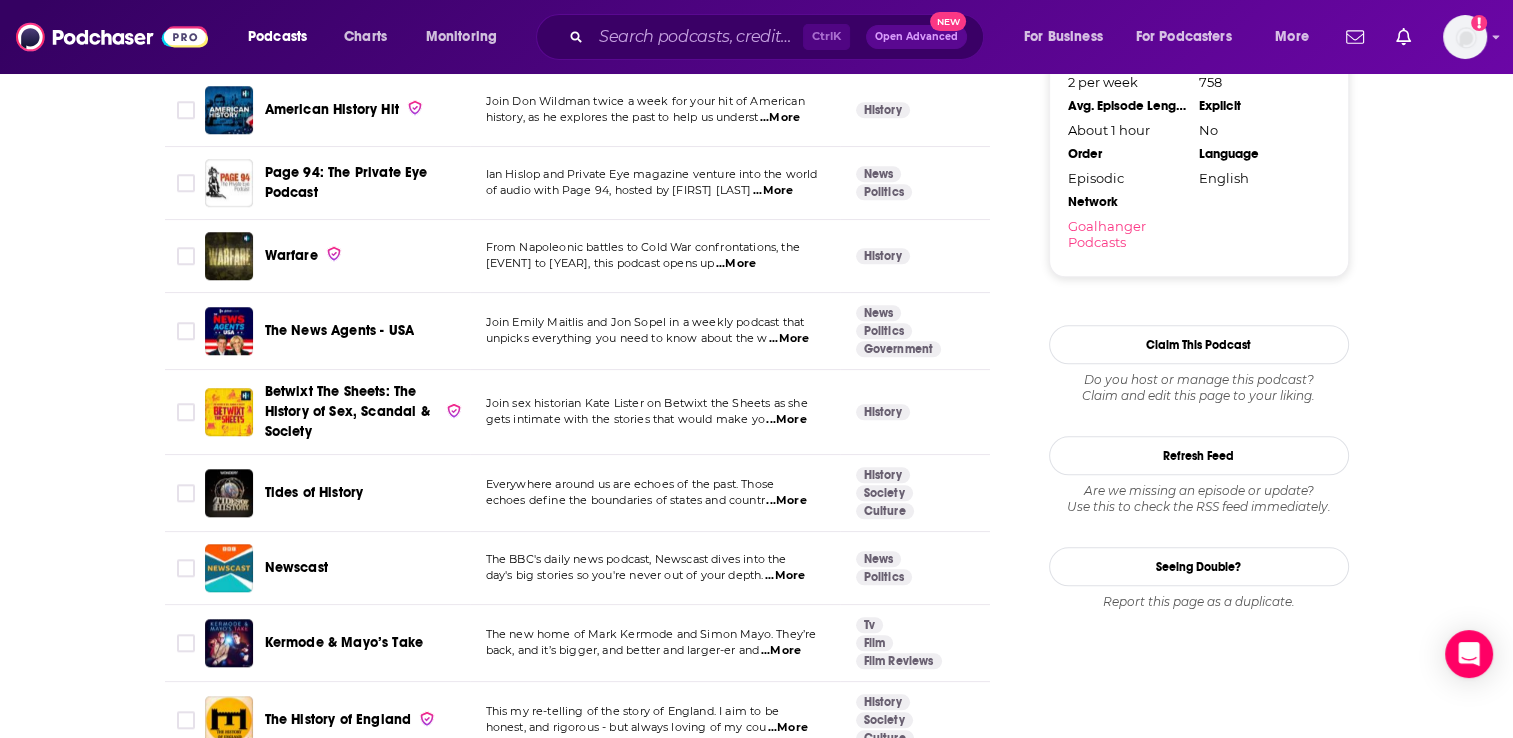 click on "...More" at bounding box center [786, 501] 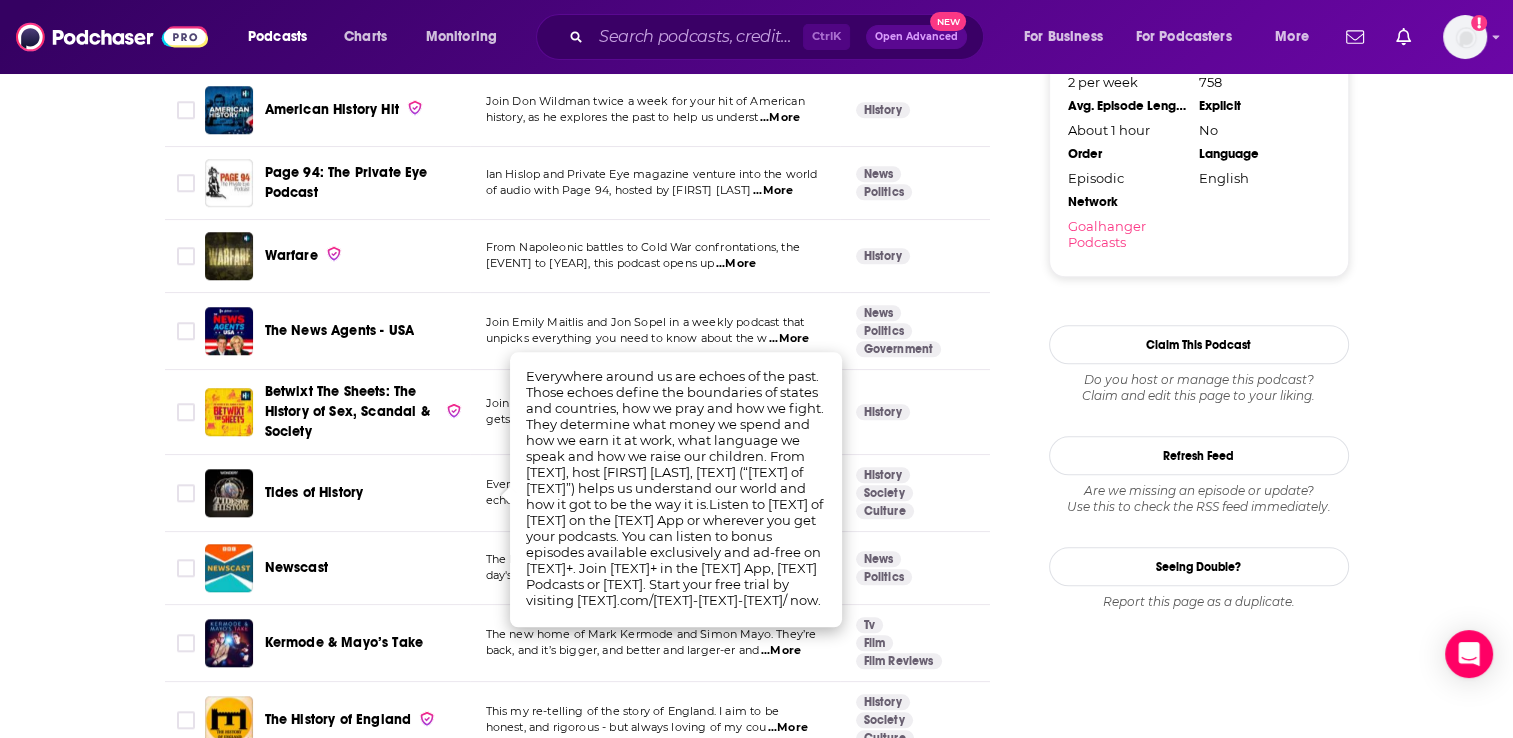 click on "Tides of History" at bounding box center [314, 492] 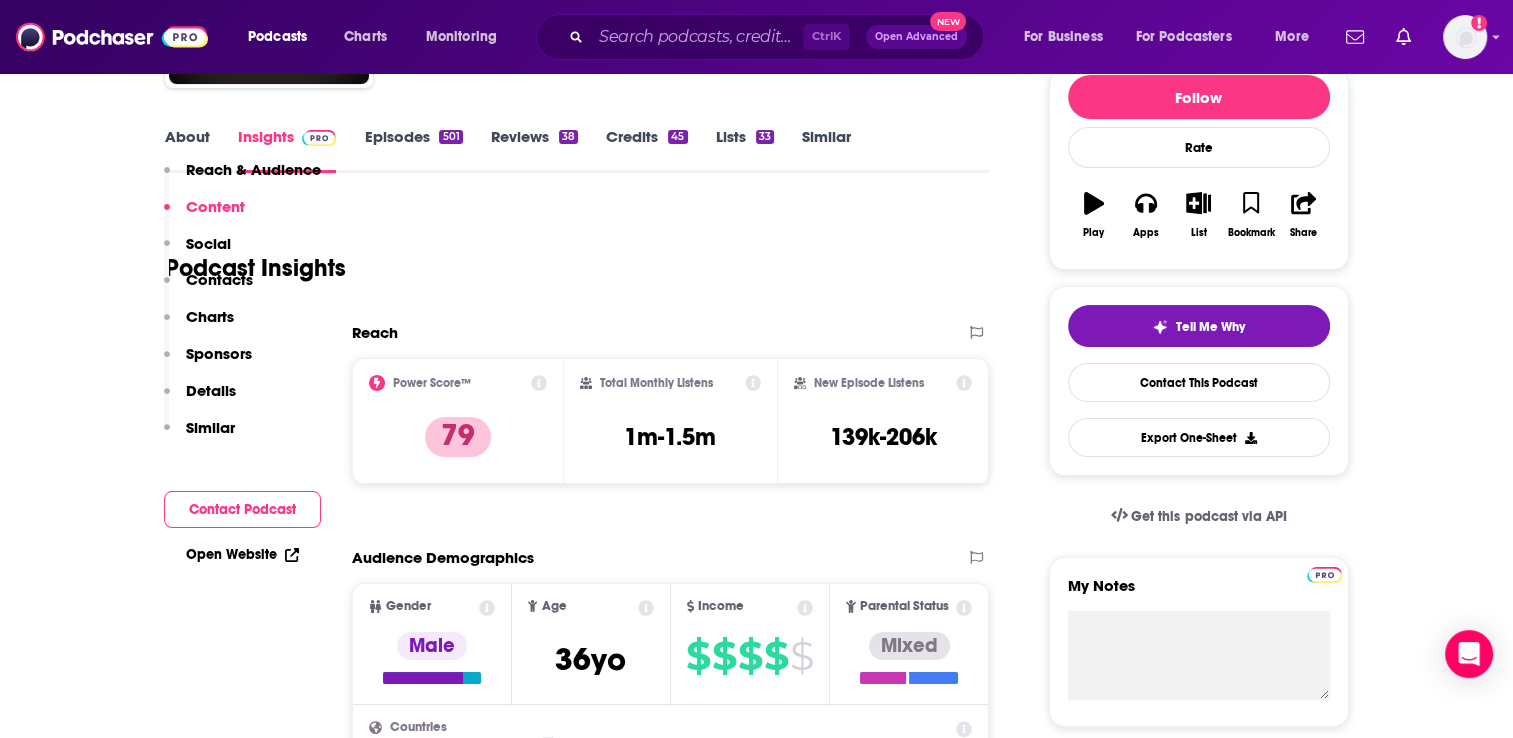 scroll, scrollTop: 0, scrollLeft: 0, axis: both 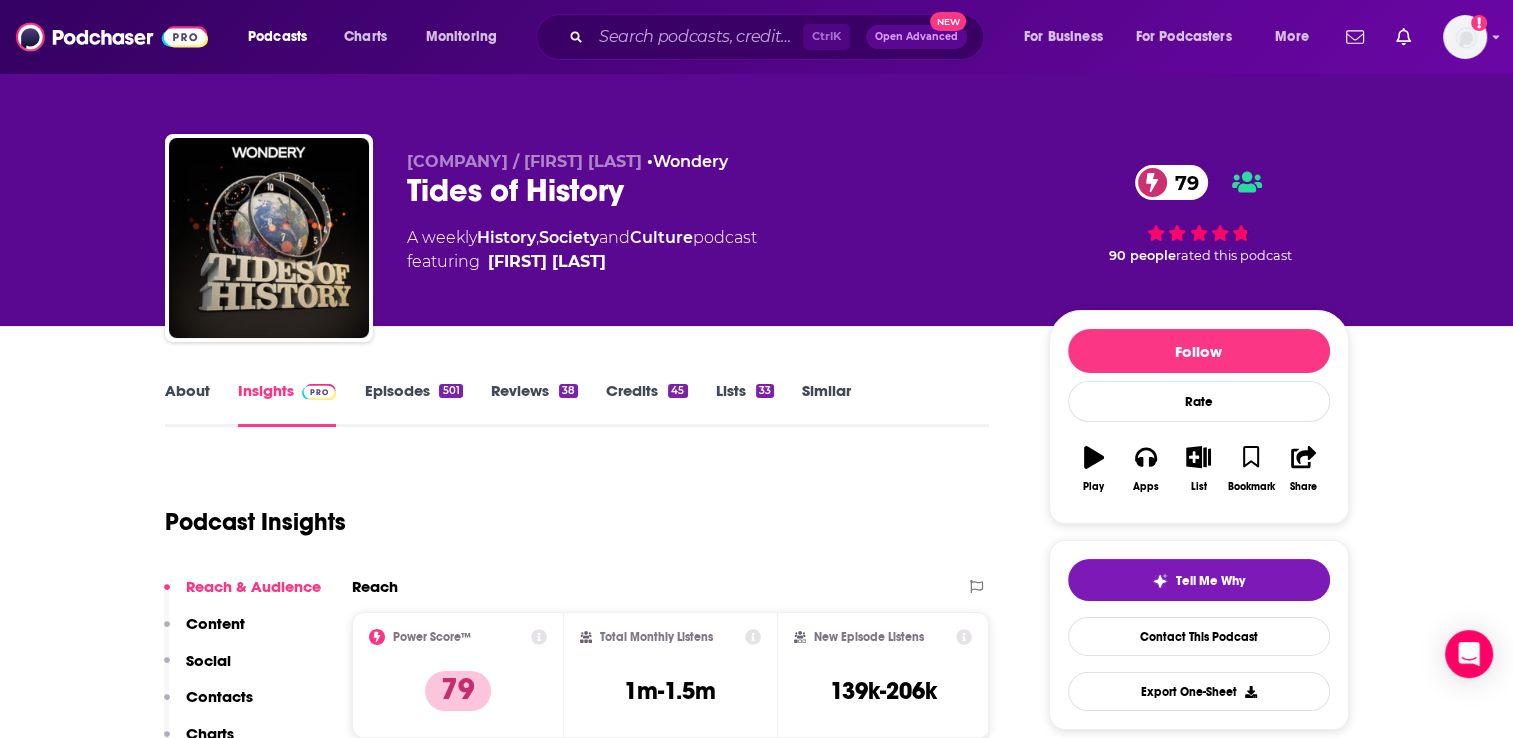 click on "About" at bounding box center [187, 404] 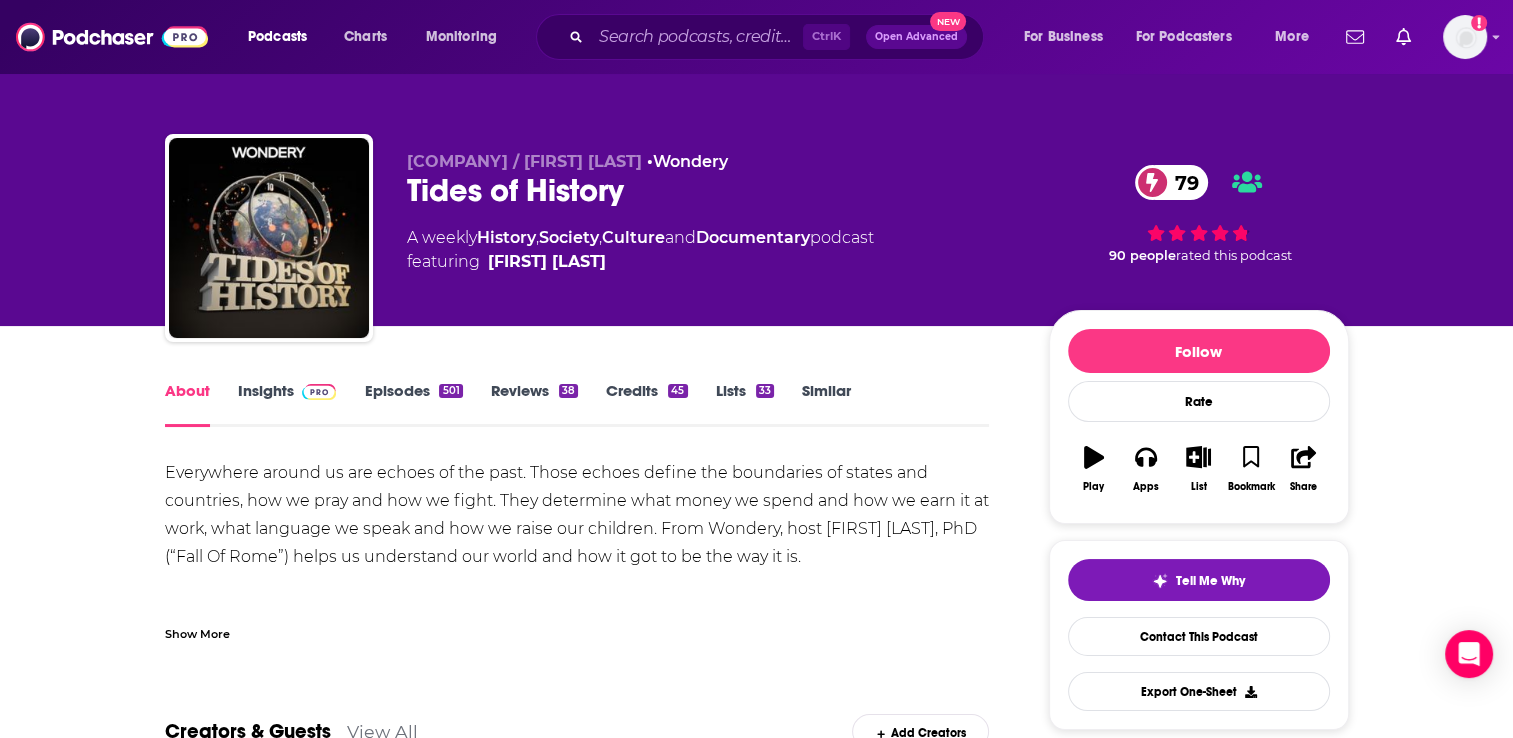 click on "Show More" at bounding box center [197, 632] 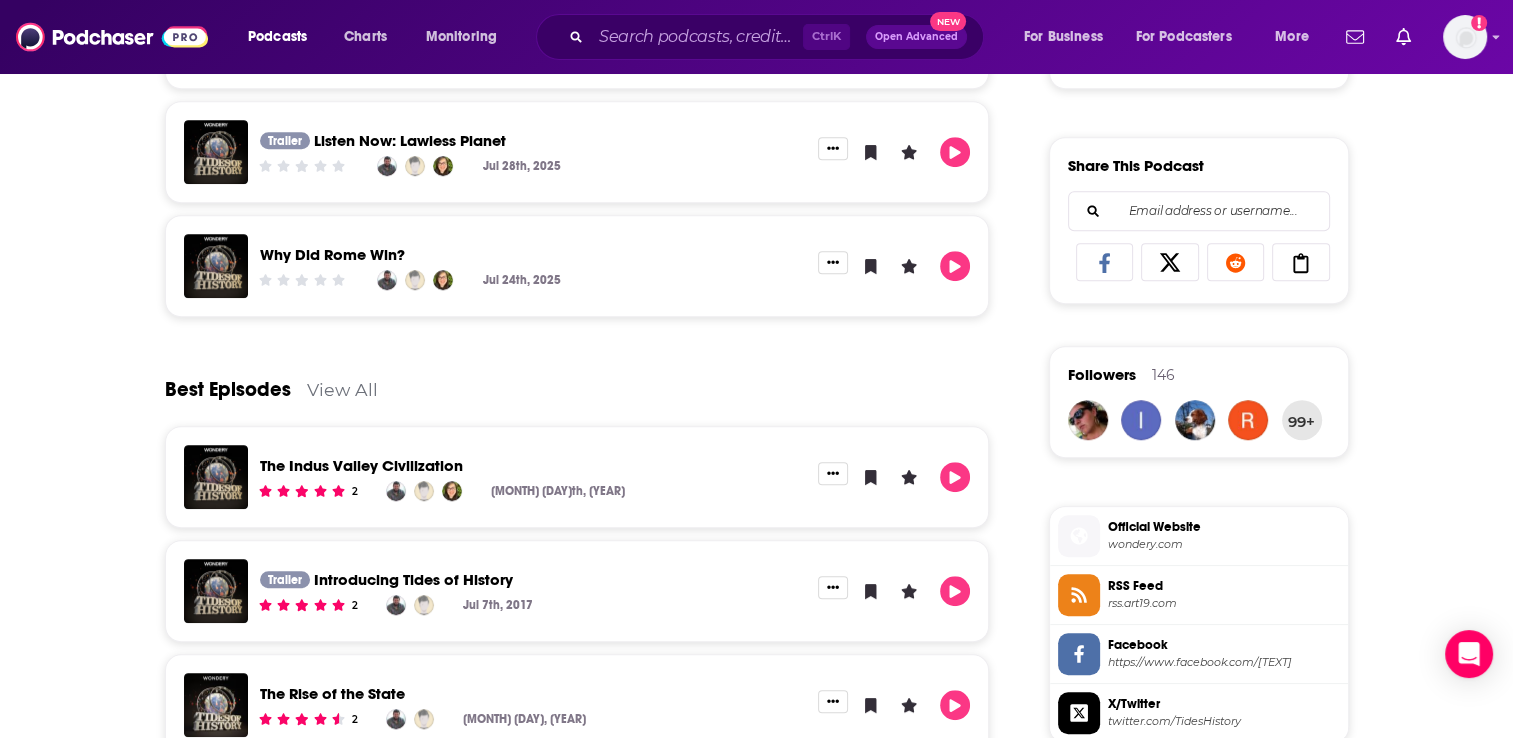 scroll, scrollTop: 1300, scrollLeft: 0, axis: vertical 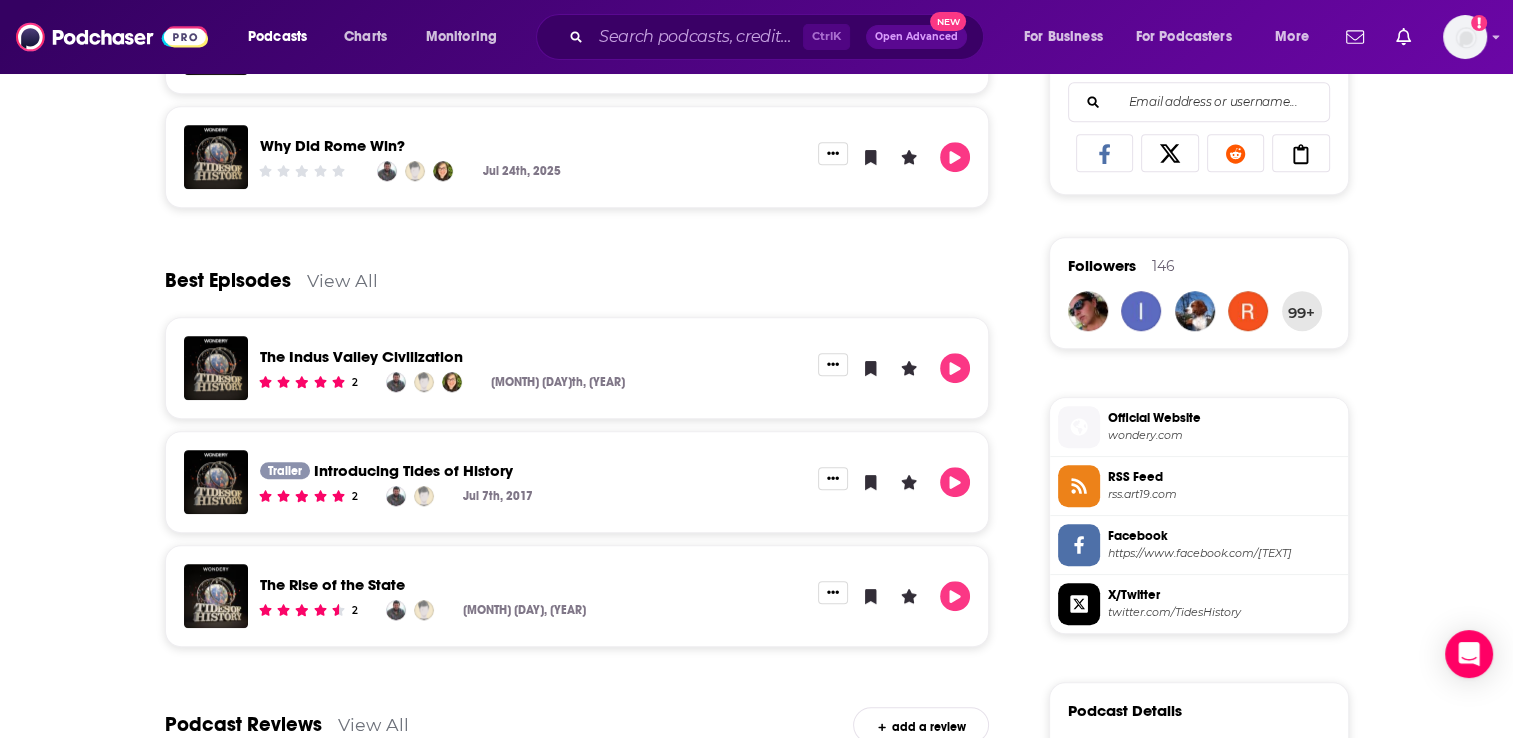 click on "Introducing Tides of History" at bounding box center [413, 470] 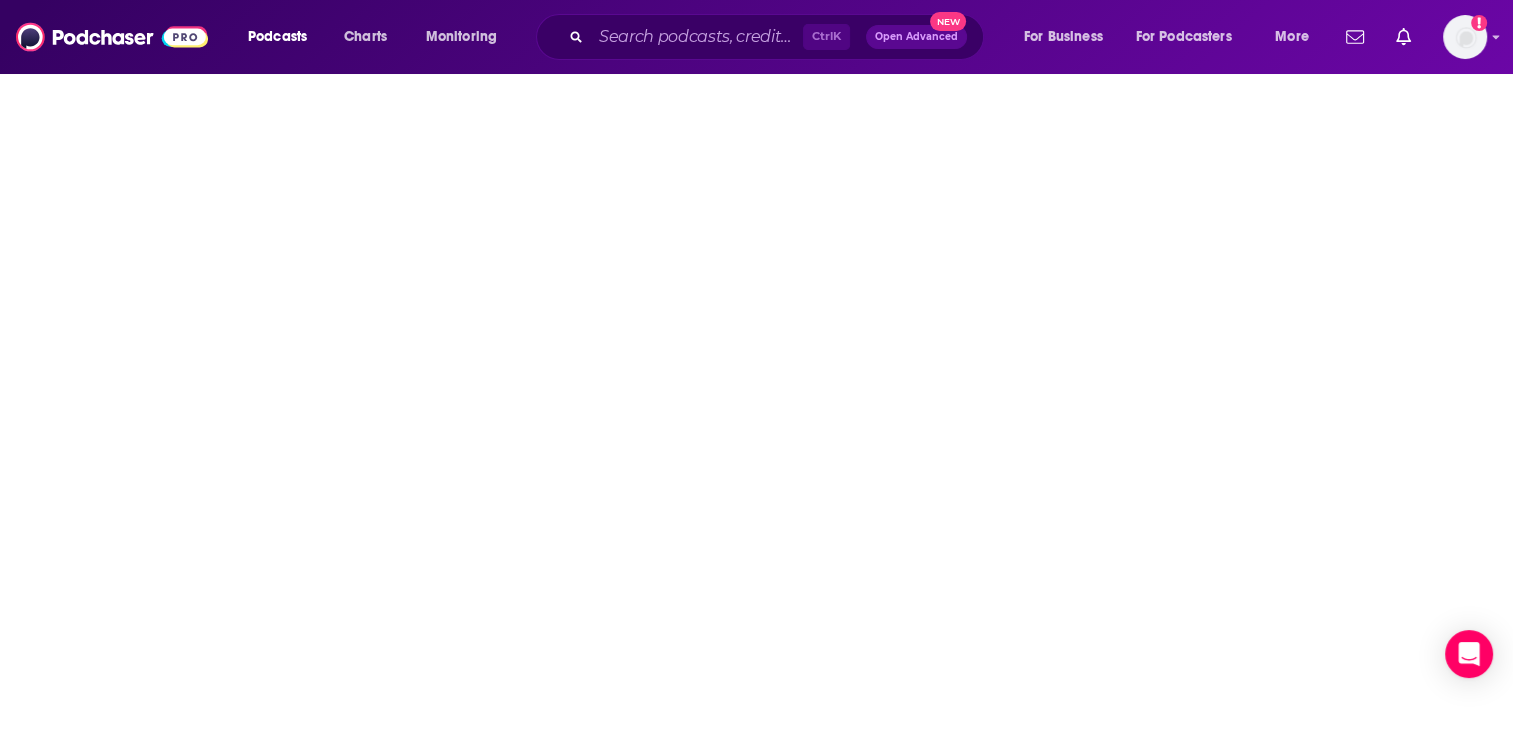 scroll, scrollTop: 0, scrollLeft: 0, axis: both 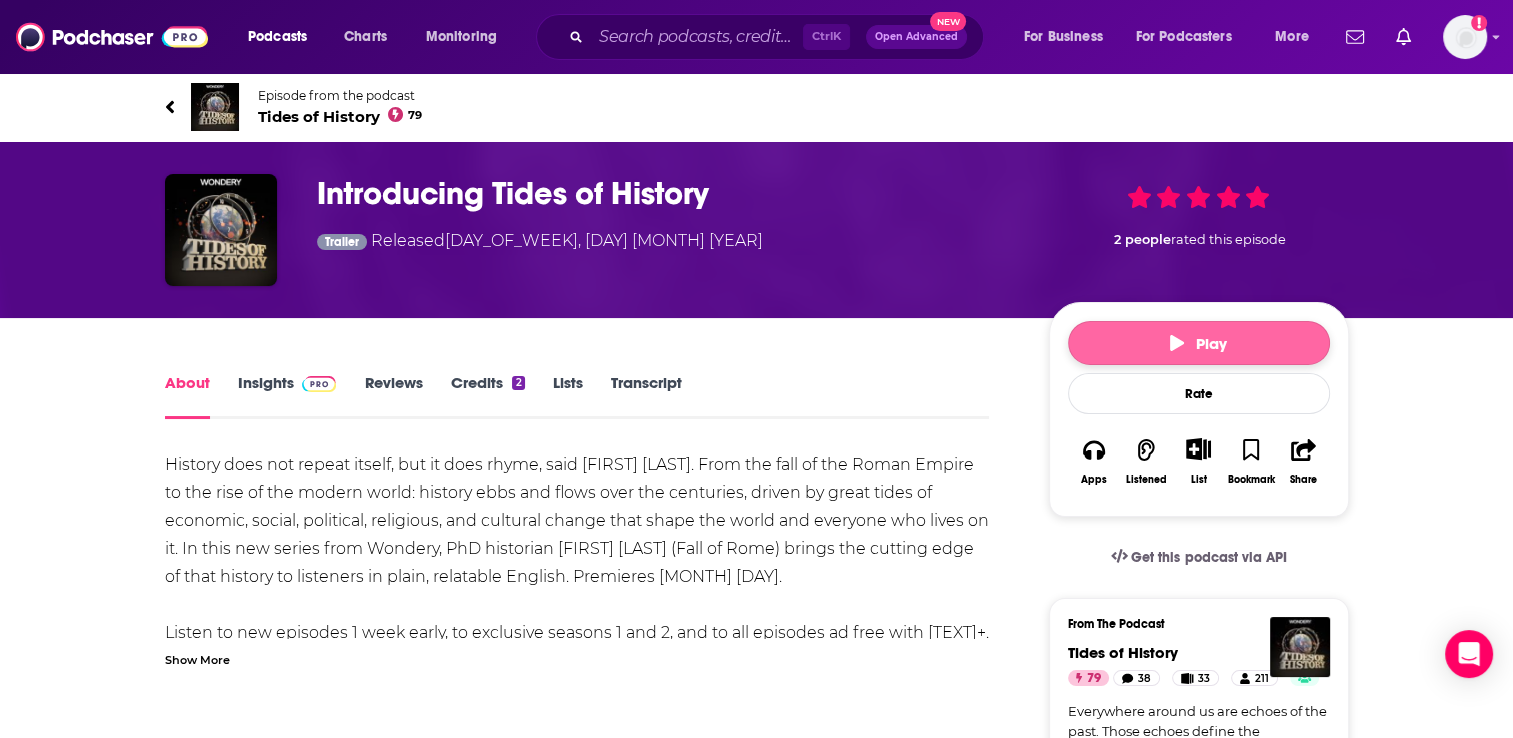 click on "Play" at bounding box center [1198, 343] 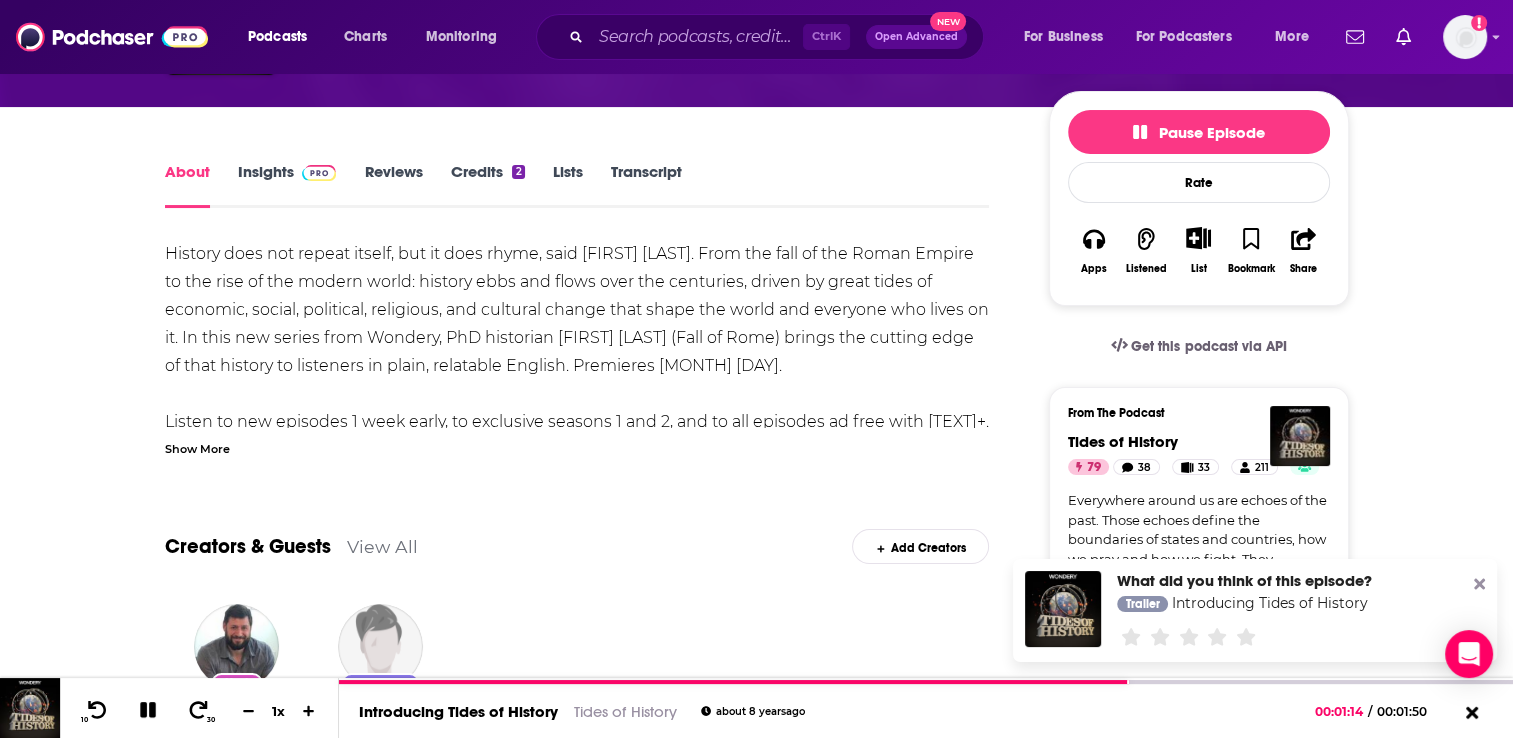 scroll, scrollTop: 0, scrollLeft: 0, axis: both 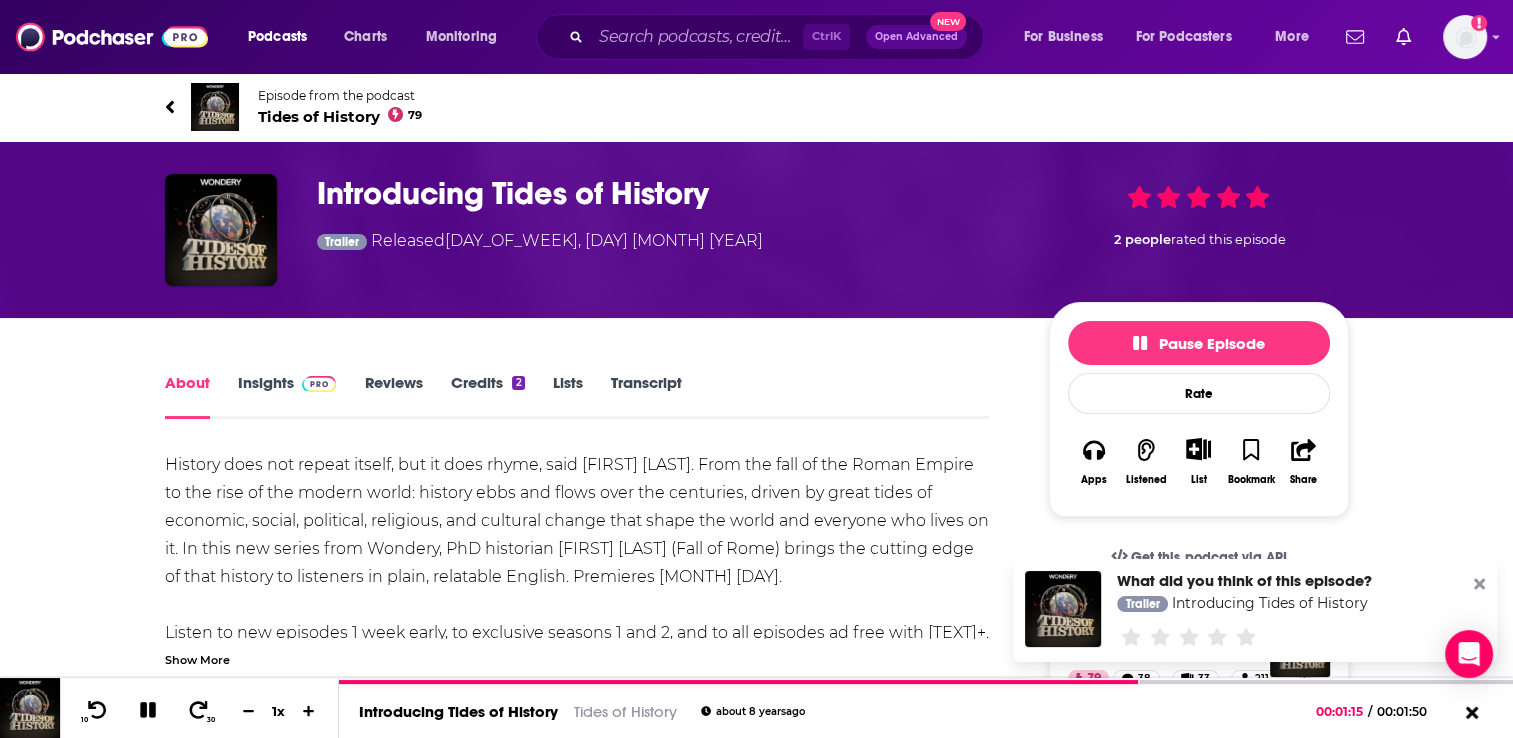 click on "Insights" at bounding box center (287, 396) 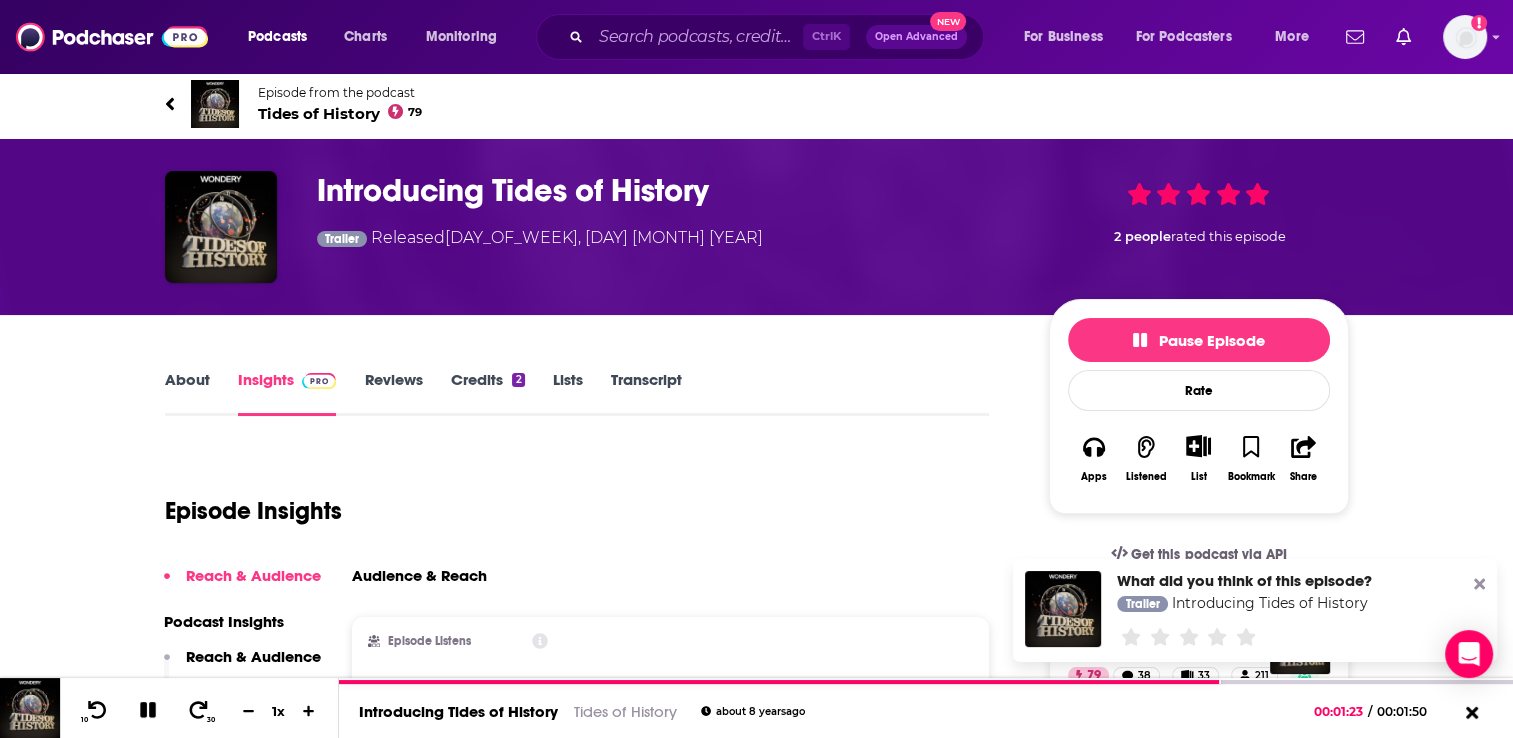 scroll, scrollTop: 0, scrollLeft: 0, axis: both 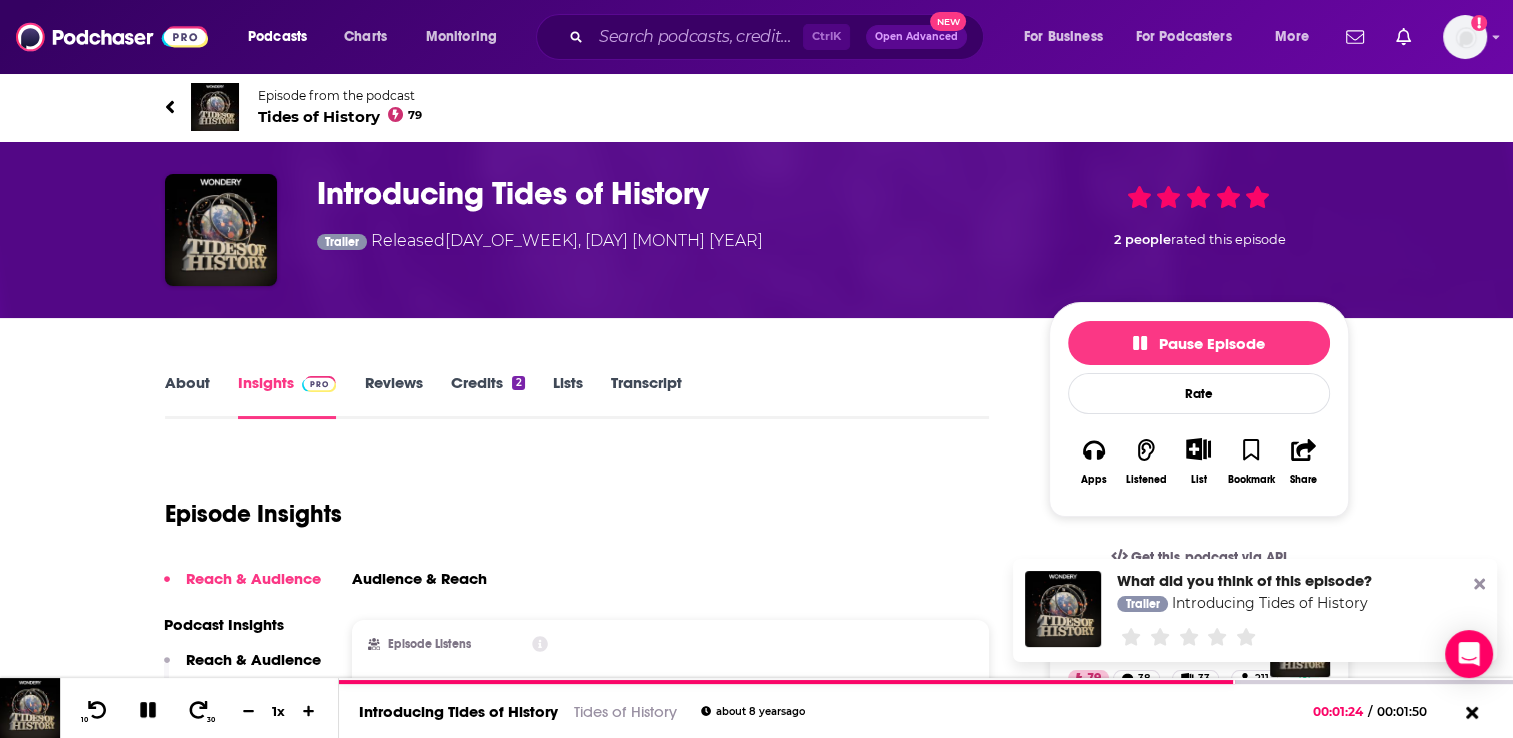 click on "About" at bounding box center [187, 396] 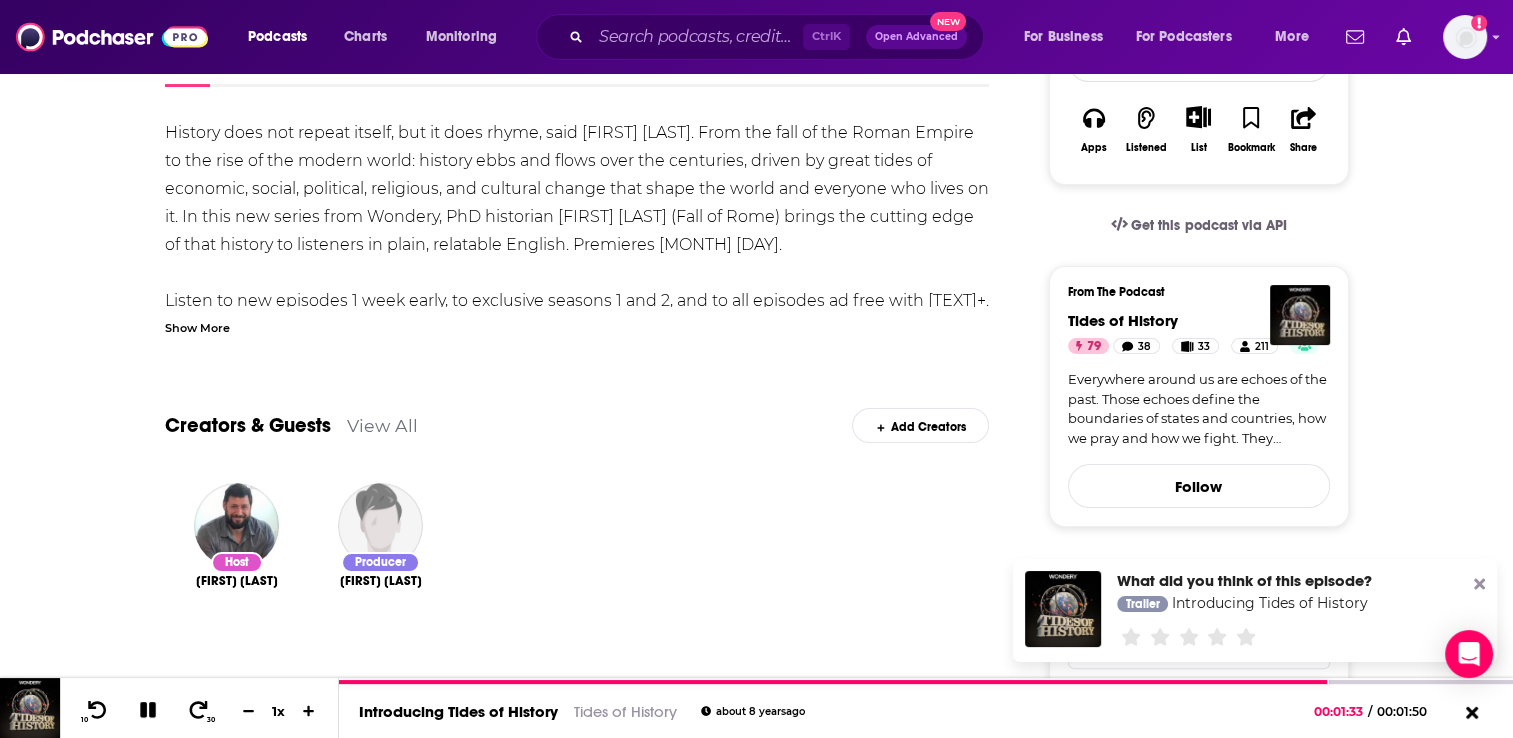 scroll, scrollTop: 0, scrollLeft: 0, axis: both 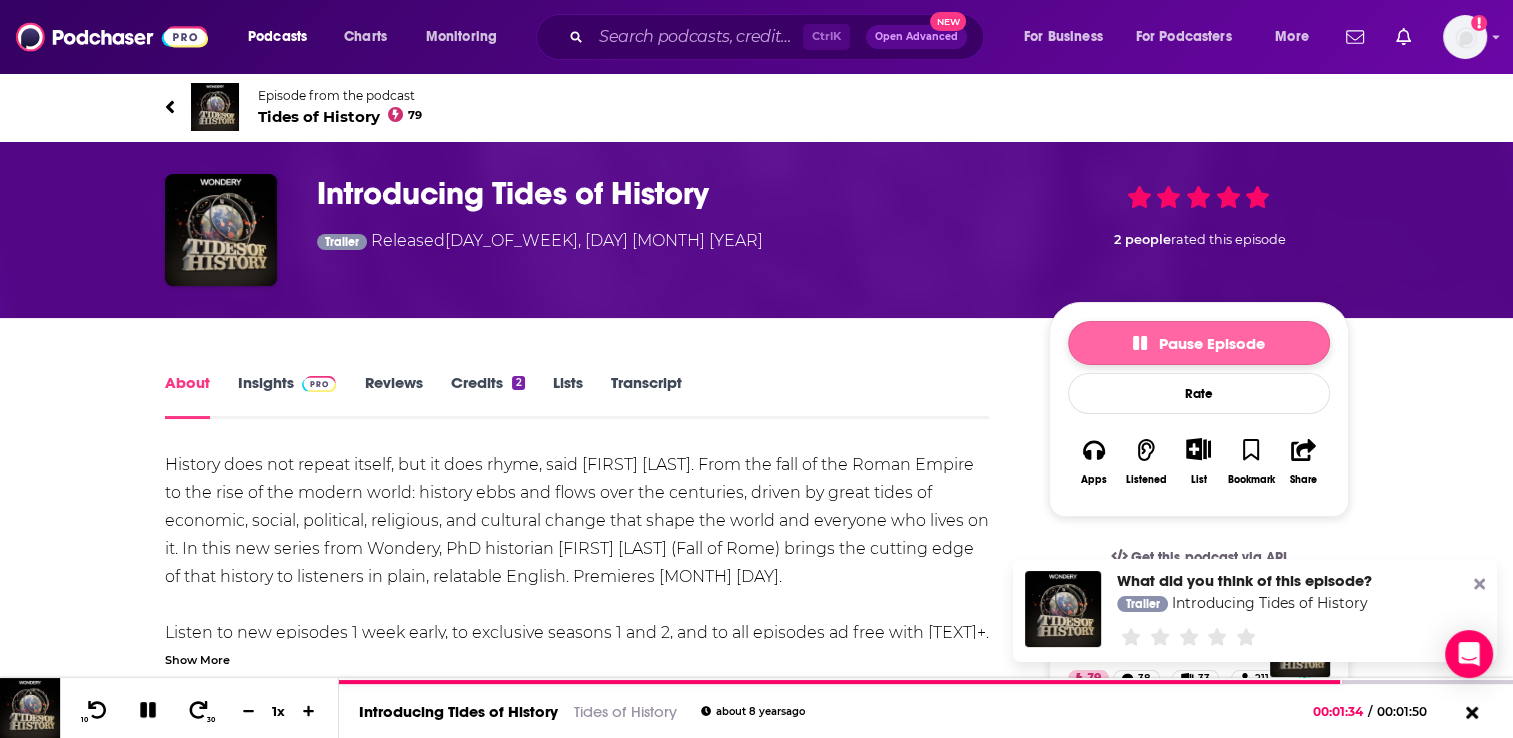 click on "Pause Episode" at bounding box center [1199, 343] 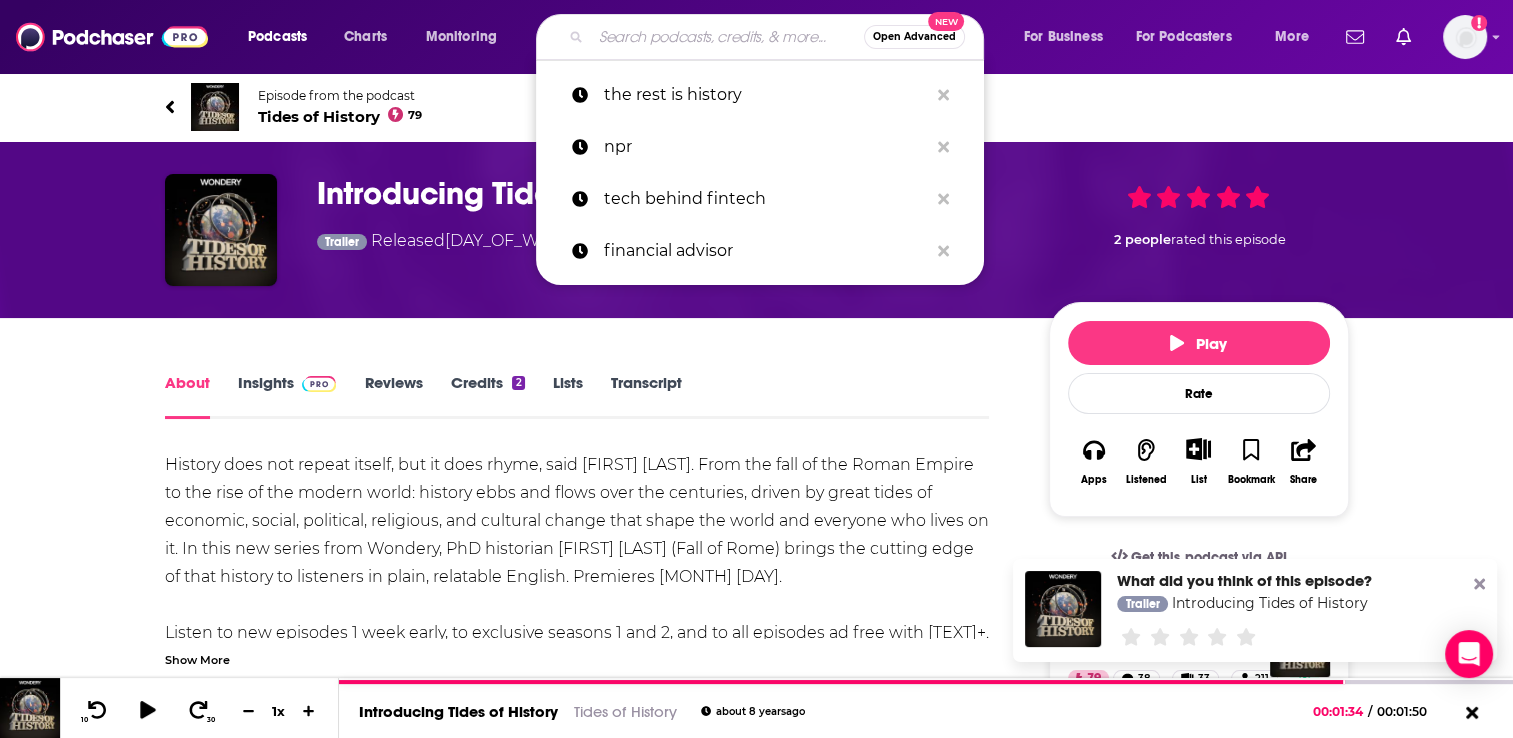click at bounding box center (727, 37) 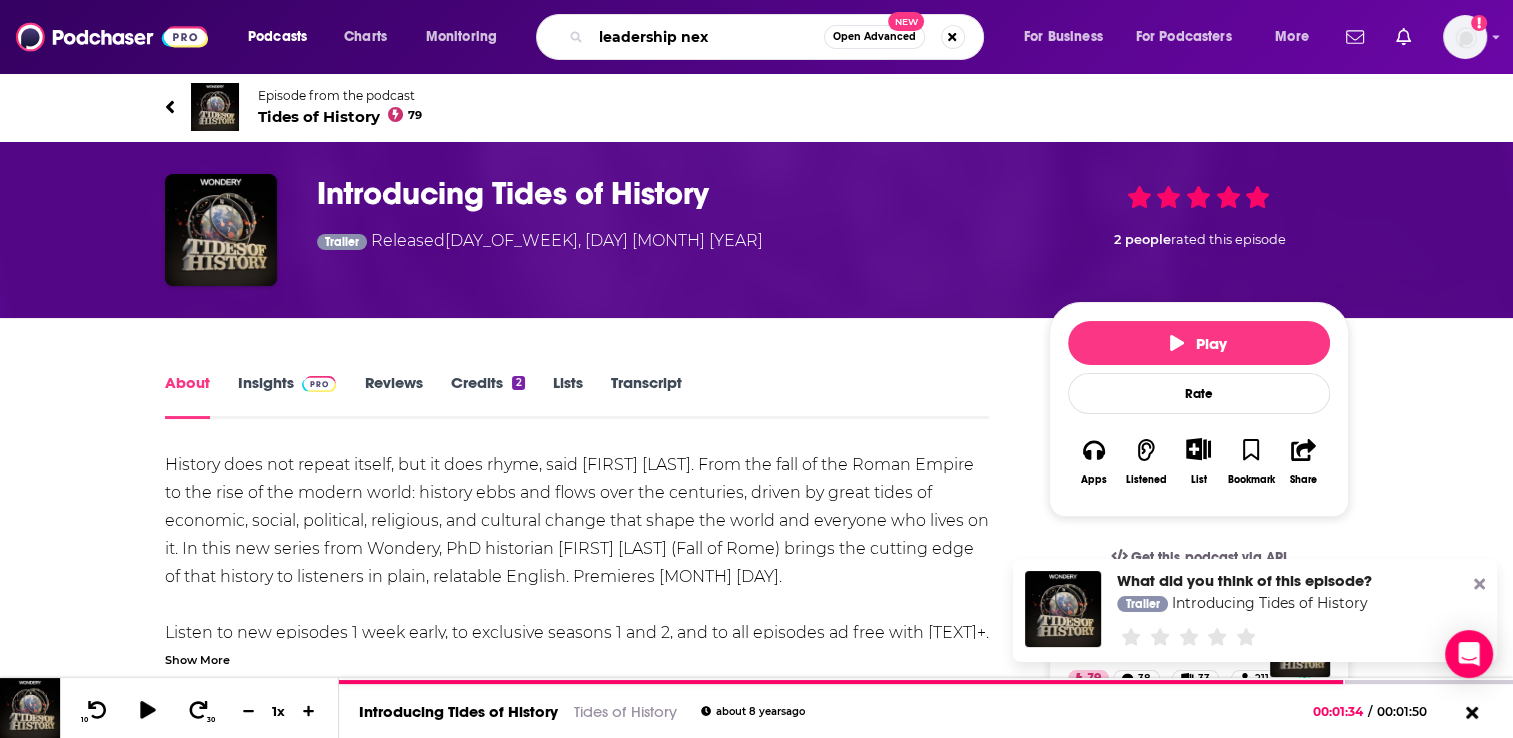 type on "leadership next" 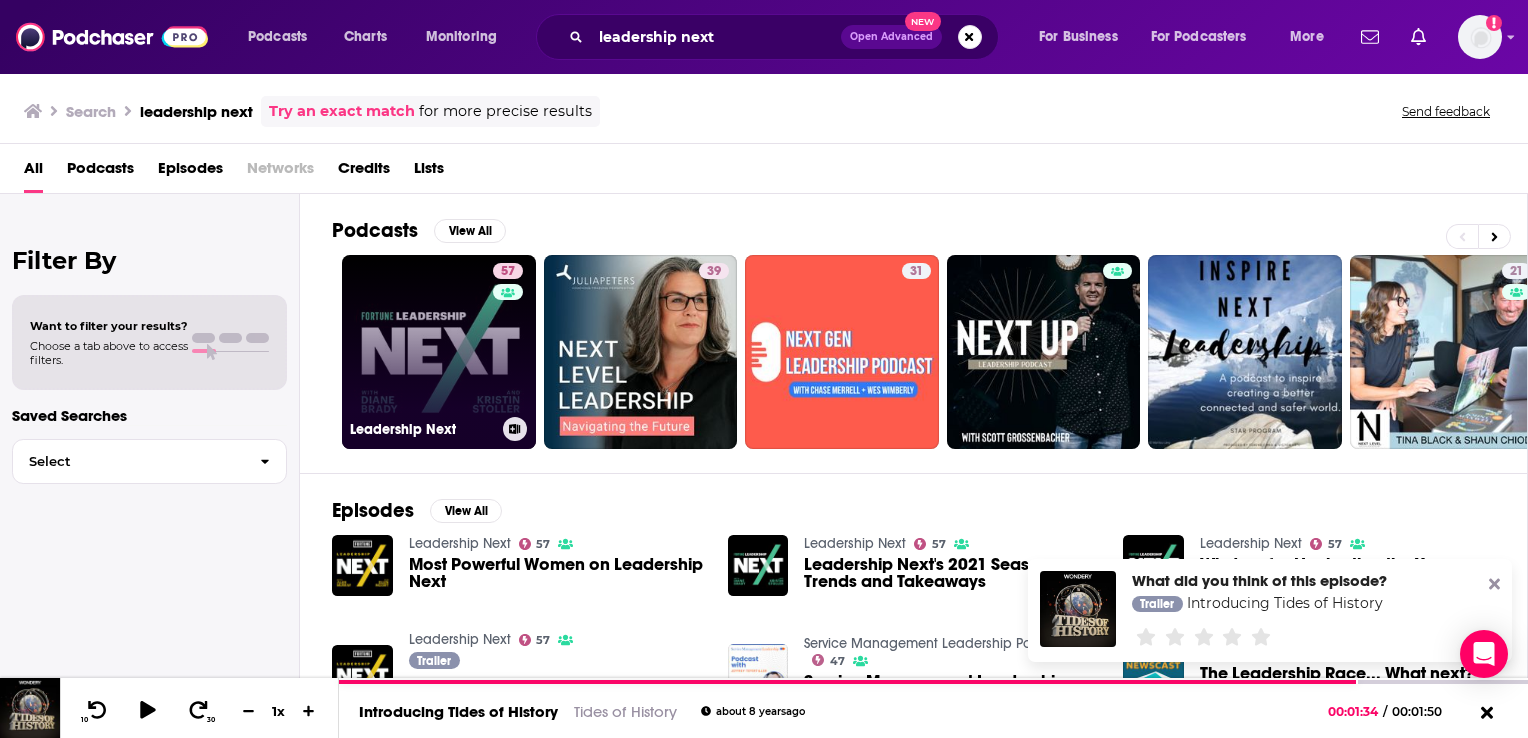 click on "57 Leadership Next" at bounding box center [439, 352] 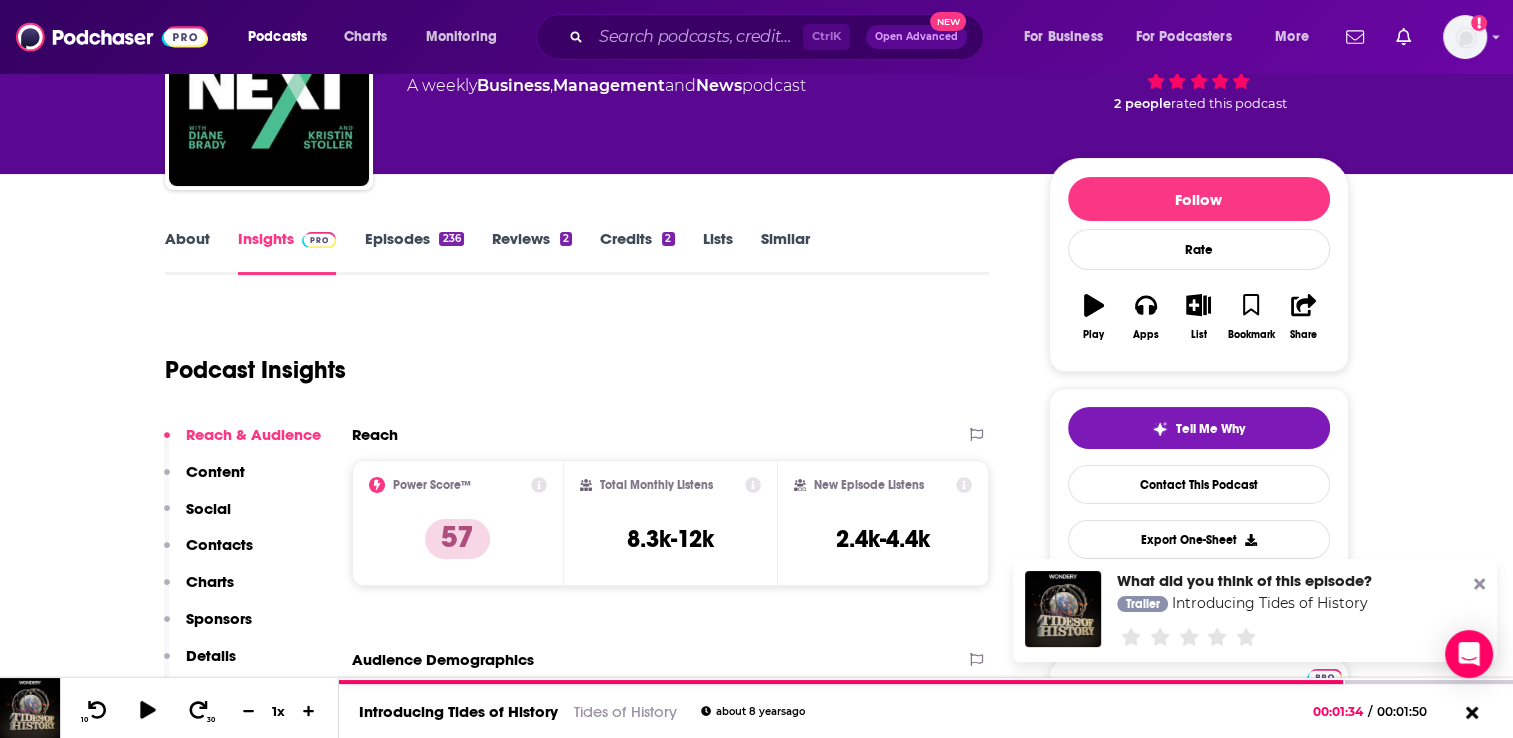 scroll, scrollTop: 300, scrollLeft: 0, axis: vertical 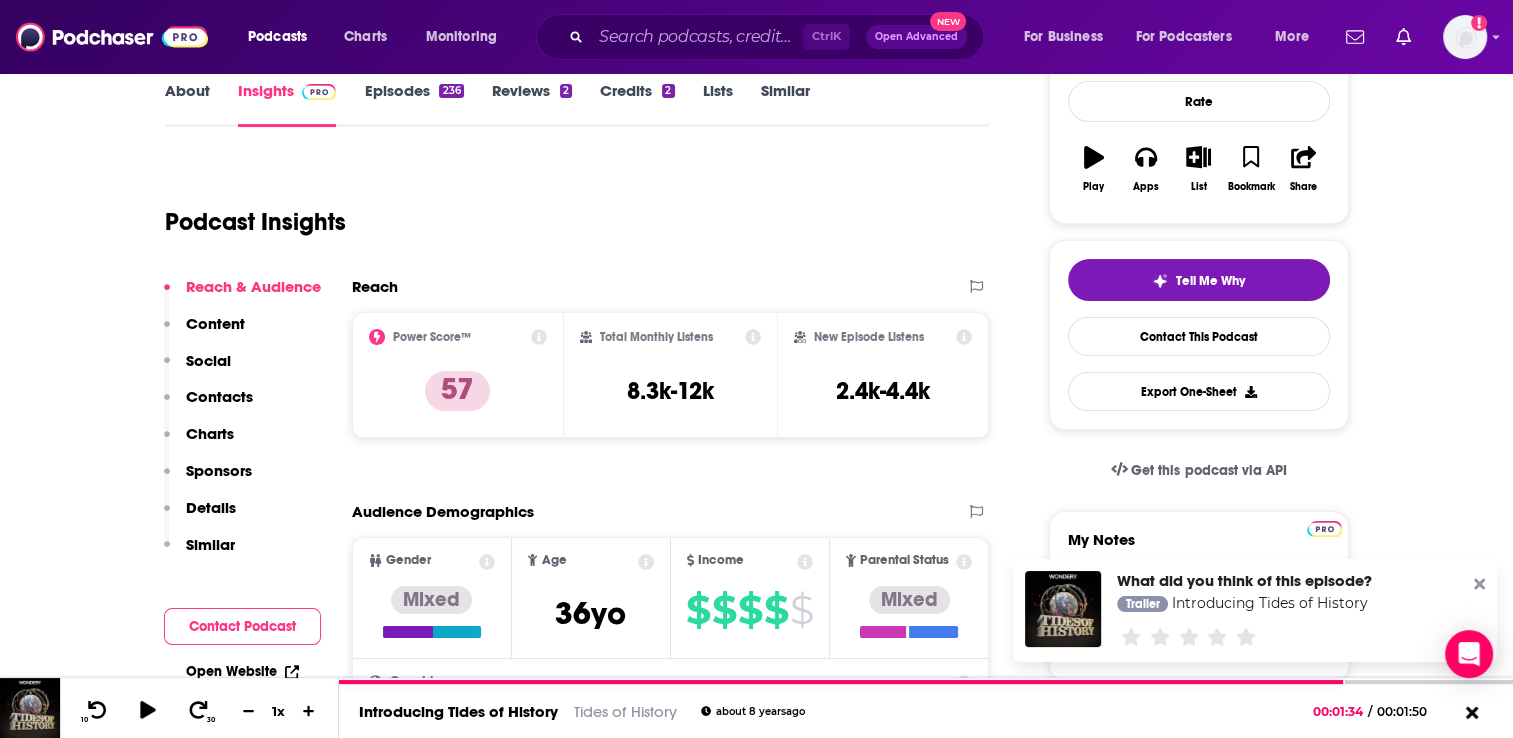 click on "Similar" at bounding box center [785, 104] 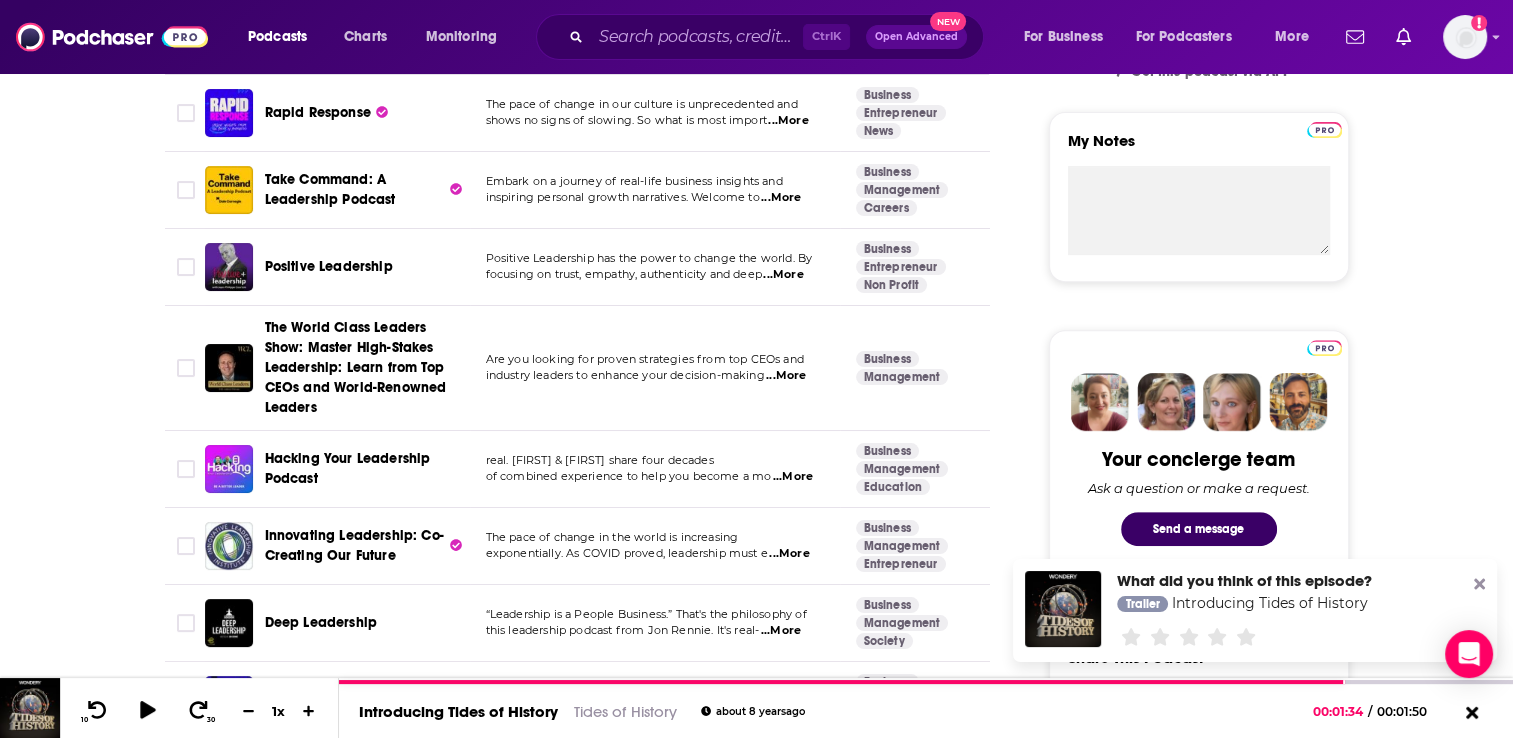 scroll, scrollTop: 700, scrollLeft: 0, axis: vertical 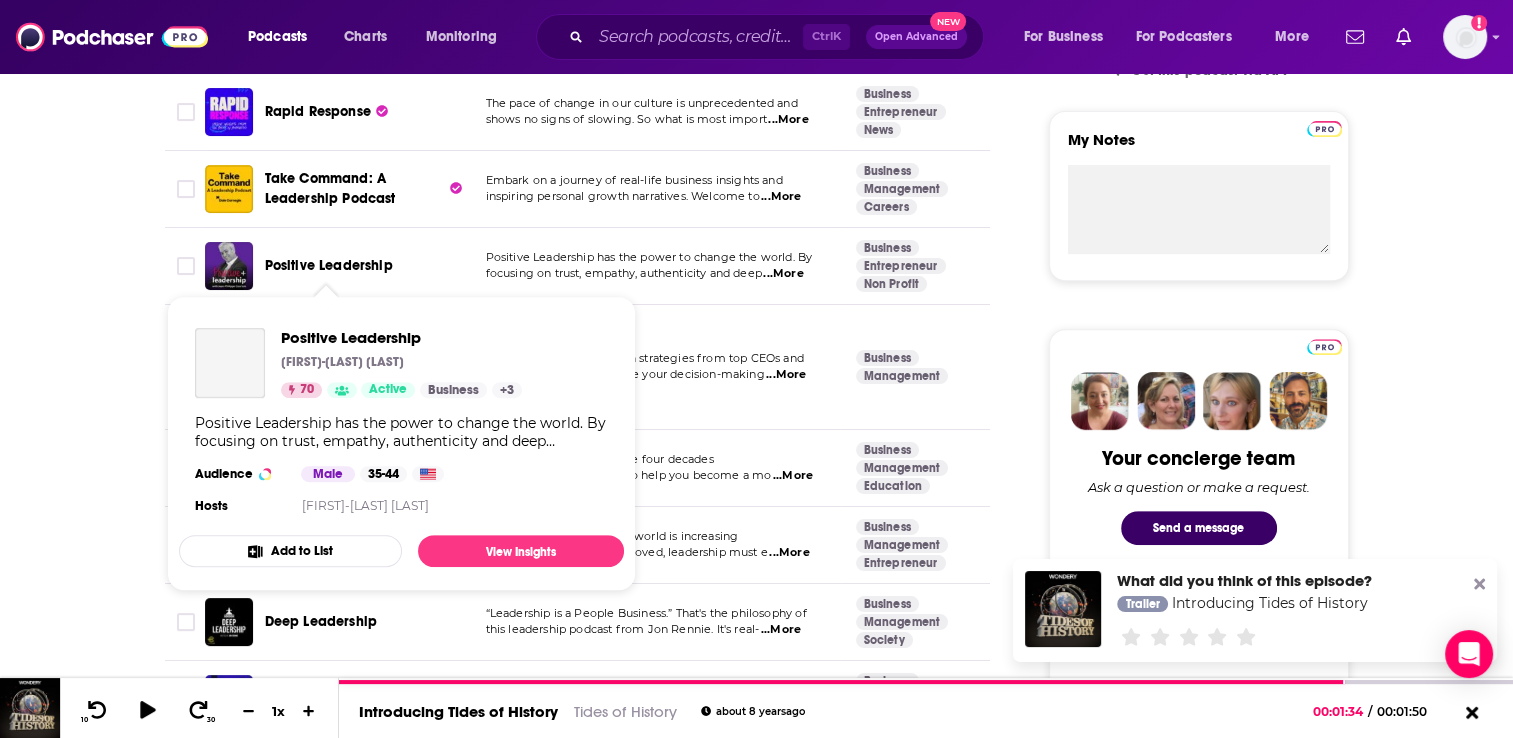 click on "Positive Leadership" at bounding box center (329, 265) 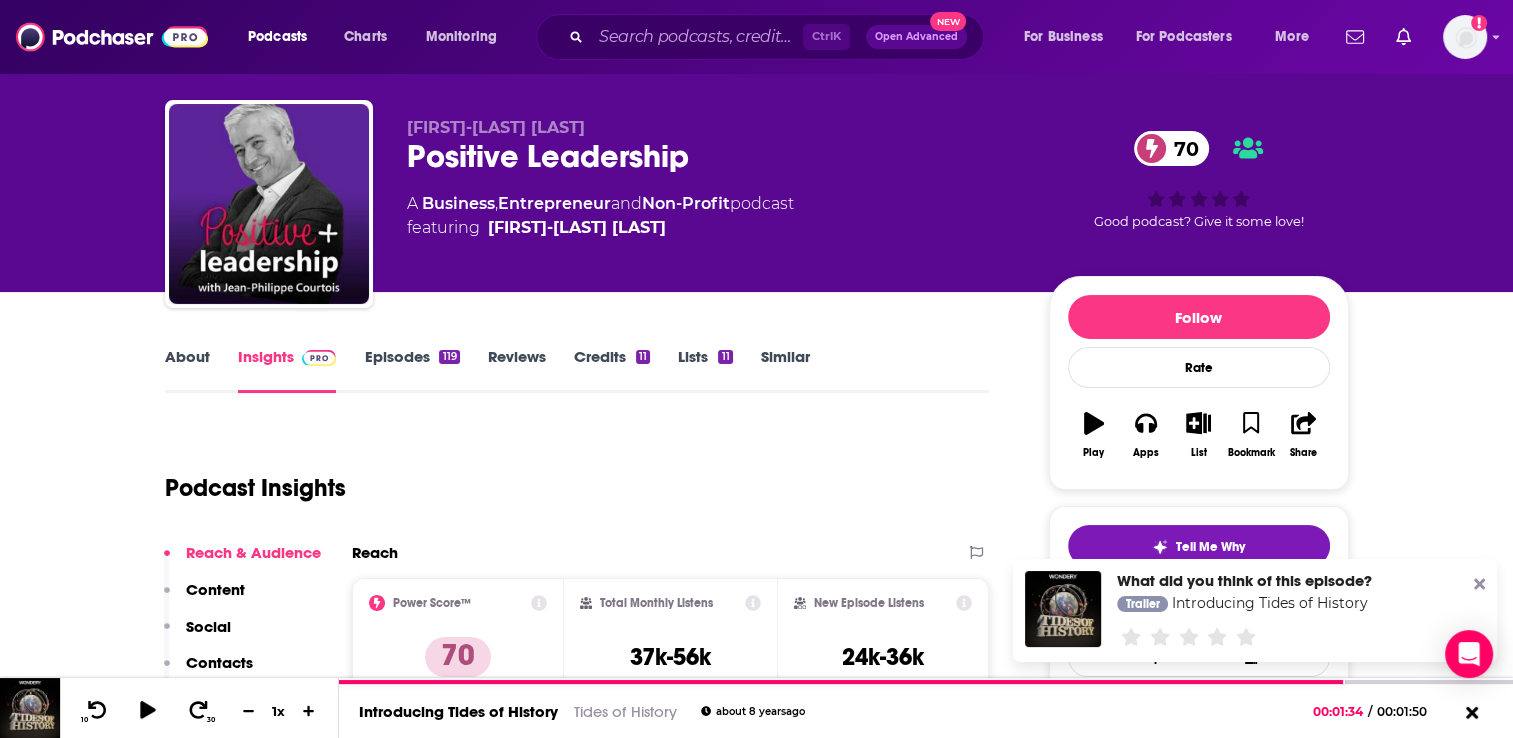 scroll, scrollTop: 0, scrollLeft: 0, axis: both 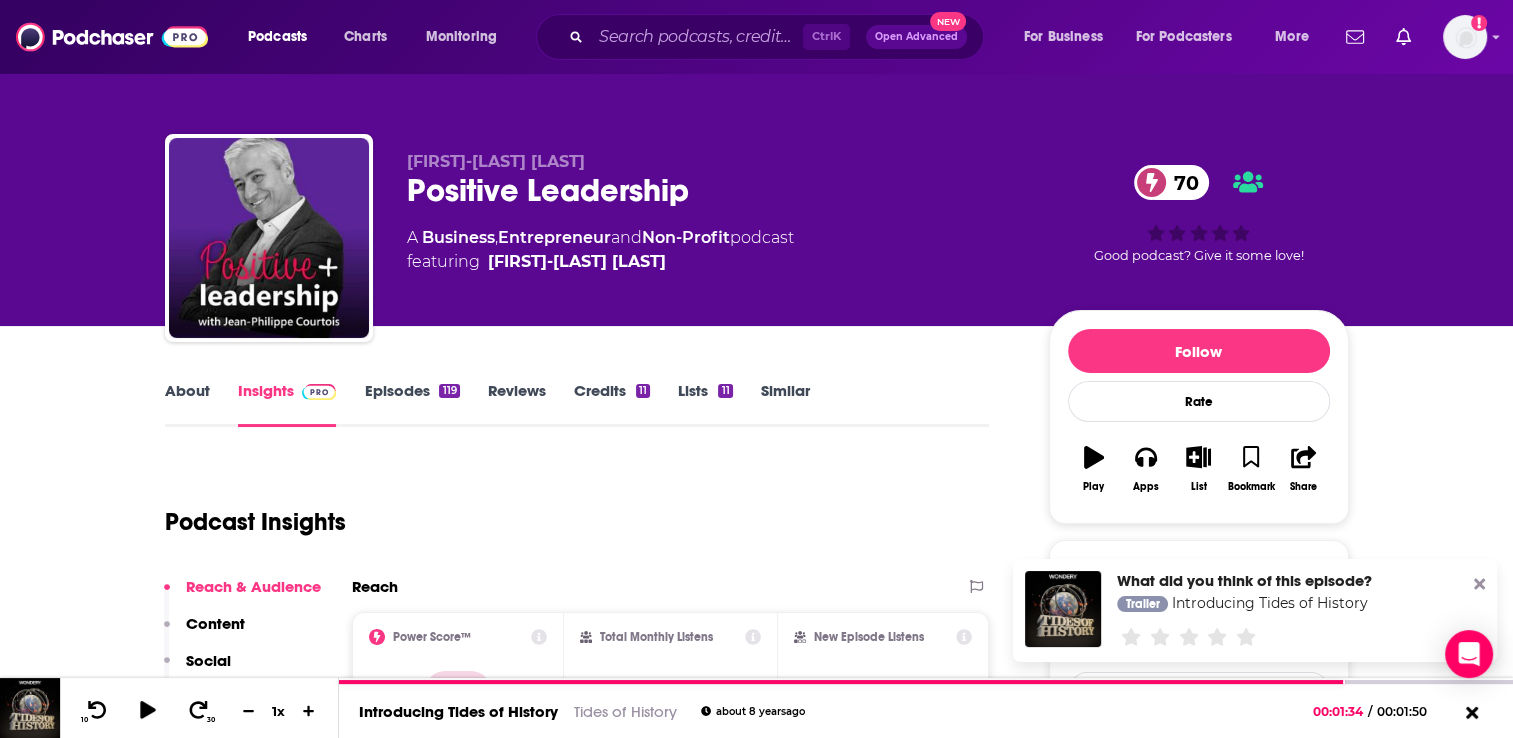 click on "Episodes 119" at bounding box center (411, 404) 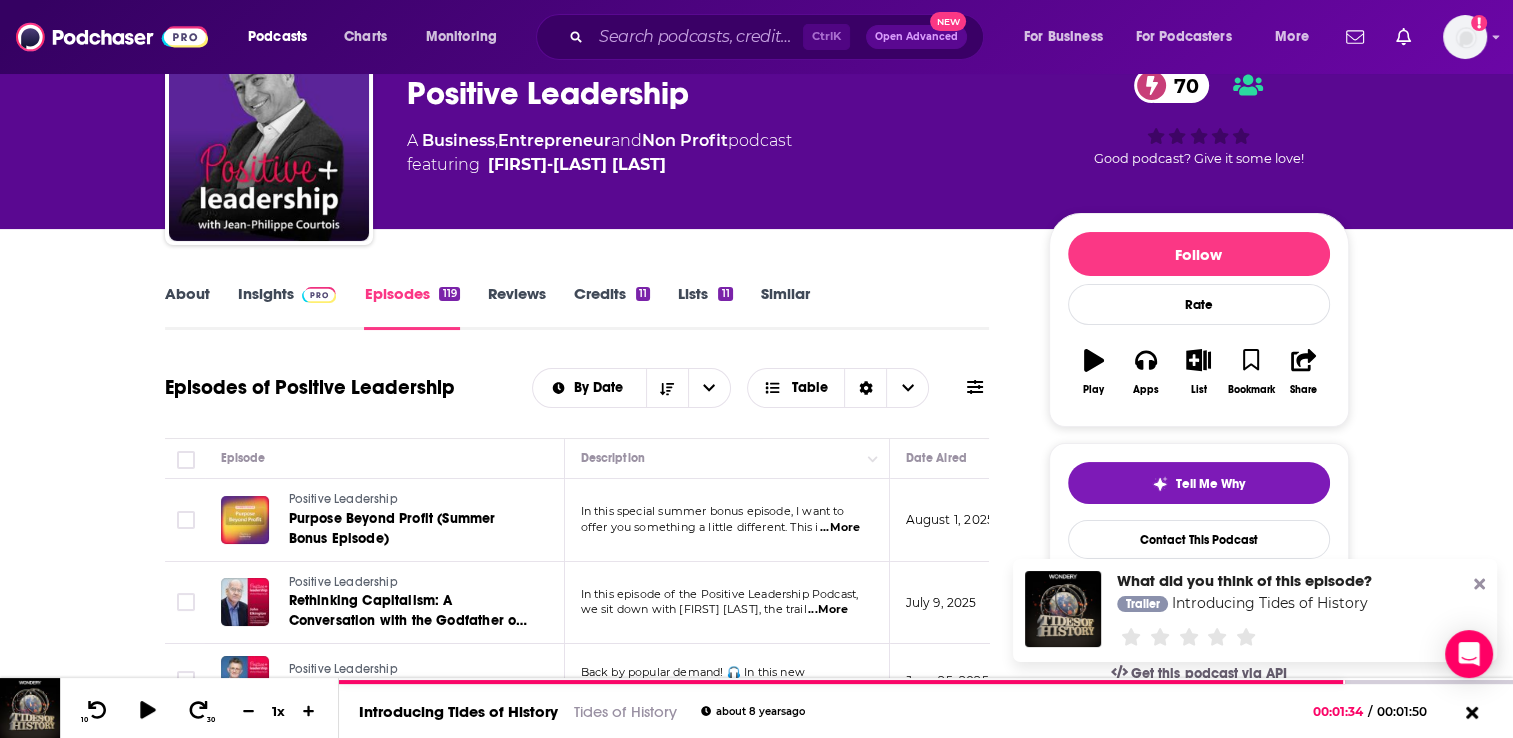 scroll, scrollTop: 0, scrollLeft: 0, axis: both 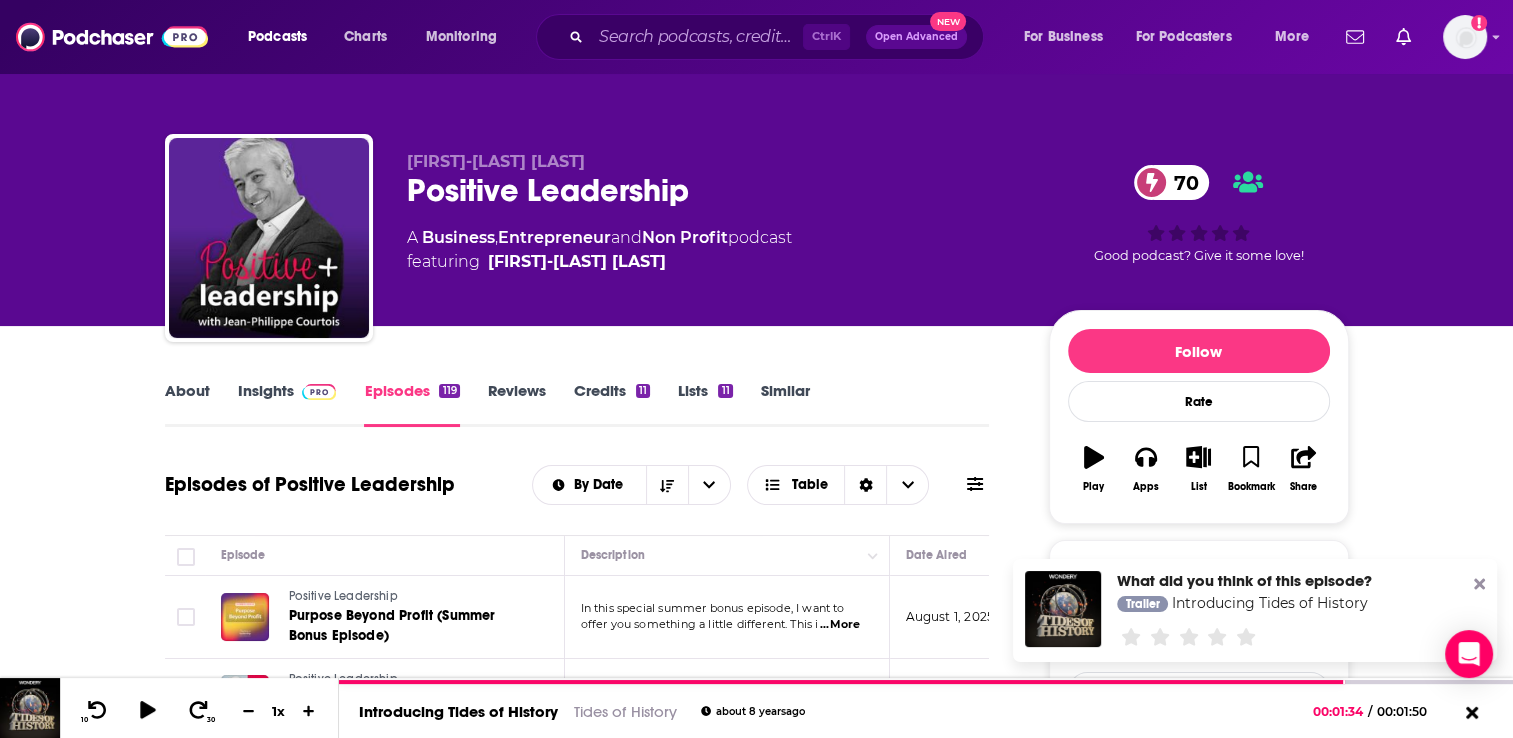 click on "About" at bounding box center (187, 404) 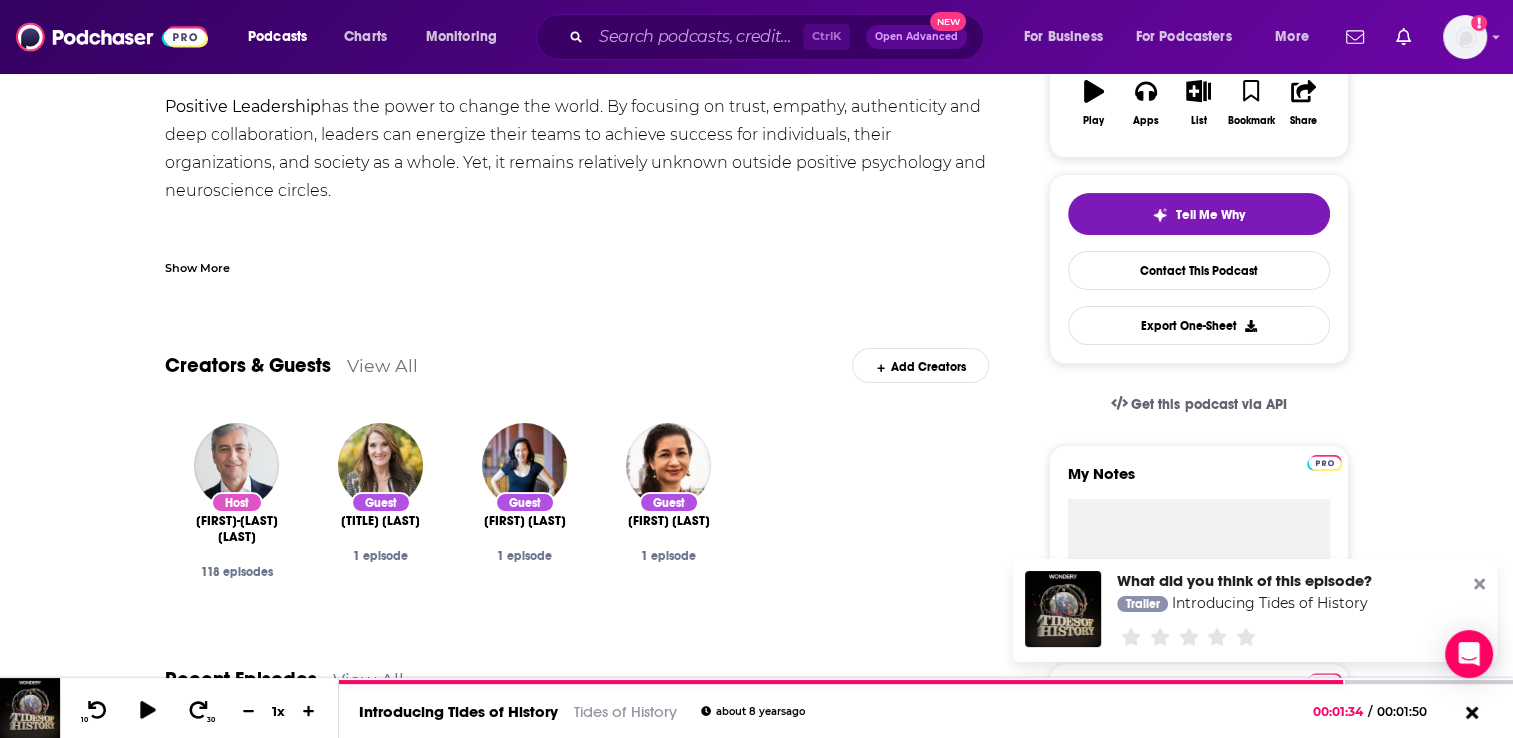 scroll, scrollTop: 200, scrollLeft: 0, axis: vertical 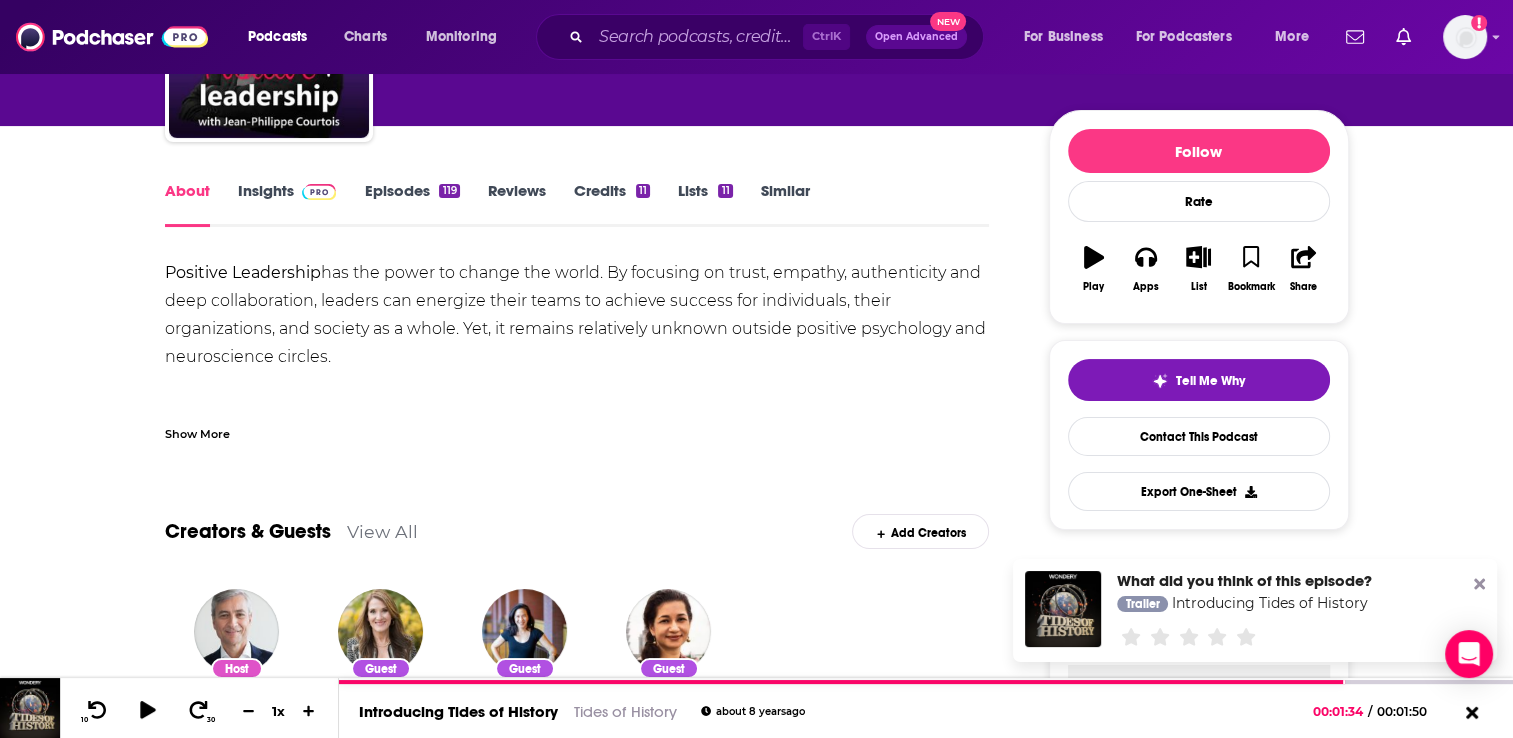 click on "Show More" at bounding box center (197, 432) 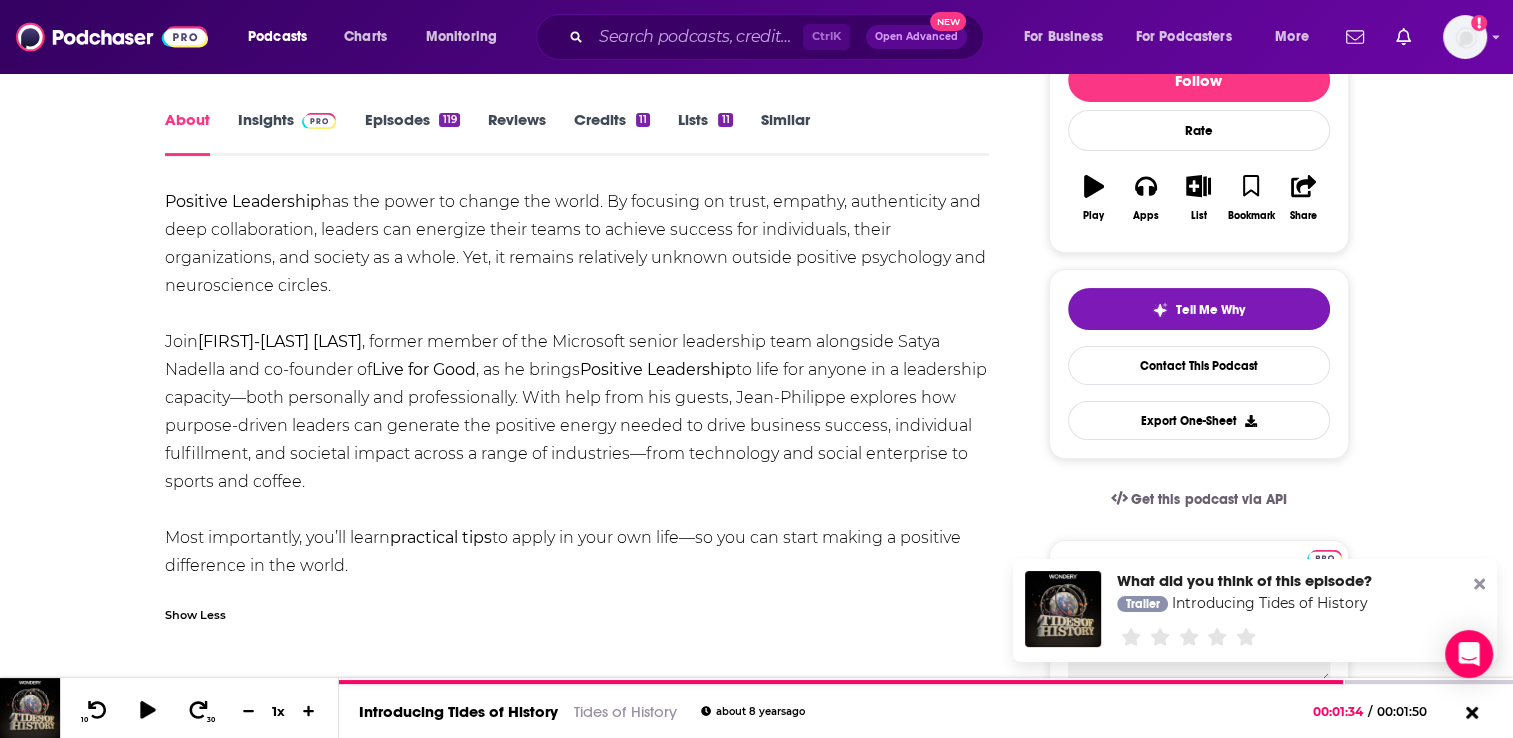 scroll, scrollTop: 200, scrollLeft: 0, axis: vertical 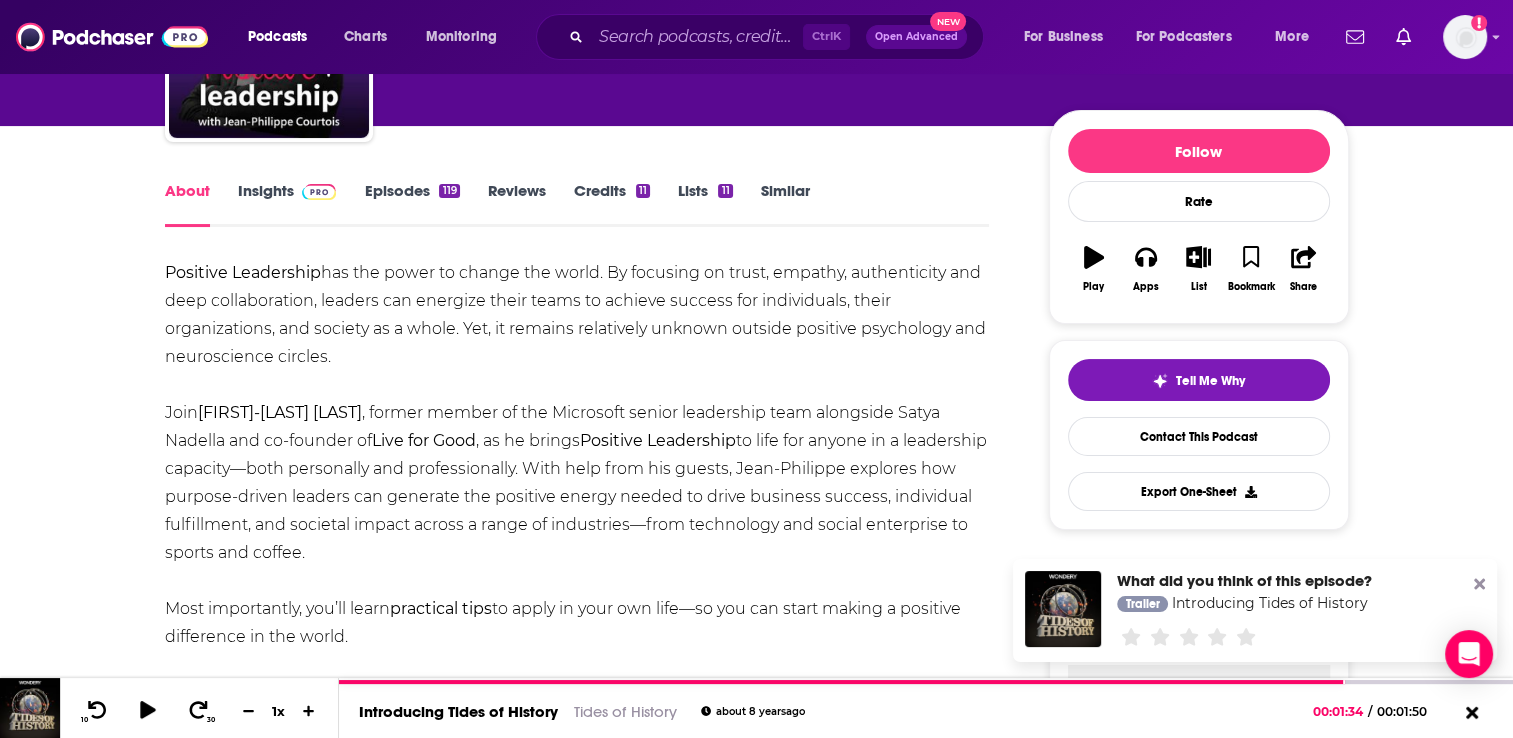 click on "Insights" at bounding box center [287, 204] 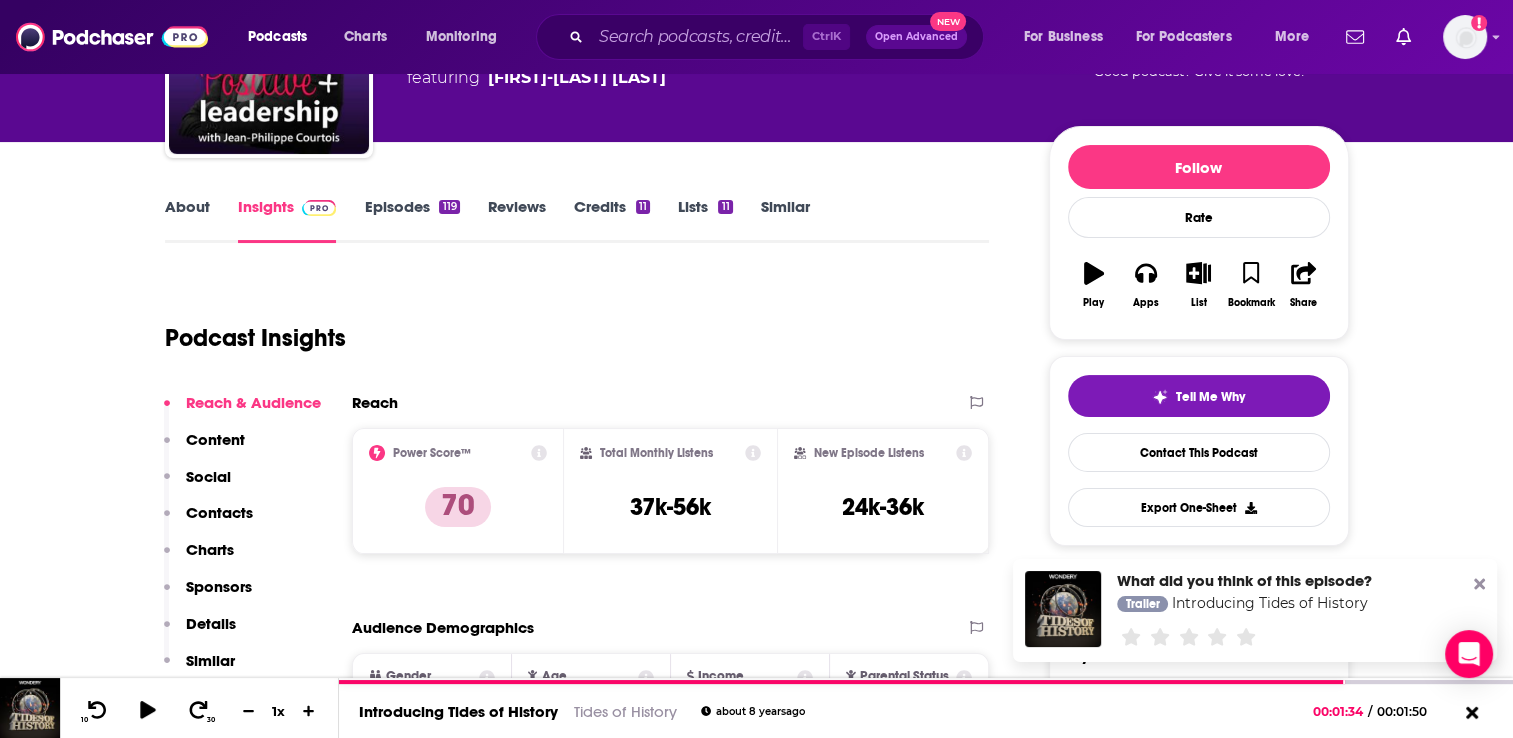 scroll, scrollTop: 100, scrollLeft: 0, axis: vertical 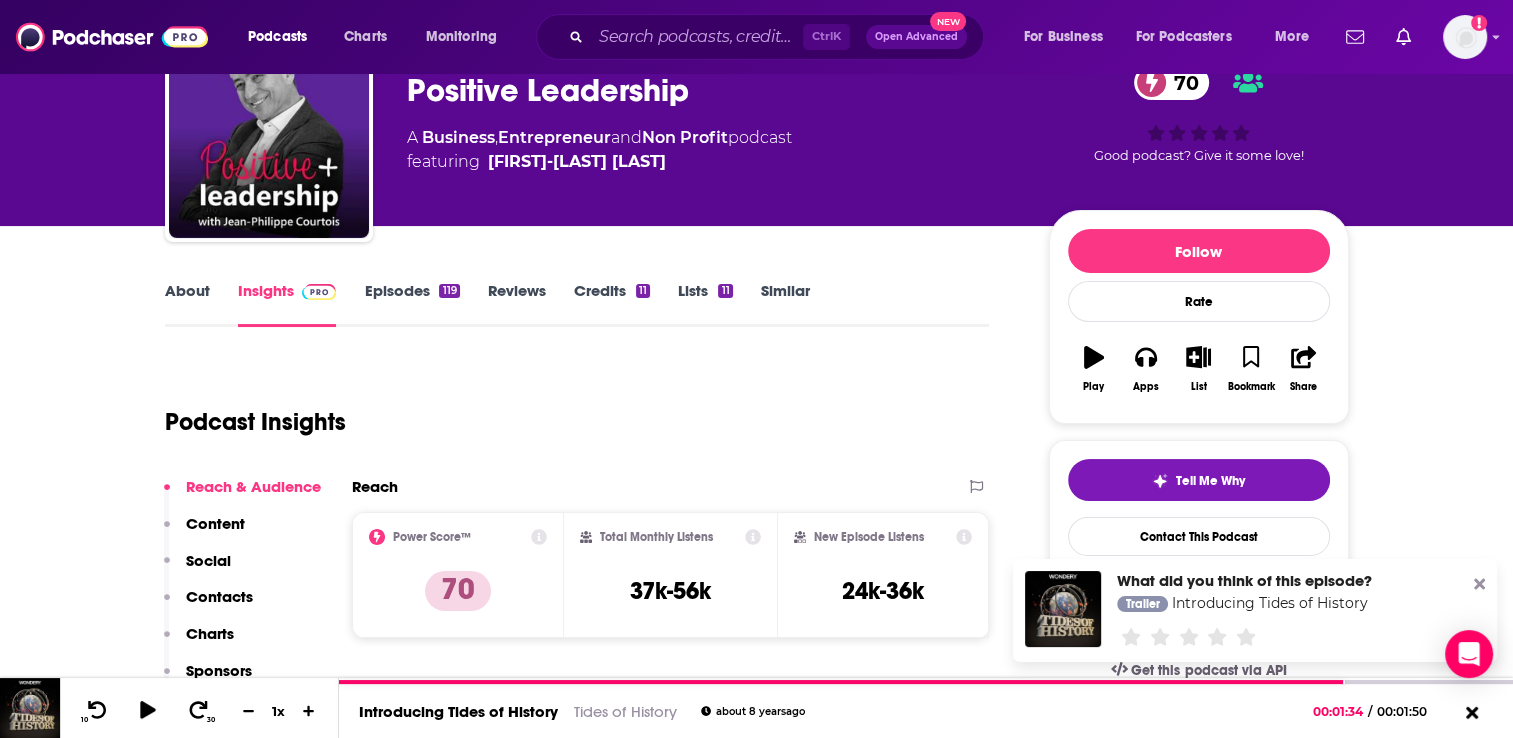 click on "About" at bounding box center [187, 304] 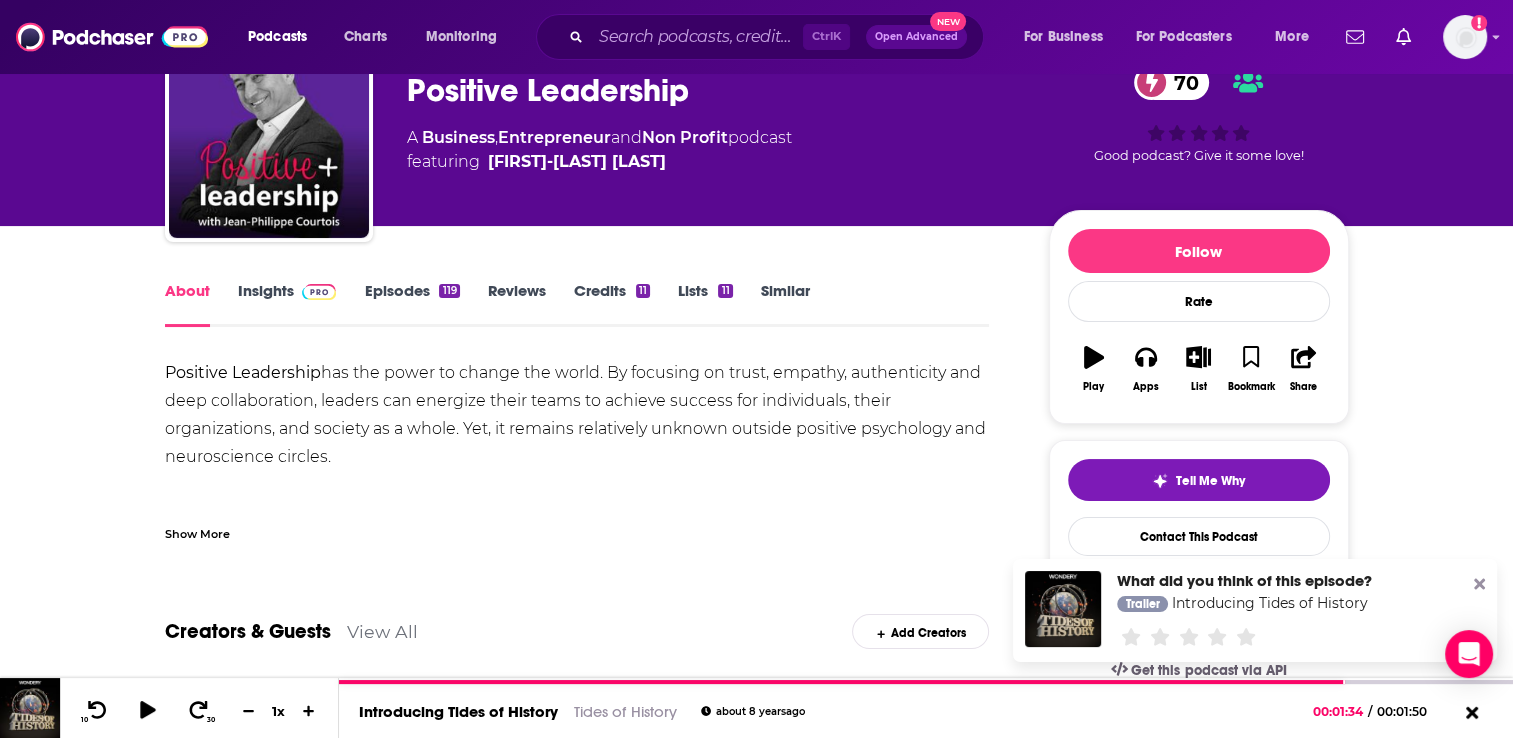 scroll, scrollTop: 0, scrollLeft: 0, axis: both 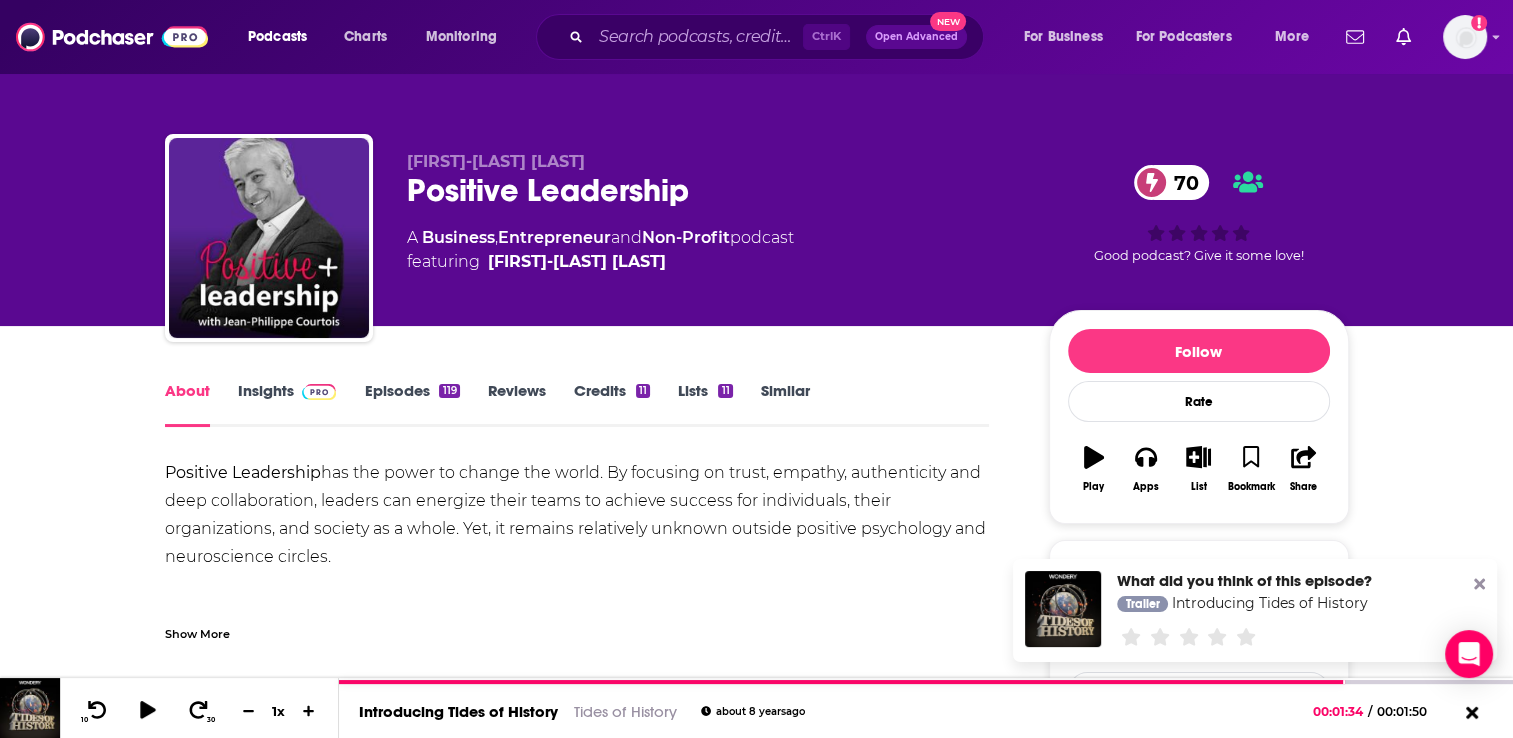 click on "Show More" at bounding box center [197, 632] 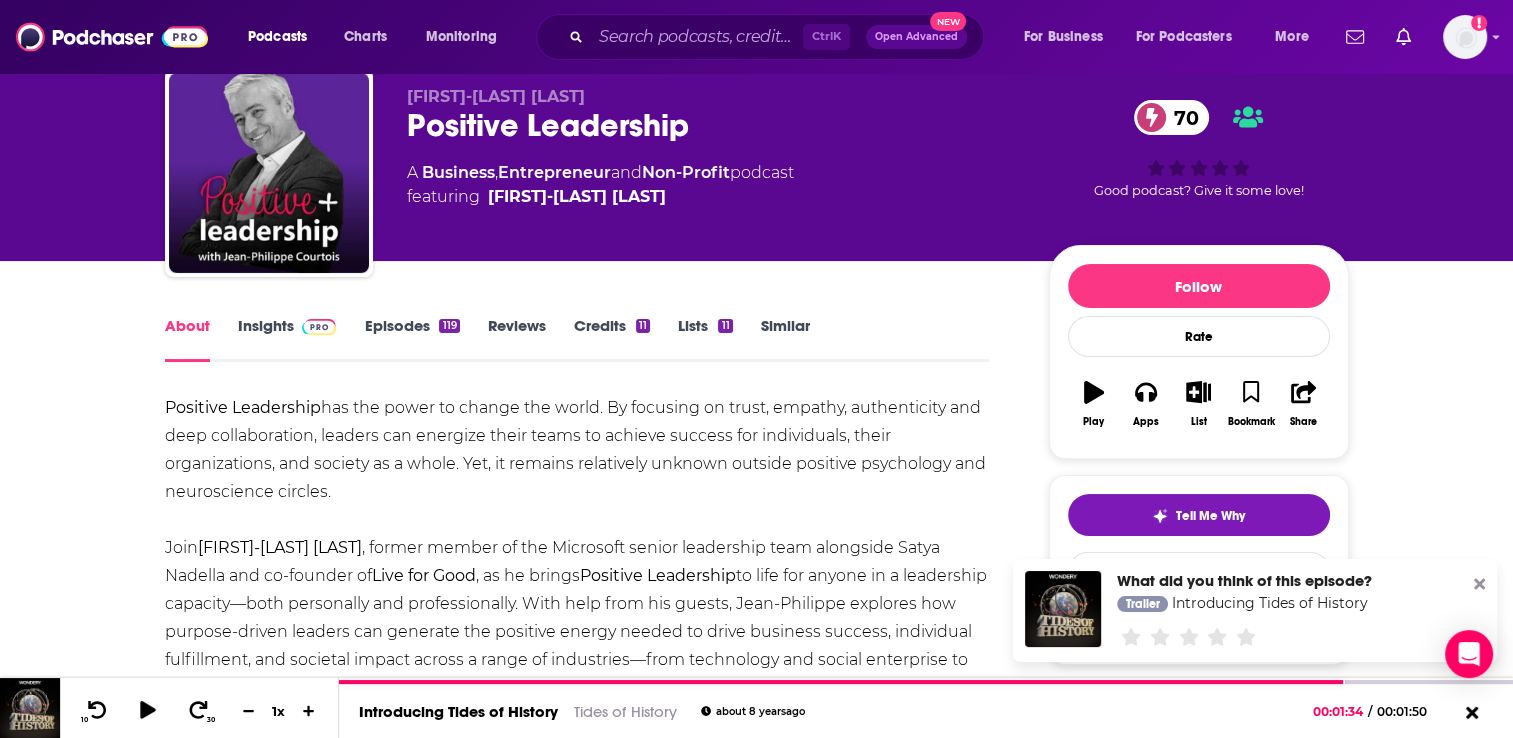 scroll, scrollTop: 100, scrollLeft: 0, axis: vertical 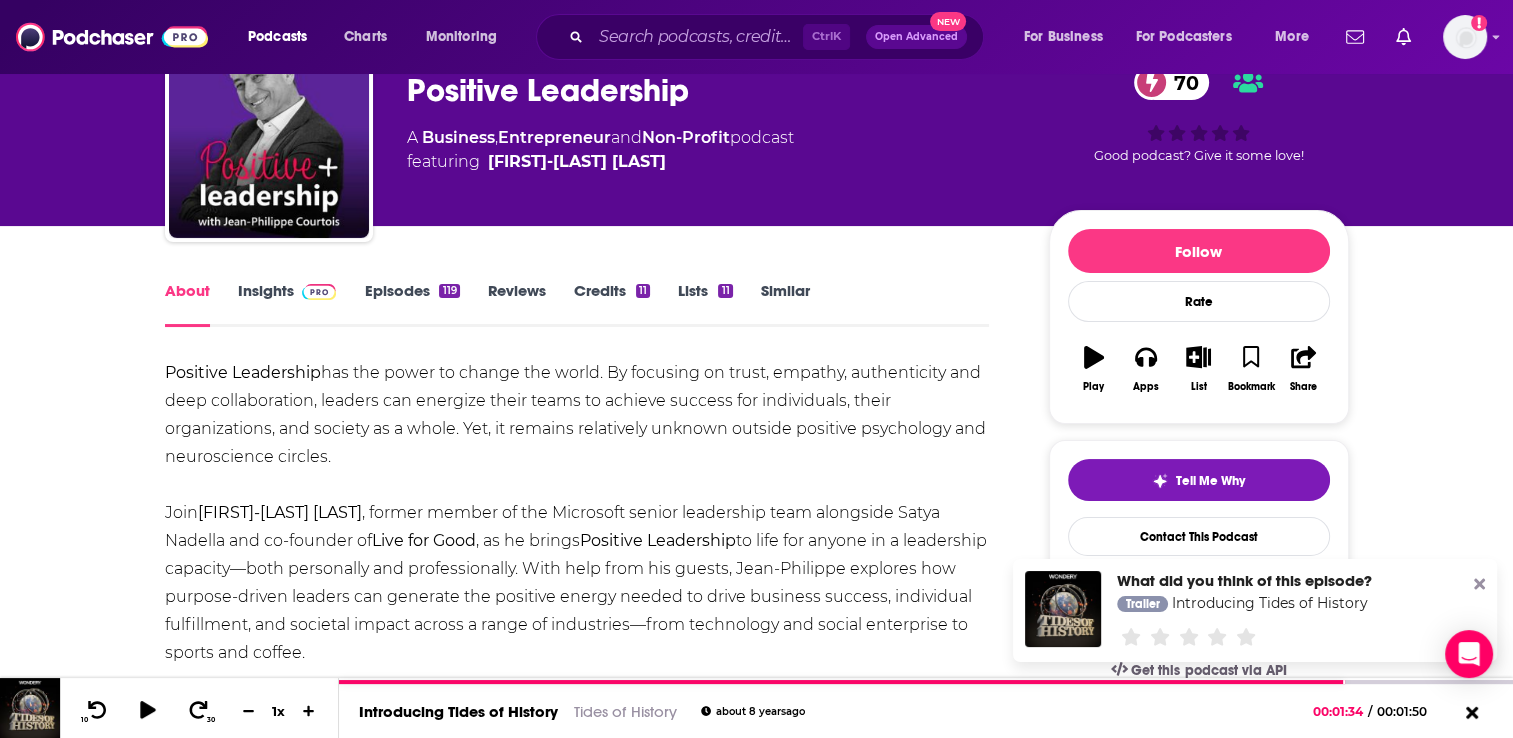 drag, startPoint x: 201, startPoint y: 510, endPoint x: 382, endPoint y: 522, distance: 181.39735 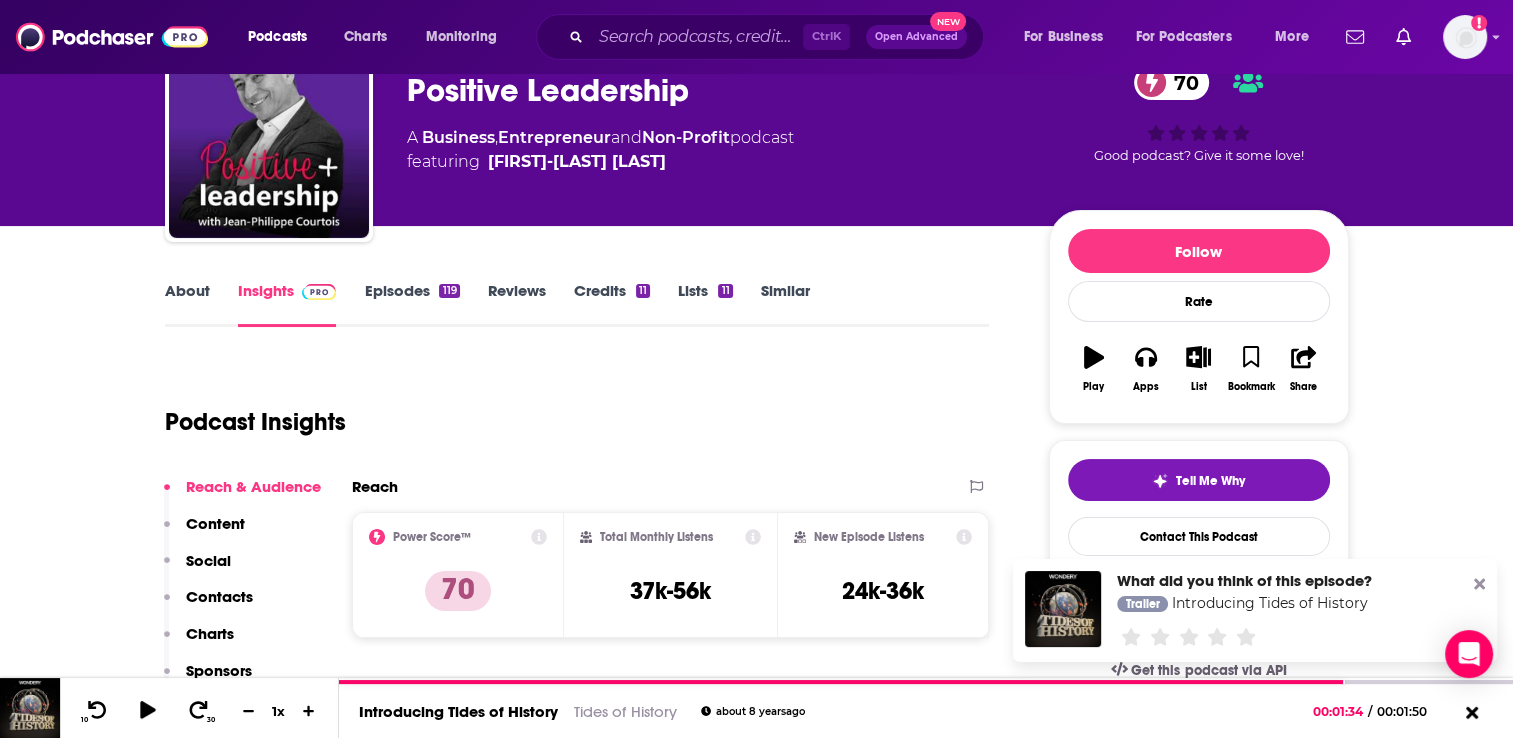 scroll, scrollTop: 0, scrollLeft: 0, axis: both 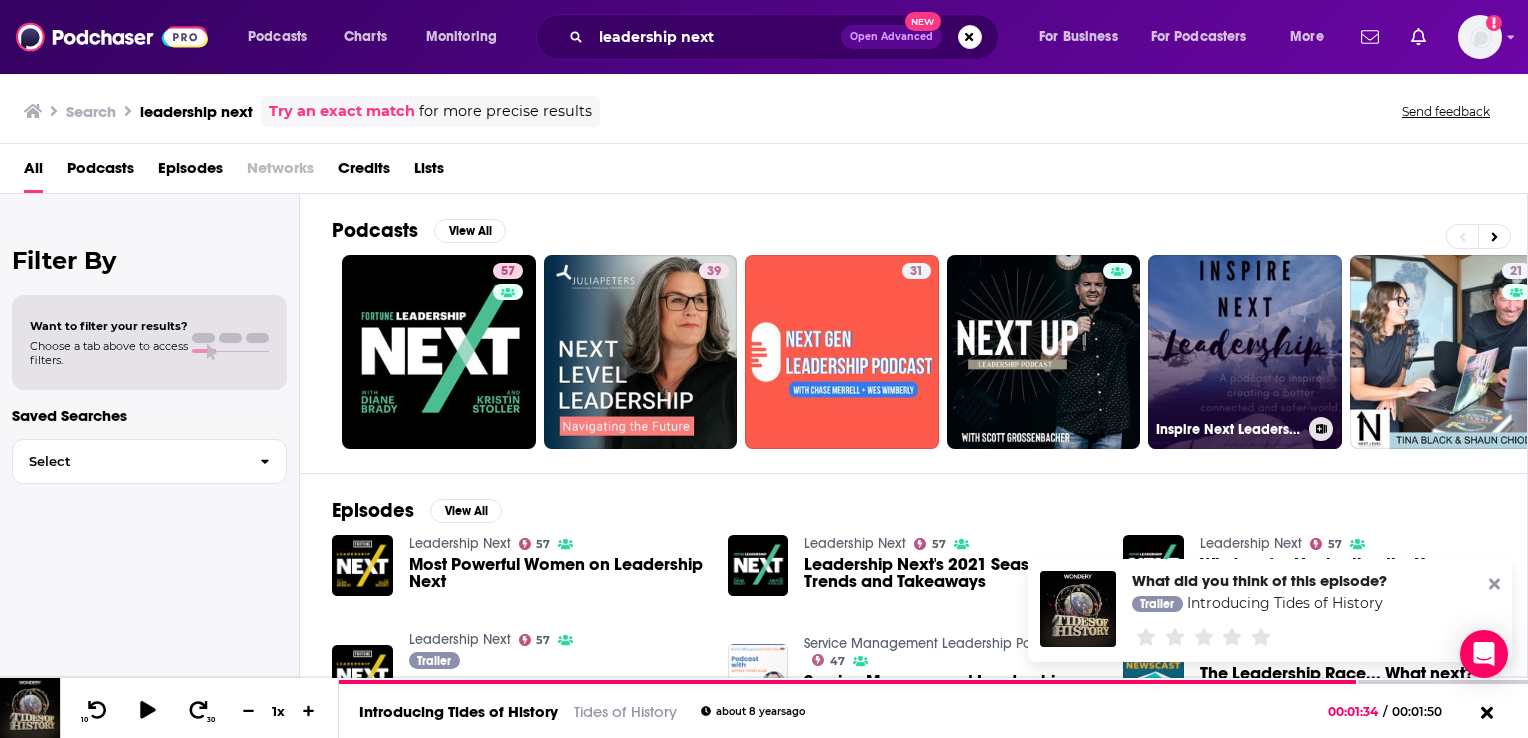 click on "Inspire Next Leadership" at bounding box center [1245, 352] 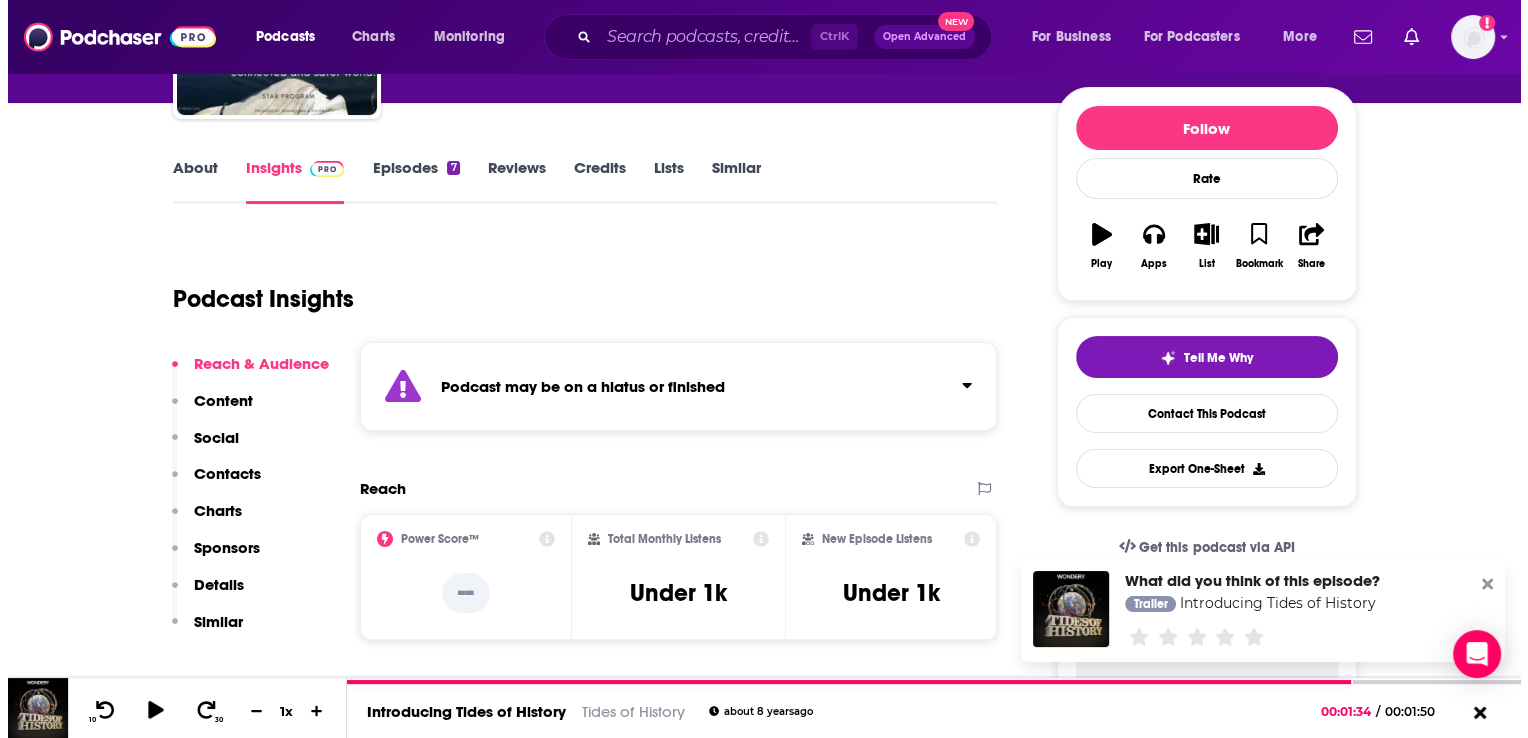 scroll, scrollTop: 0, scrollLeft: 0, axis: both 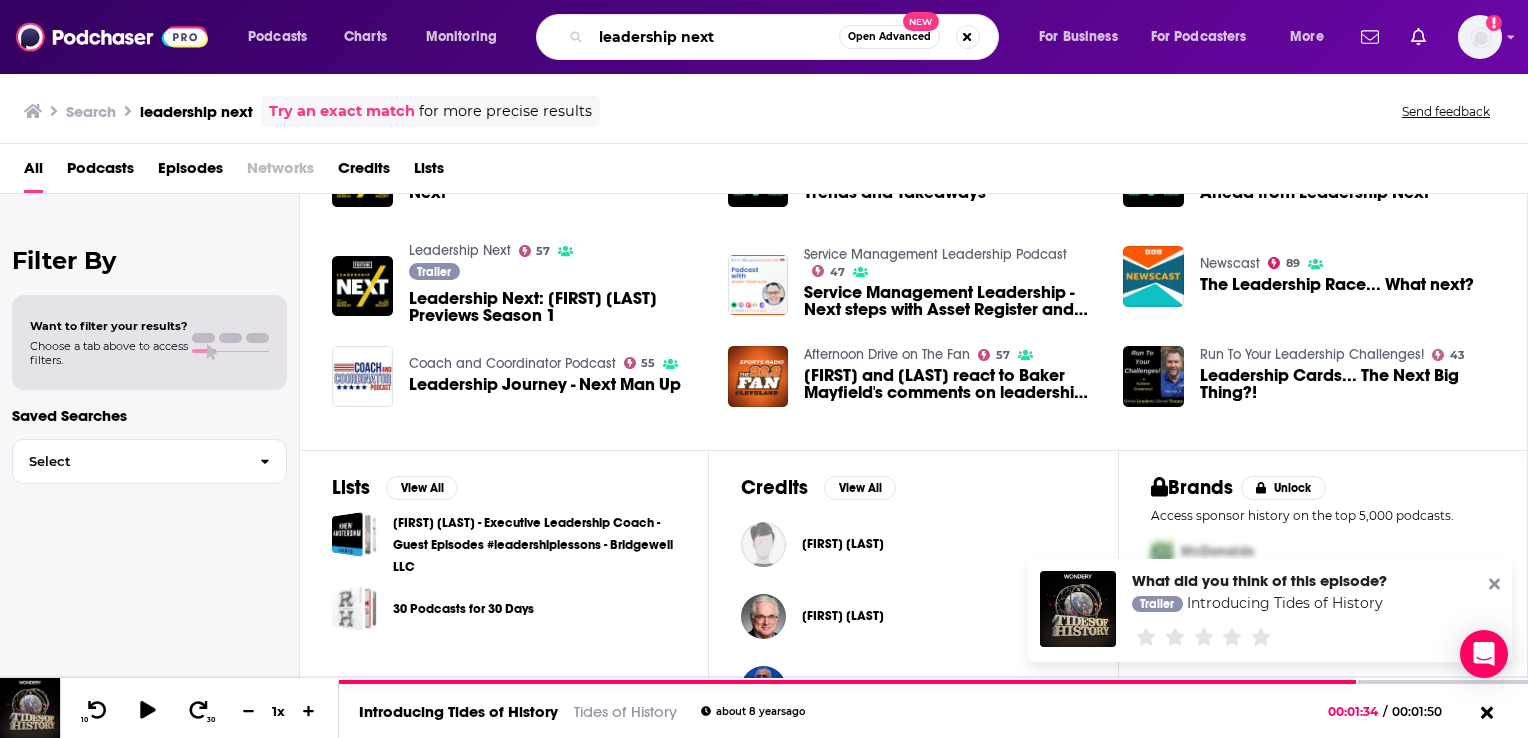 drag, startPoint x: 719, startPoint y: 39, endPoint x: 527, endPoint y: 18, distance: 193.14502 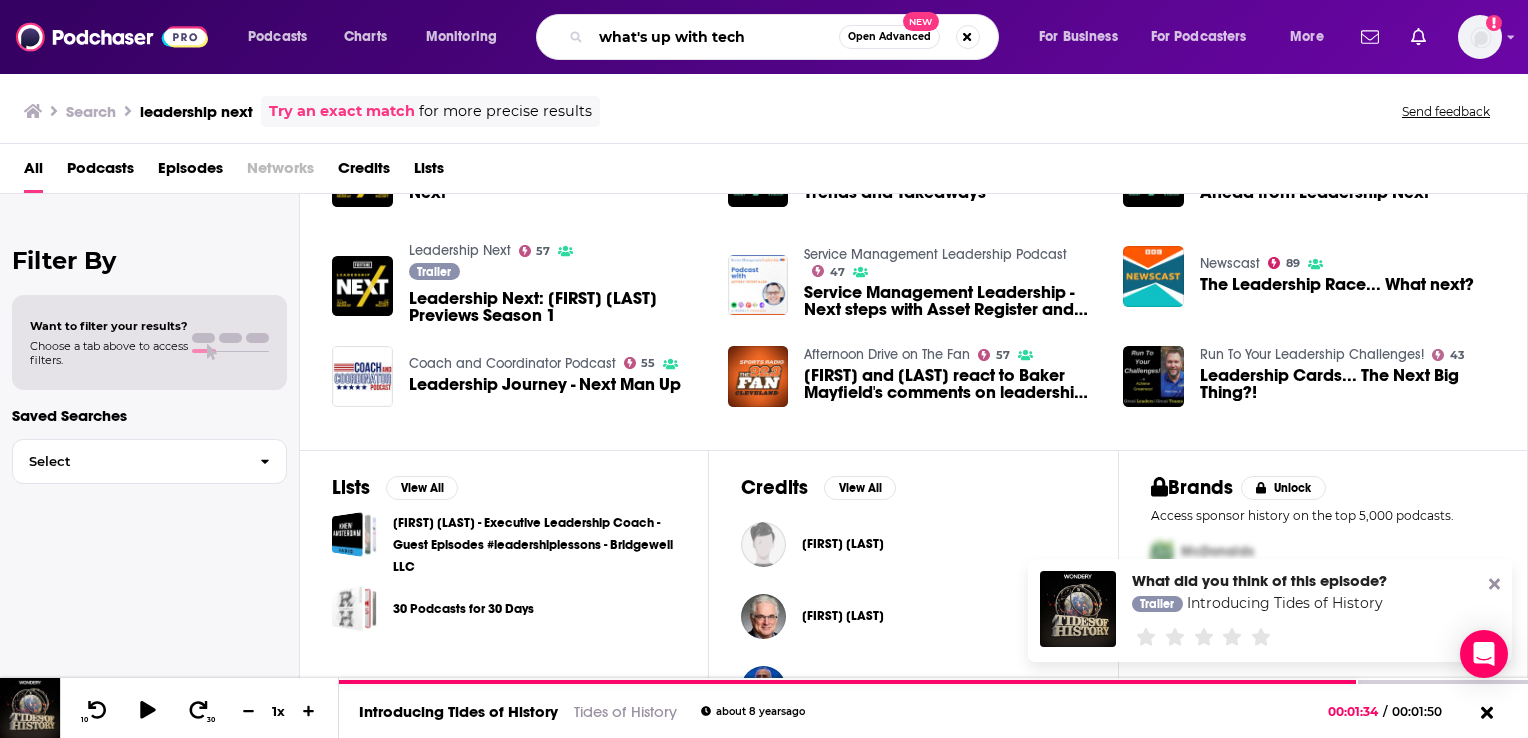 type on "what's up with tech" 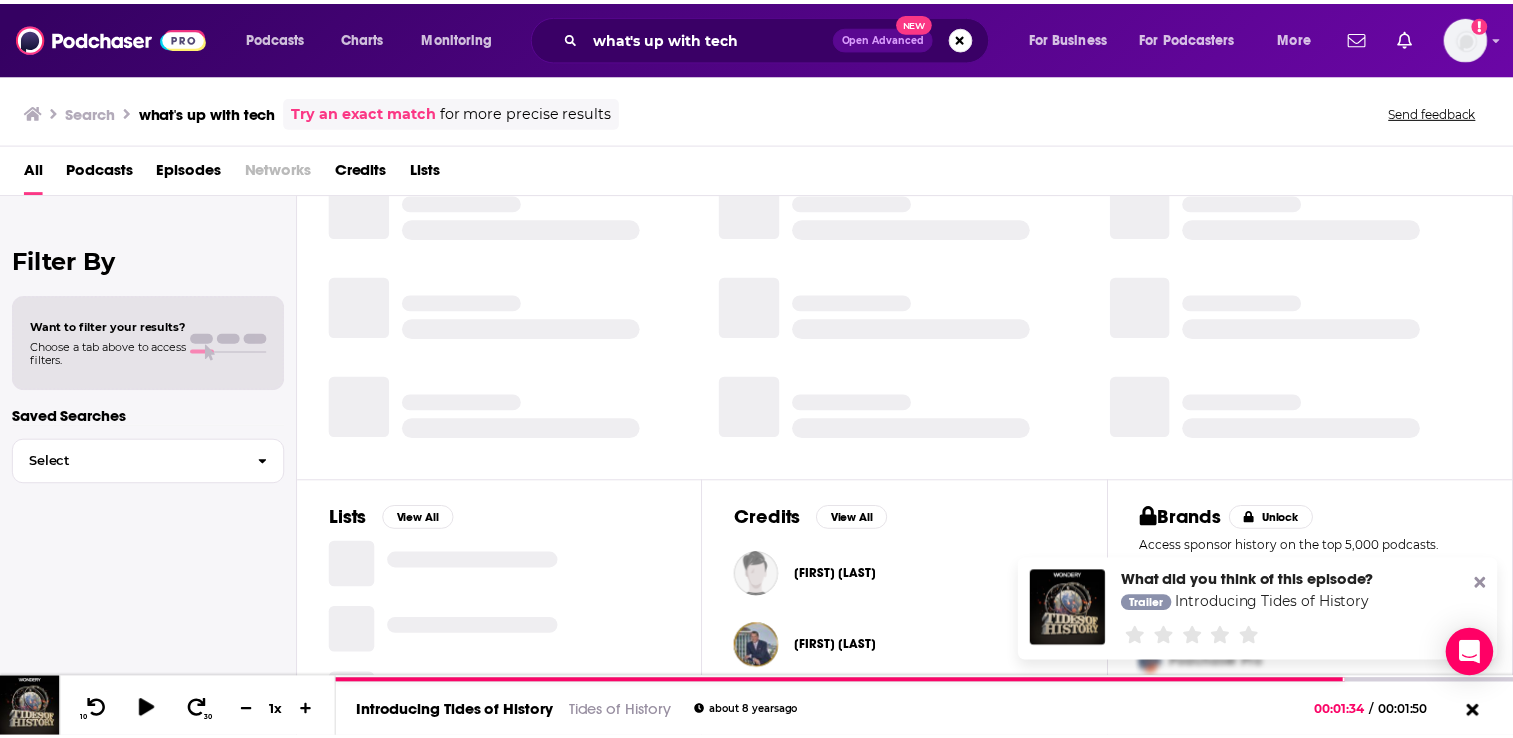 scroll, scrollTop: 332, scrollLeft: 0, axis: vertical 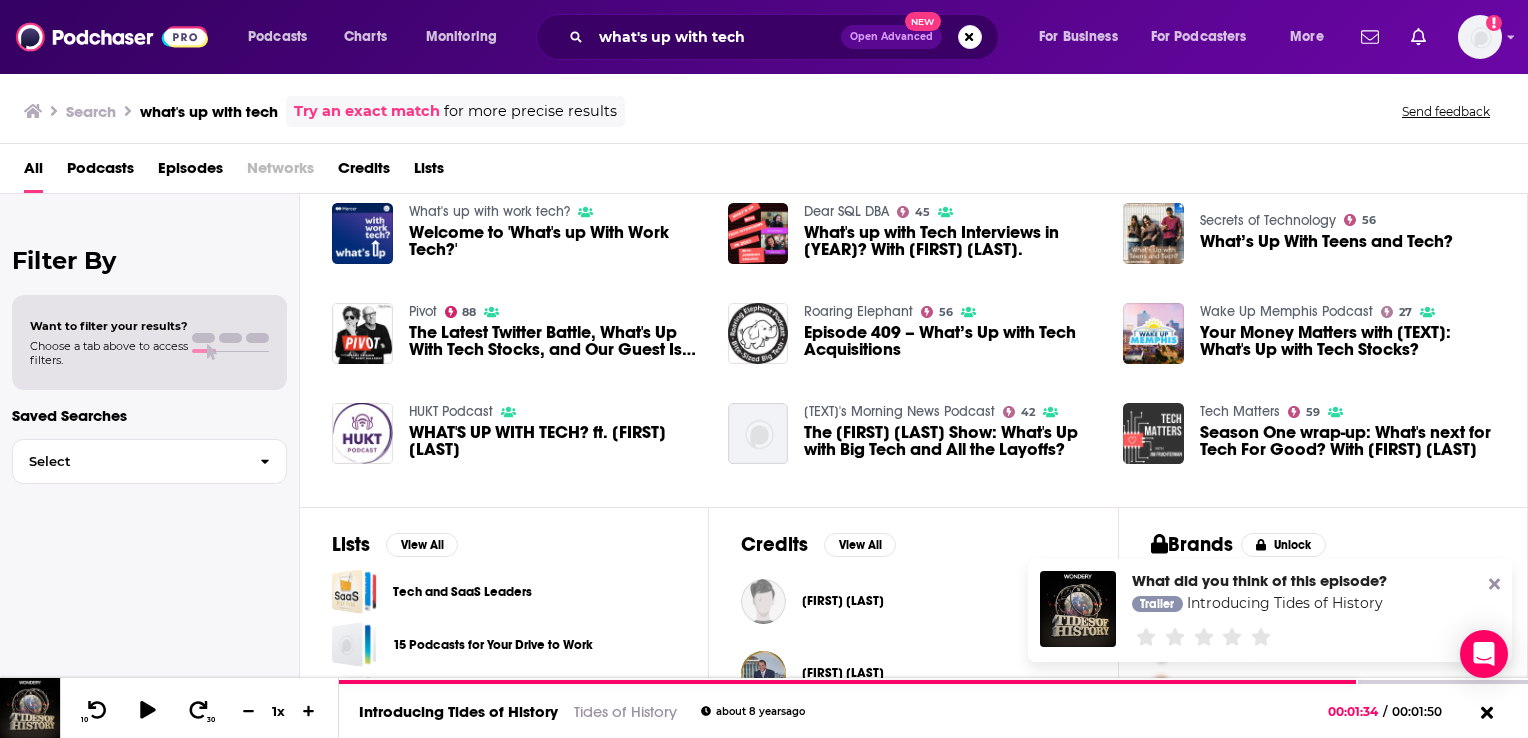 click at bounding box center [1153, 433] 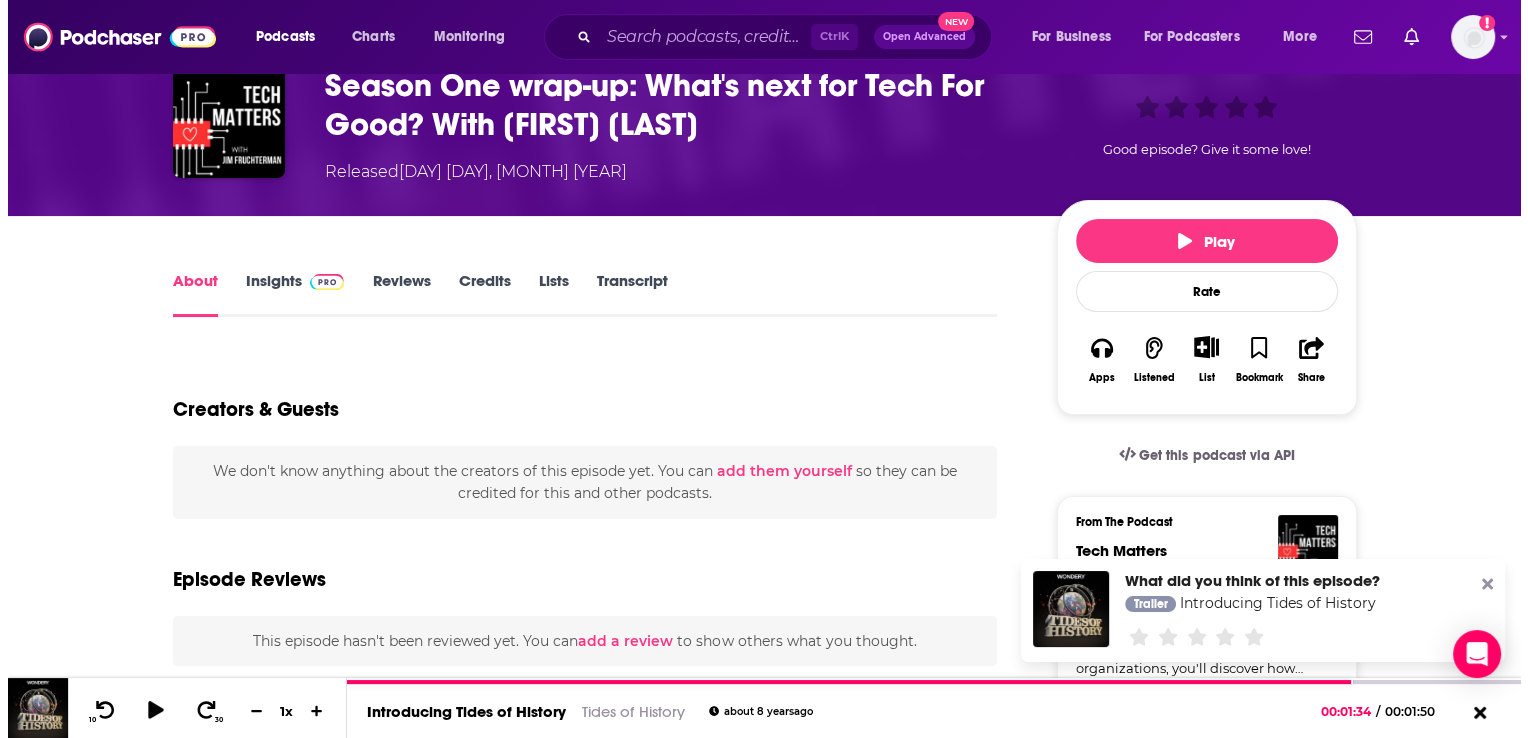 scroll, scrollTop: 0, scrollLeft: 0, axis: both 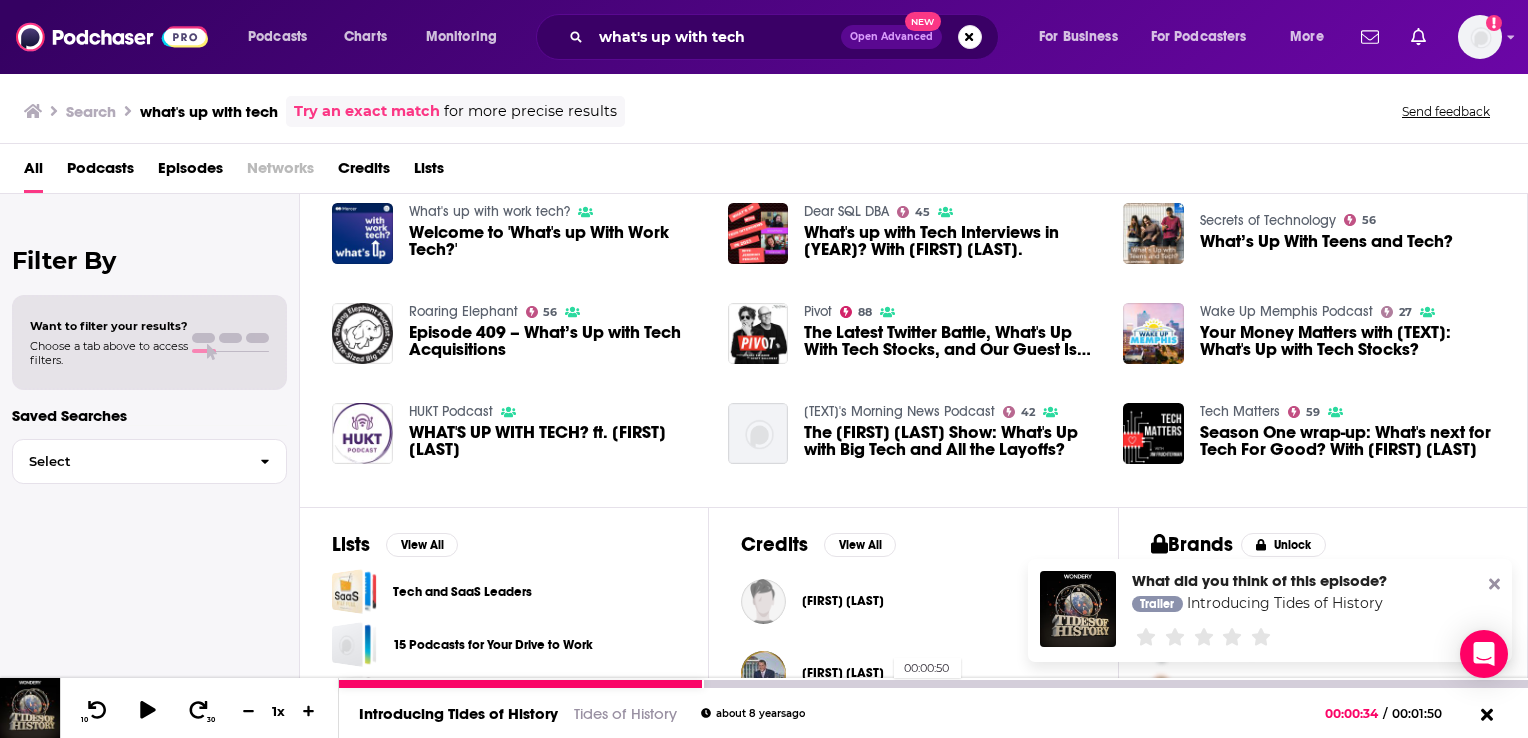 drag, startPoint x: 704, startPoint y: 686, endPoint x: 1239, endPoint y: 671, distance: 535.21027 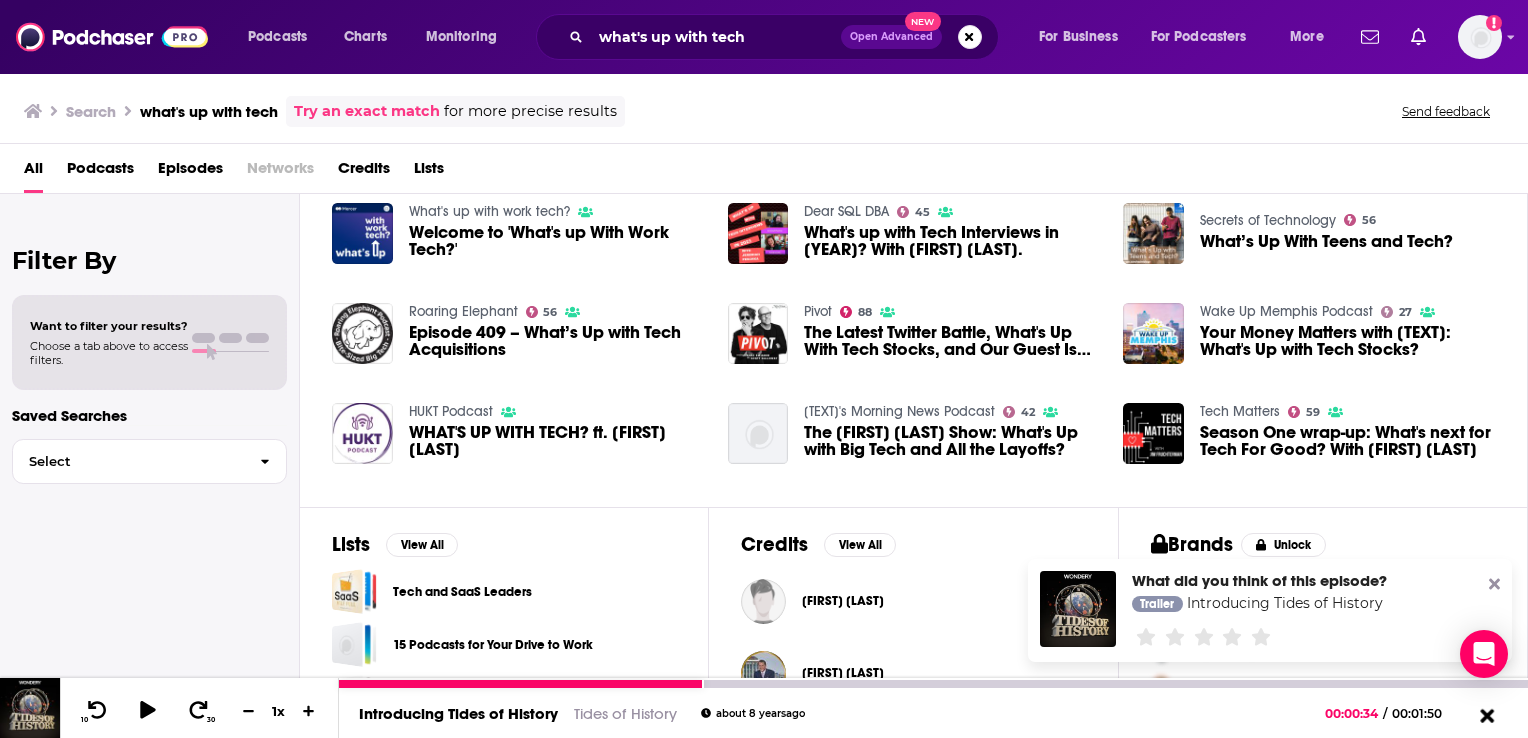 click 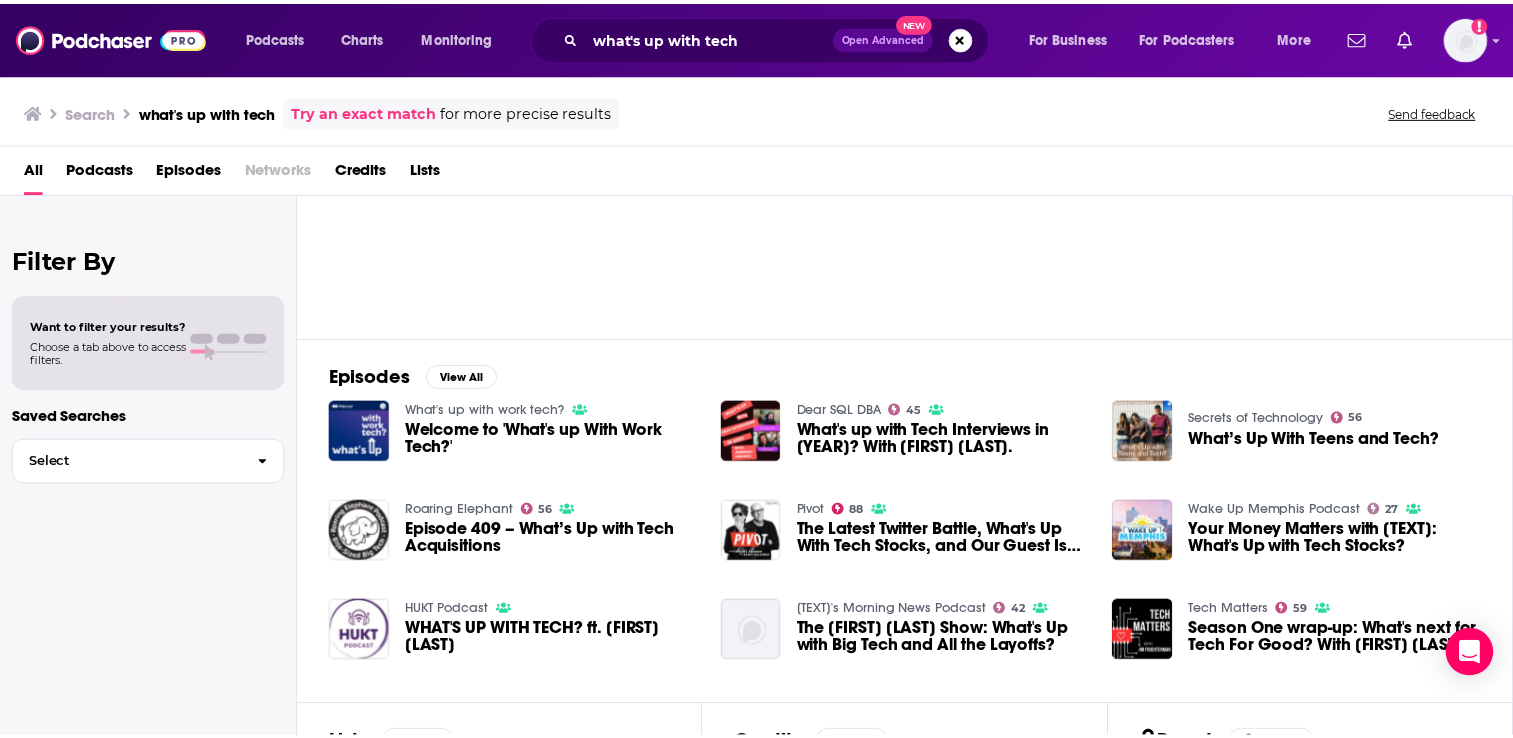scroll, scrollTop: 0, scrollLeft: 0, axis: both 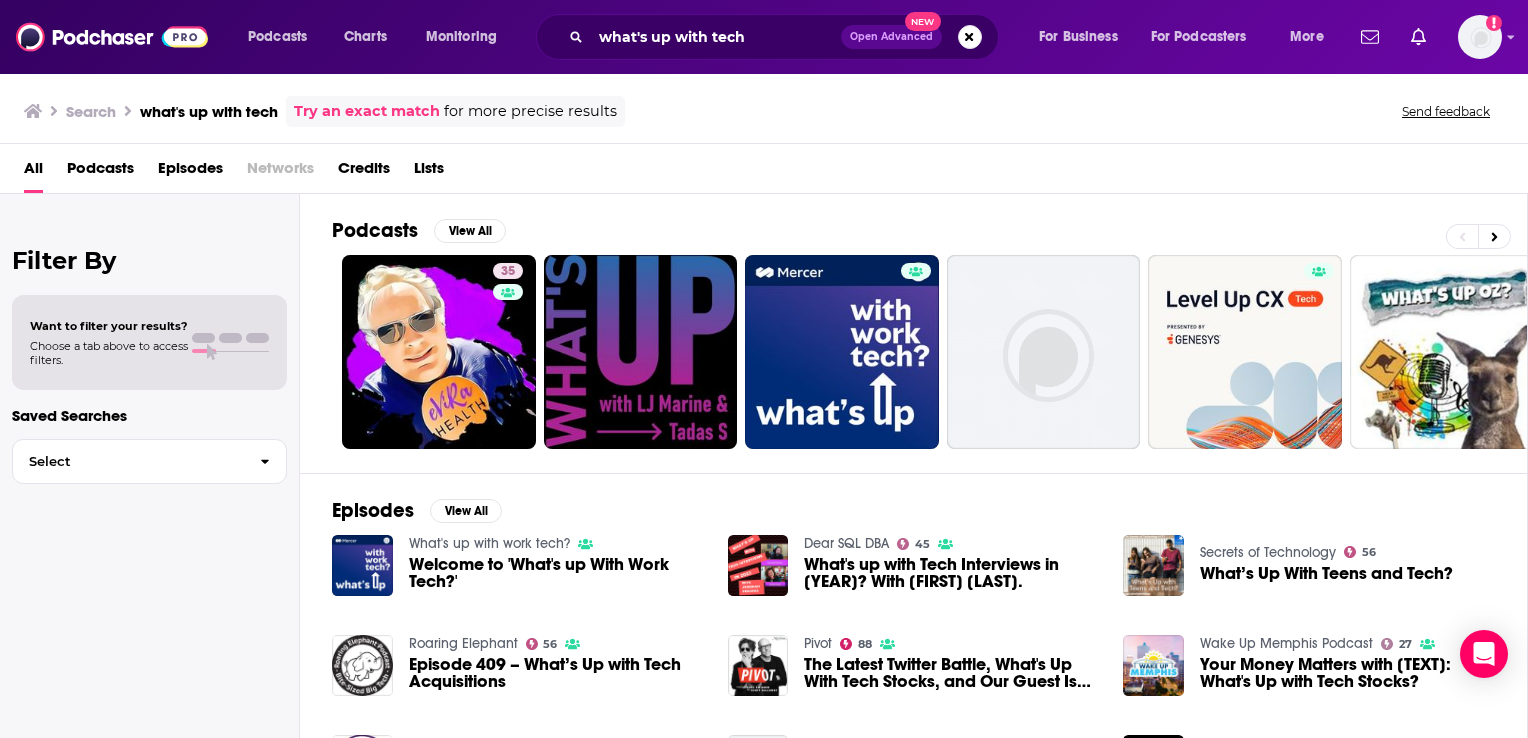 click on "Podcasts" at bounding box center (100, 172) 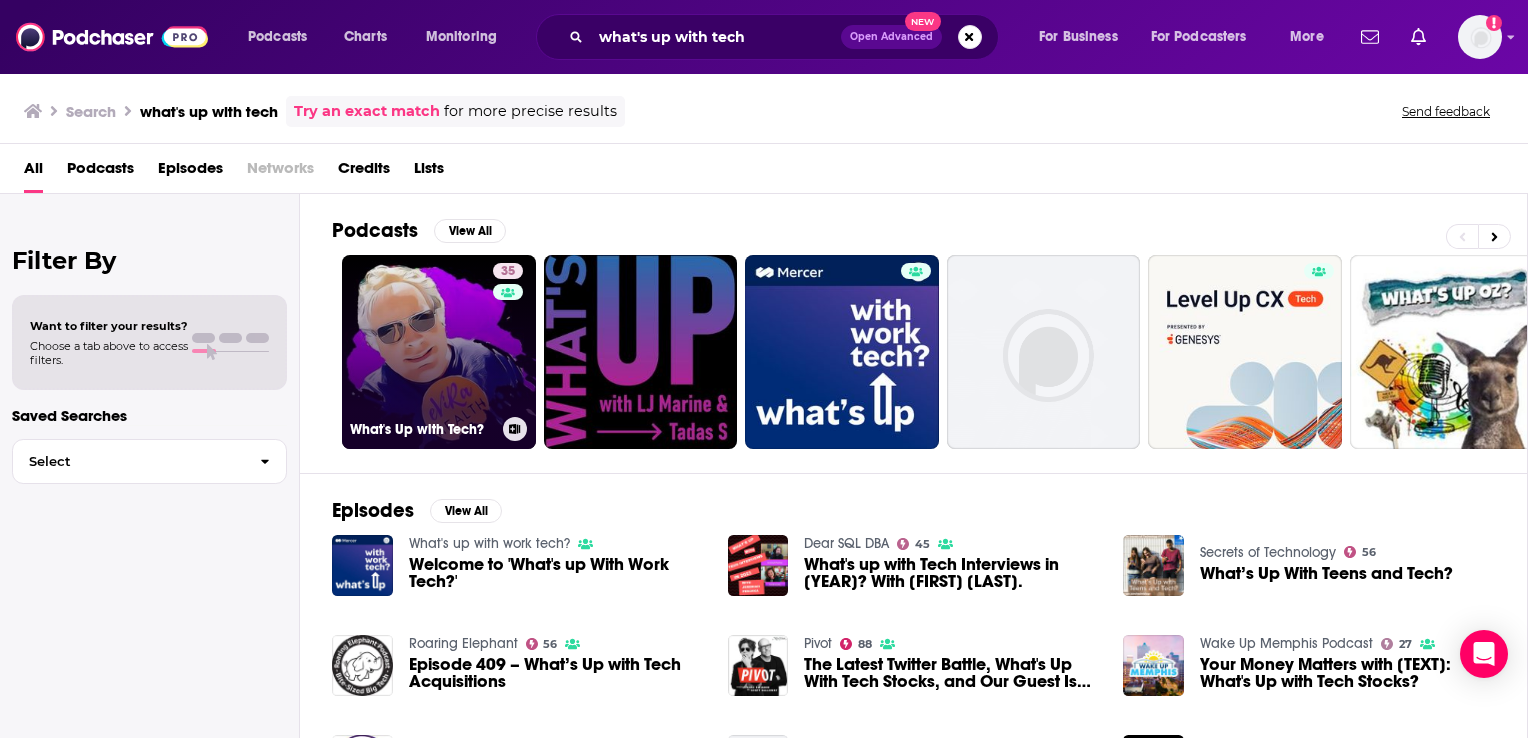 click on "35 What's Up with Tech?" at bounding box center [439, 352] 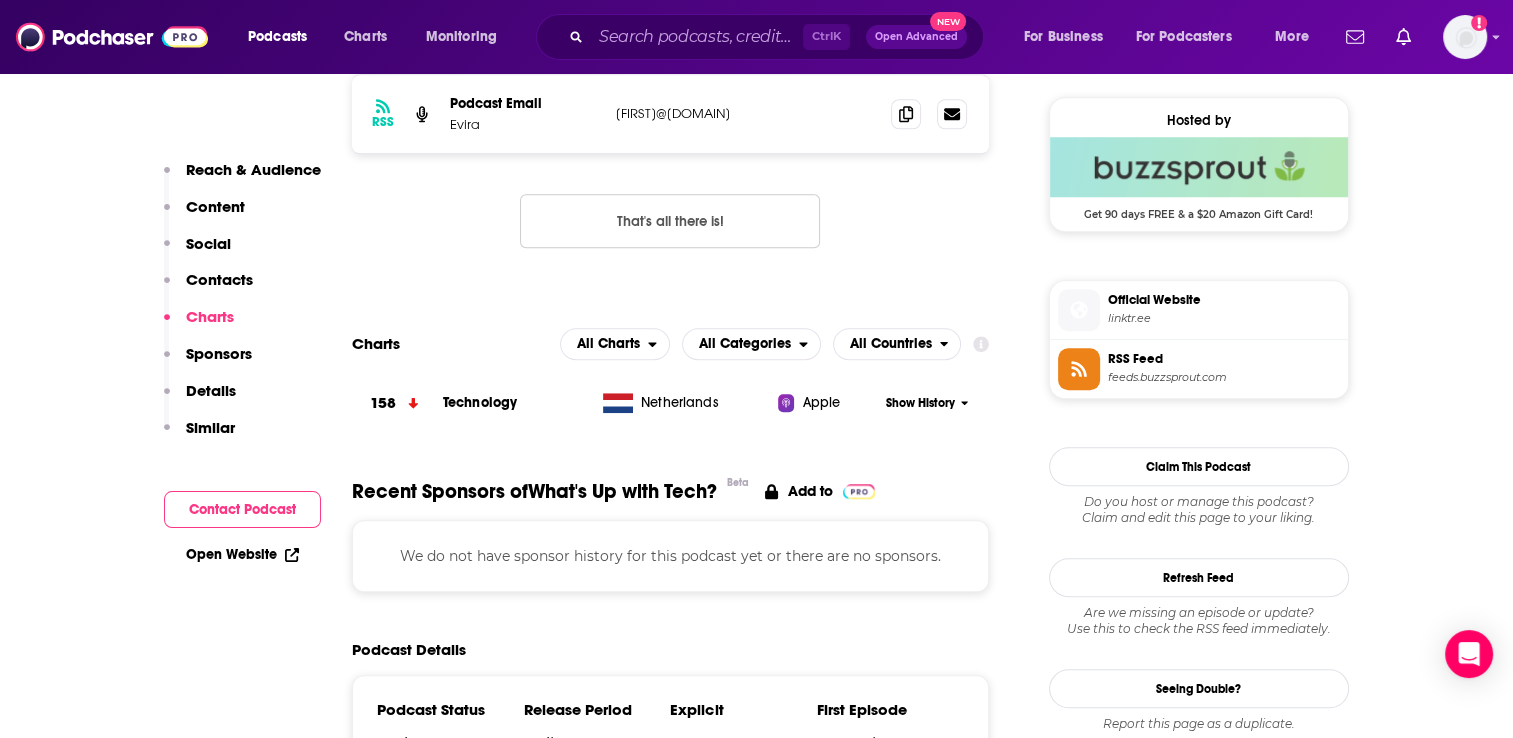 scroll, scrollTop: 1288, scrollLeft: 0, axis: vertical 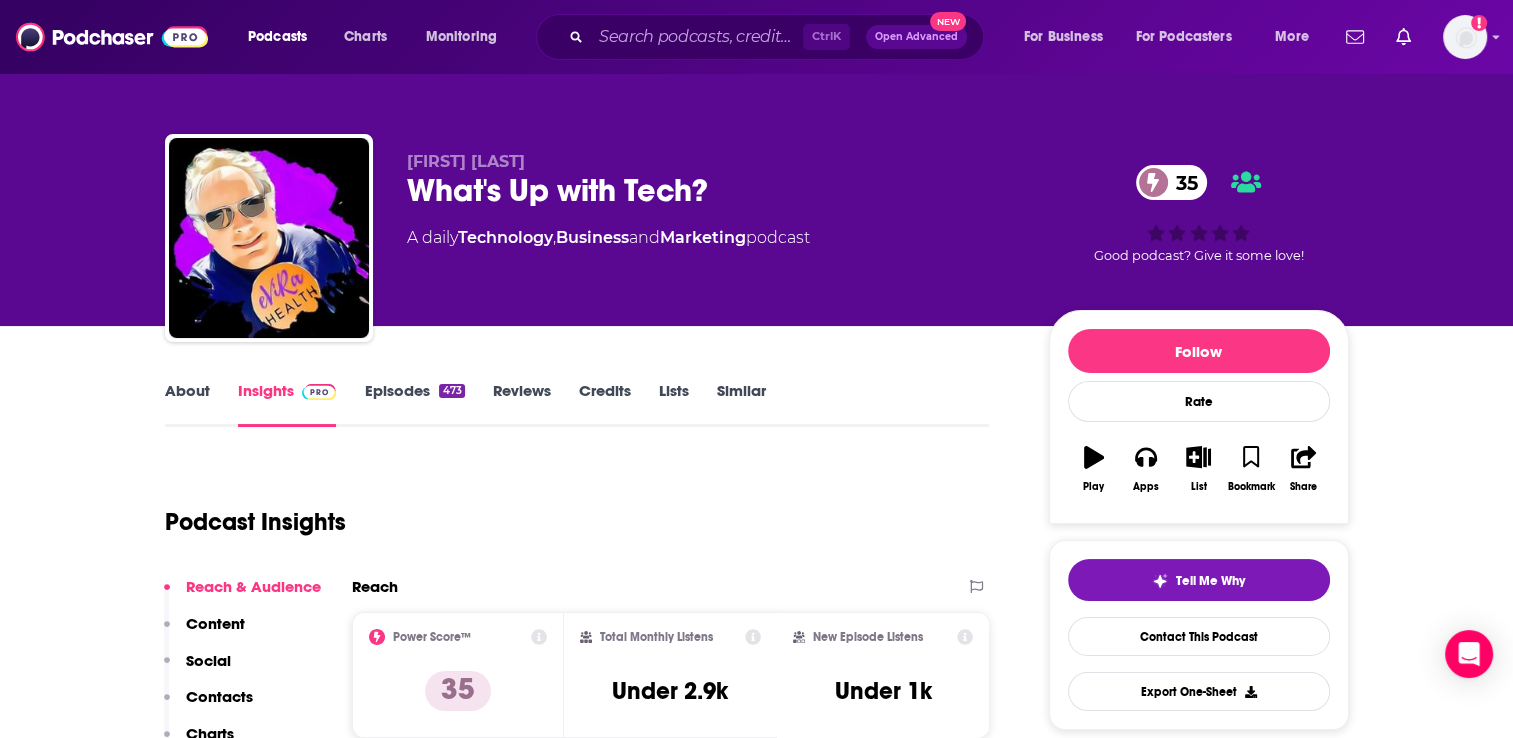 click on "About" at bounding box center (187, 404) 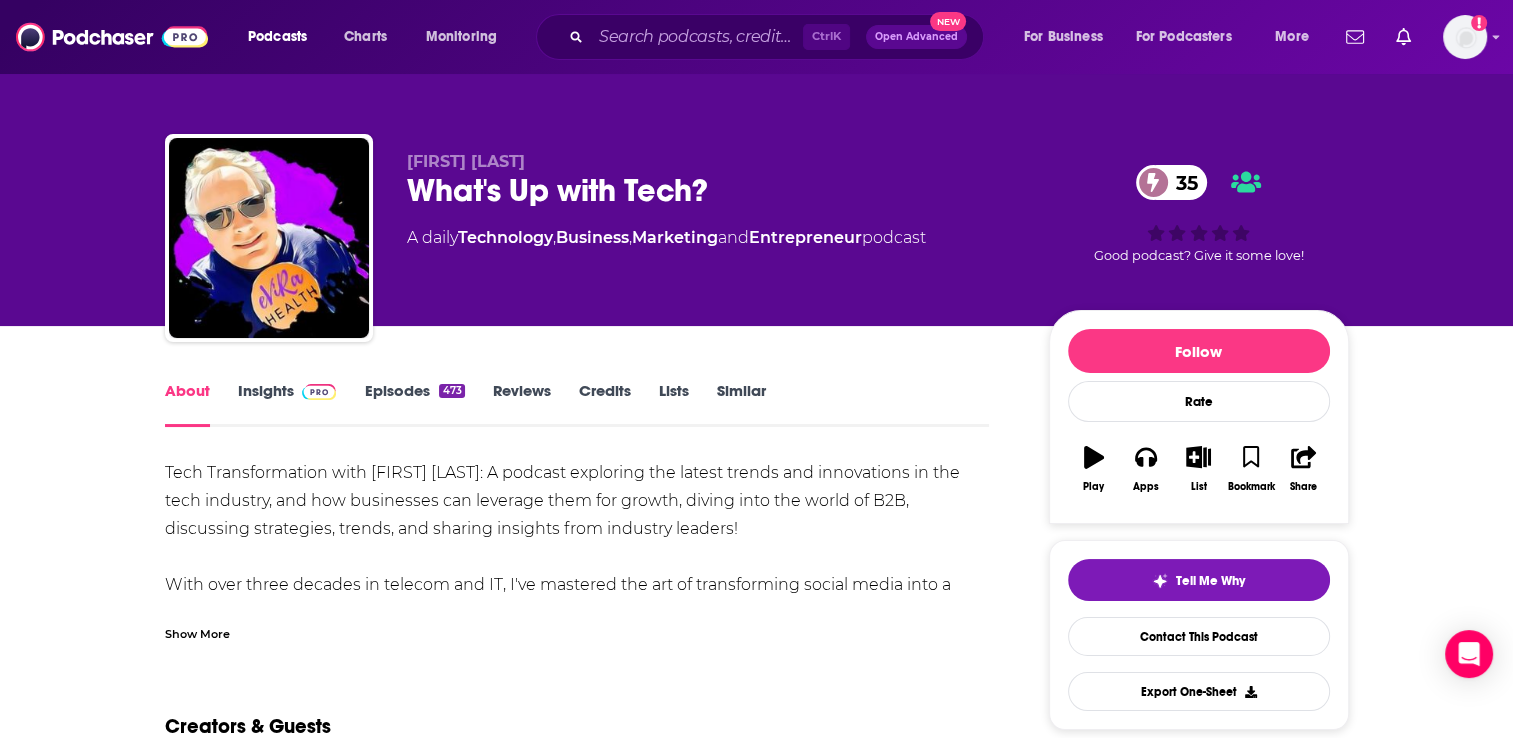 click on "Tech Transformation with Evan Kirstel: A podcast exploring the latest trends and innovations in the tech industry, and how businesses can leverage them for growth, diving into the world of B2B, discussing strategies, trends, and sharing insights from industry leaders!
With over three decades in telecom and IT, I've mastered the art of transforming social media into a dynamic platform for audience engagement, community building, and establishing thought leadership. My approach isn't about personal brand promotion but about delivering educational and informative content to cultivate a sustainable, long-term business presence. I am the leading content creator in areas like Enterprise AI, UCaaS, CPaaS, CCaaS, Cloud, Telecom, 5G and more! Show More Creators & Guests We don't know anything about the creators of this podcast yet . You can   add them yourself   so they can be credited for this and other podcasts. Recent Episodes View All 5G Advanced: The New Revenue Engine Aug 6th, 2025 Aug 5th, 2025 Aug 4th, 2025" at bounding box center (577, 1321) 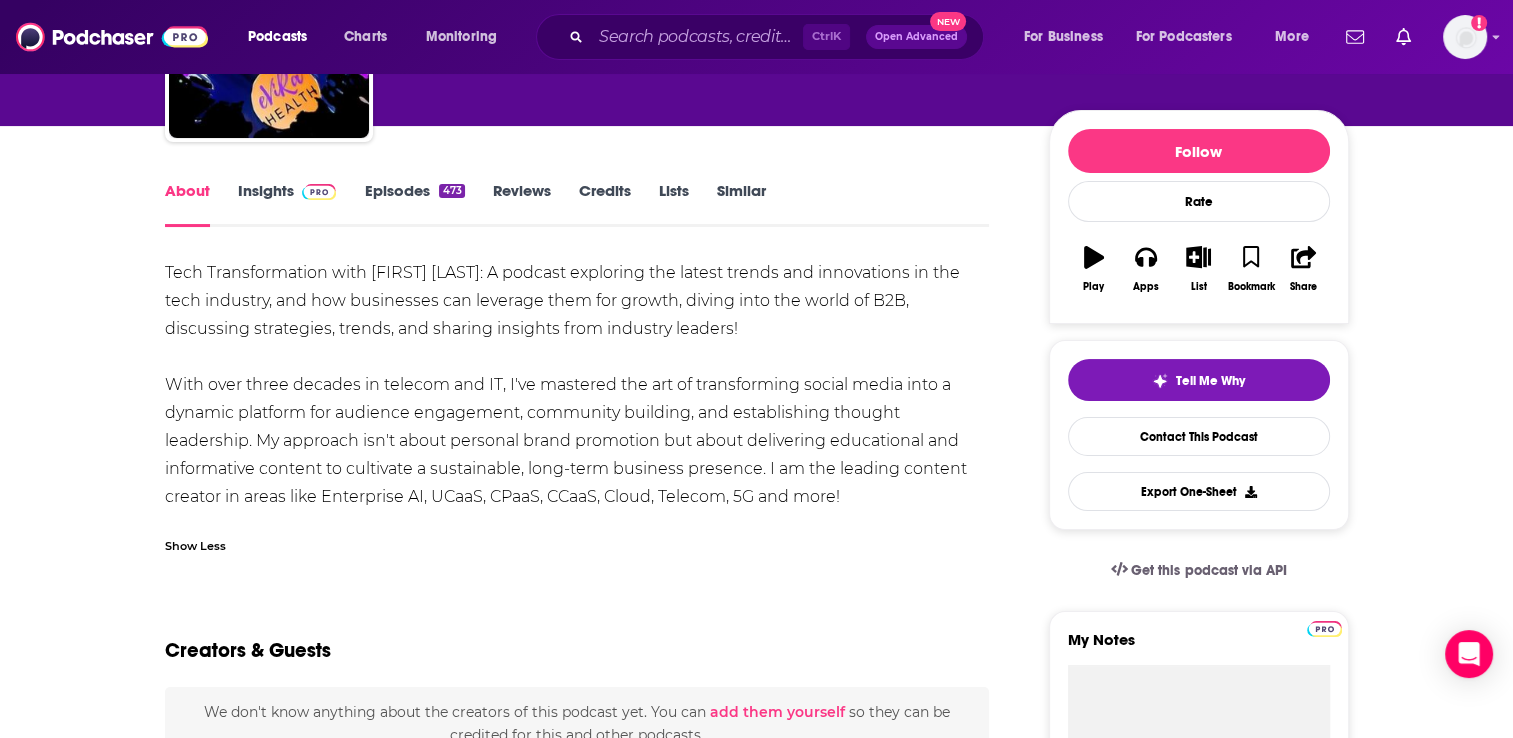 scroll, scrollTop: 0, scrollLeft: 0, axis: both 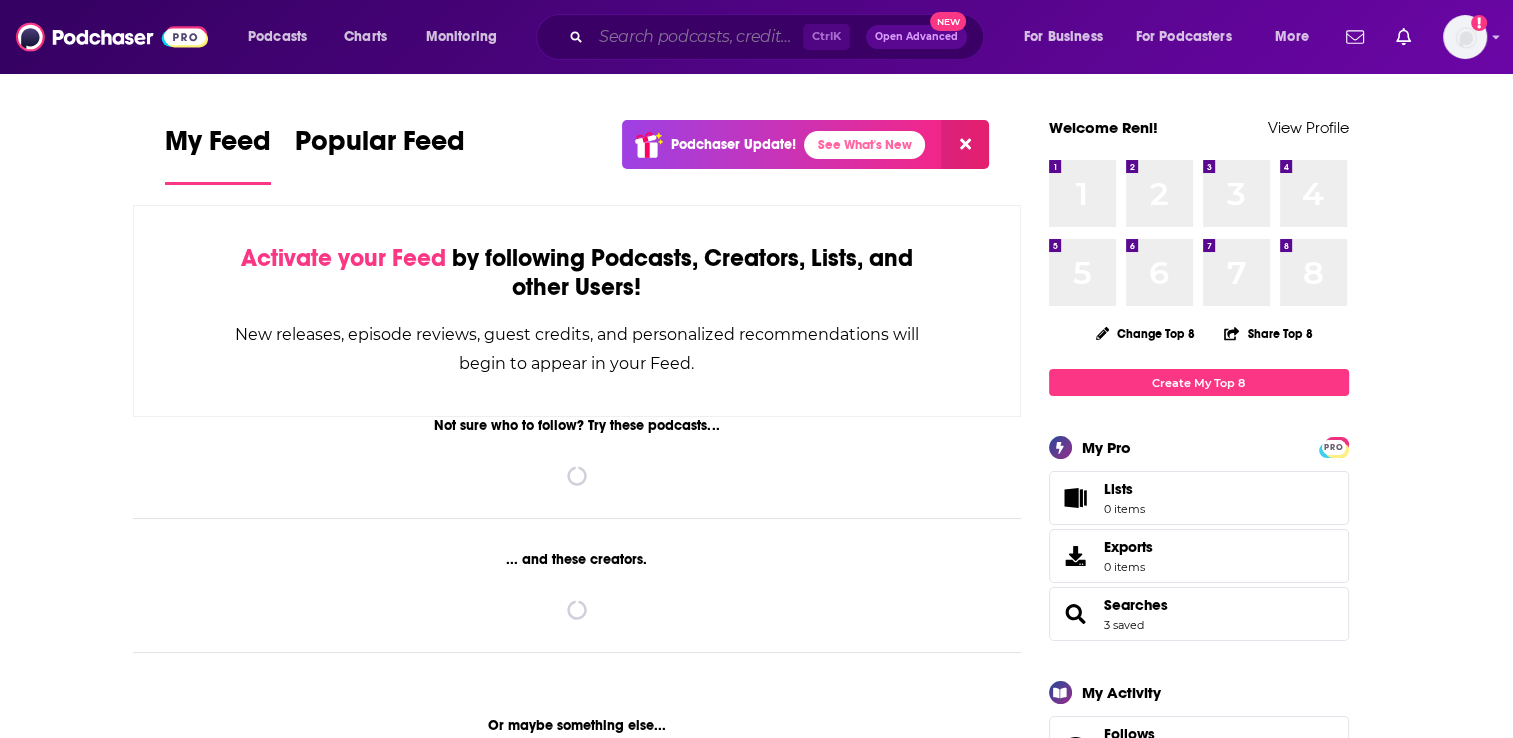 click at bounding box center [697, 37] 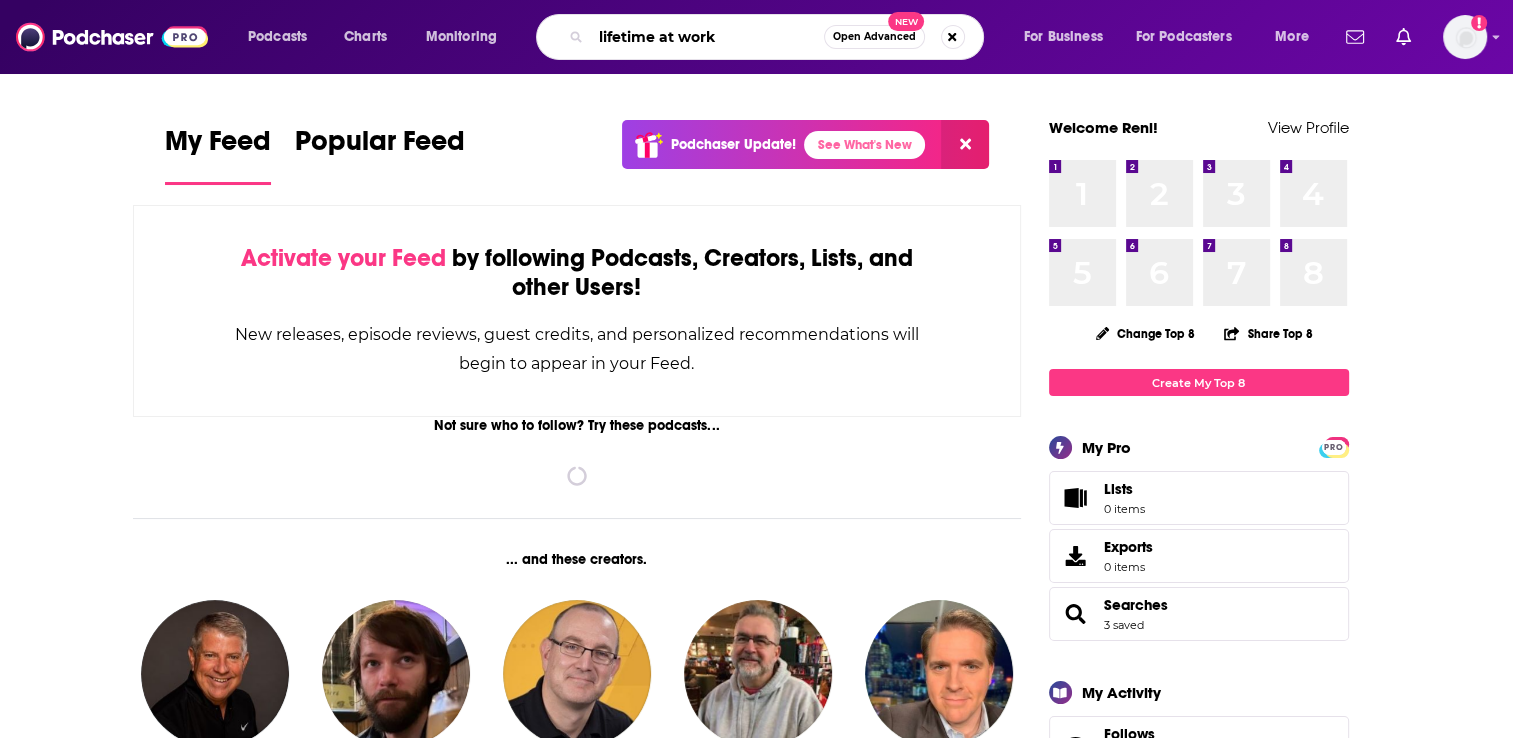 type on "lifetime at work" 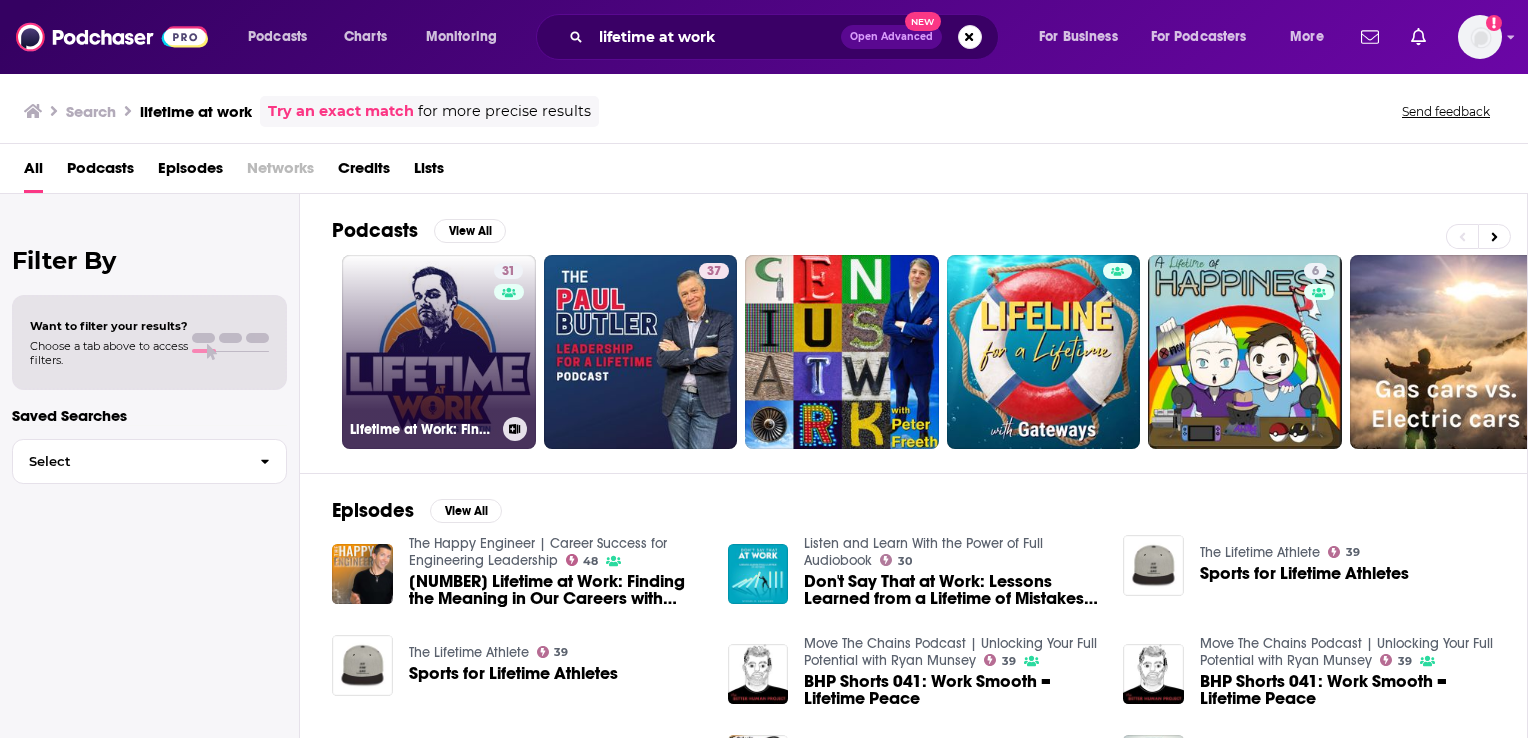 click on "[NUMBER] Lifetime at Work: Finding the Meaning in Our Careers" at bounding box center [439, 352] 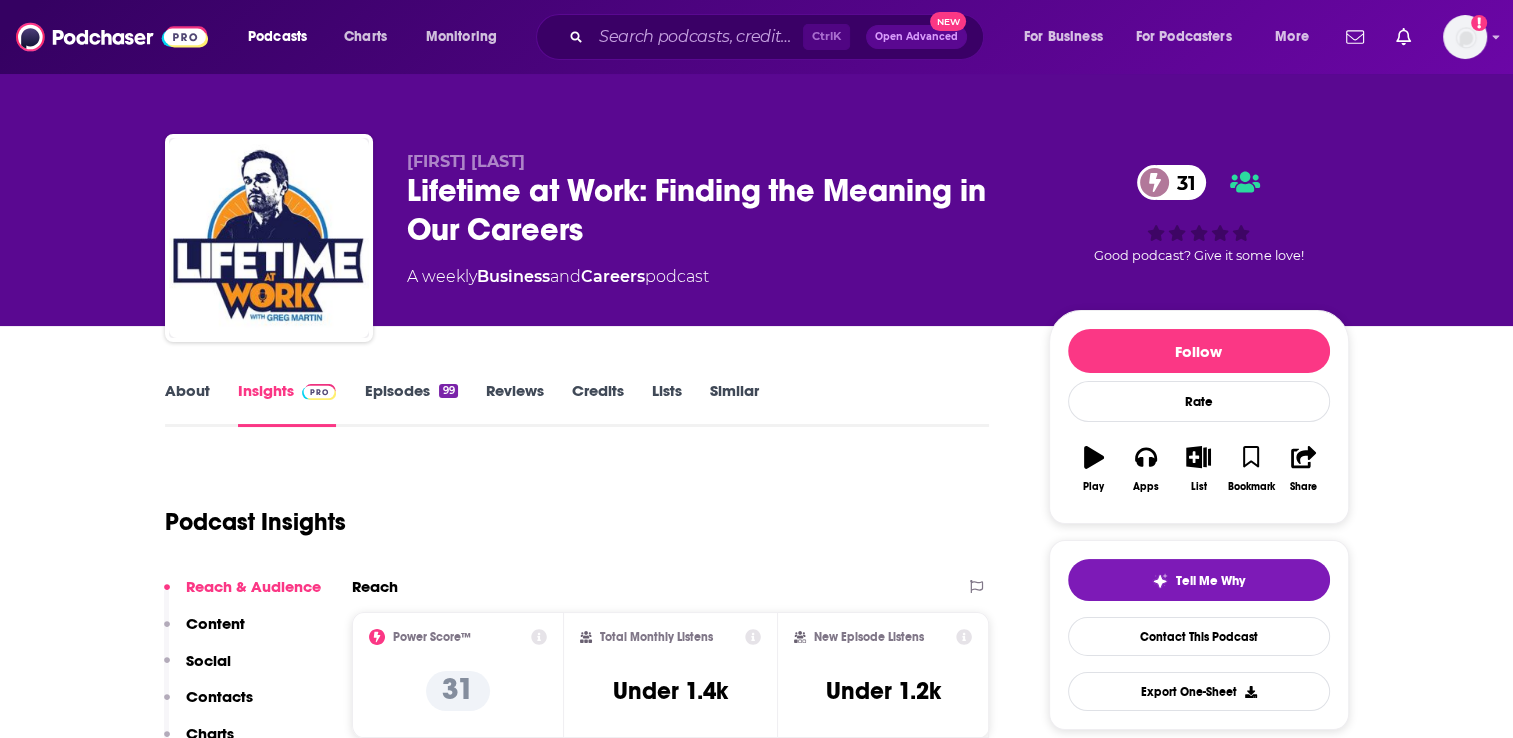 click on "About" at bounding box center (187, 404) 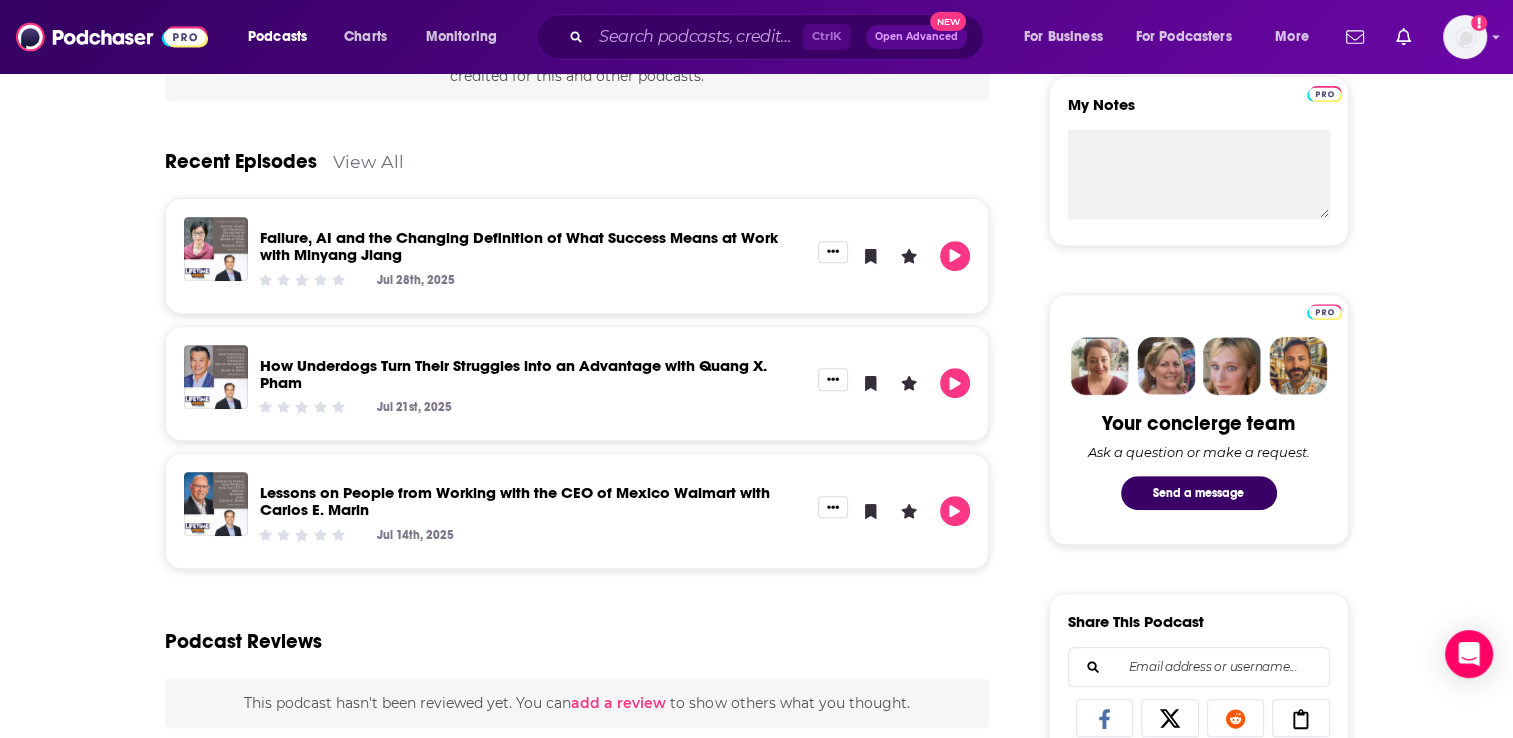 scroll, scrollTop: 500, scrollLeft: 0, axis: vertical 